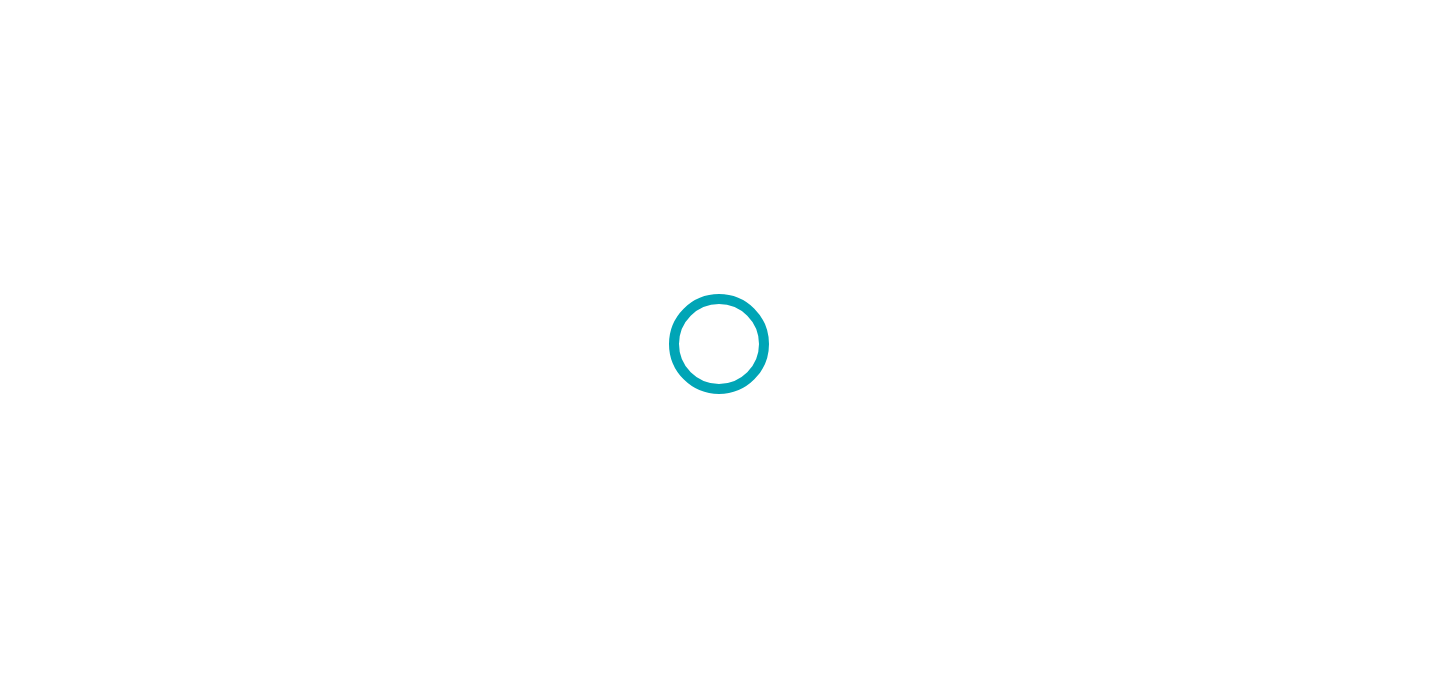 scroll, scrollTop: 0, scrollLeft: 0, axis: both 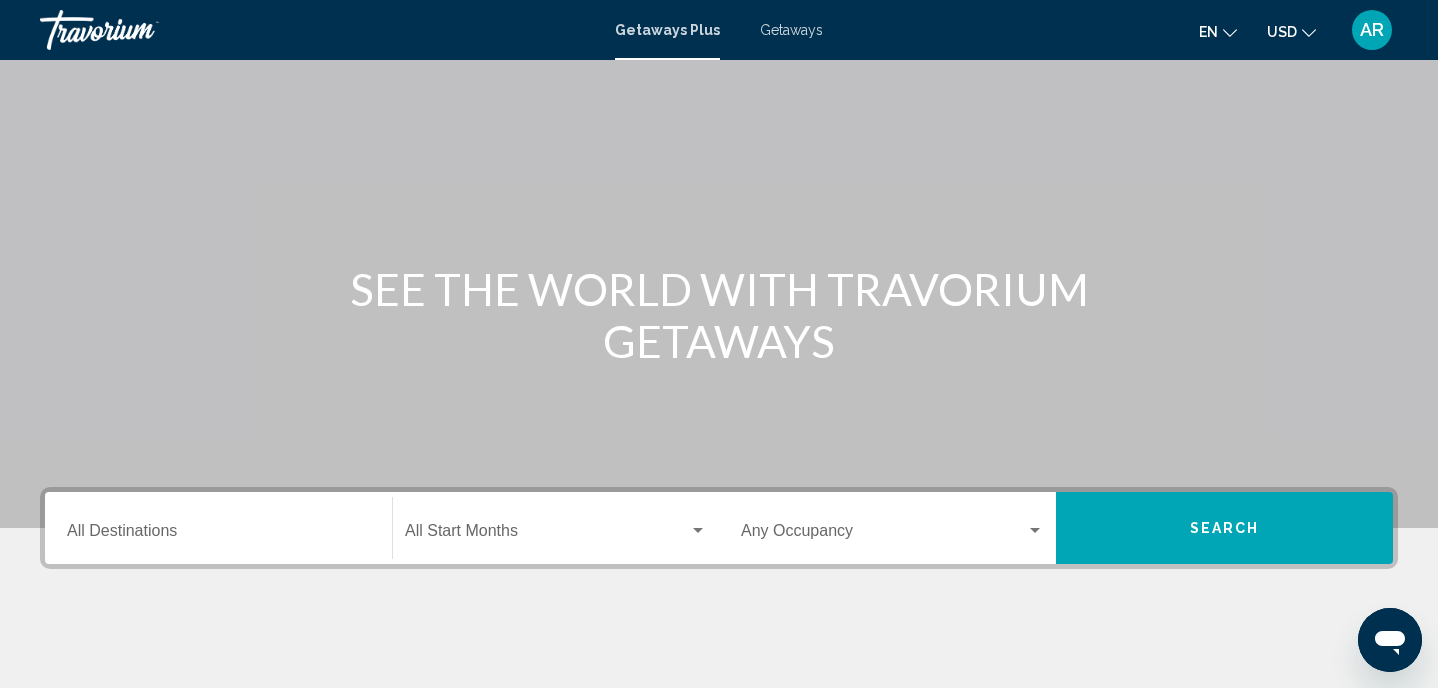 click on "Getaways" at bounding box center [791, 30] 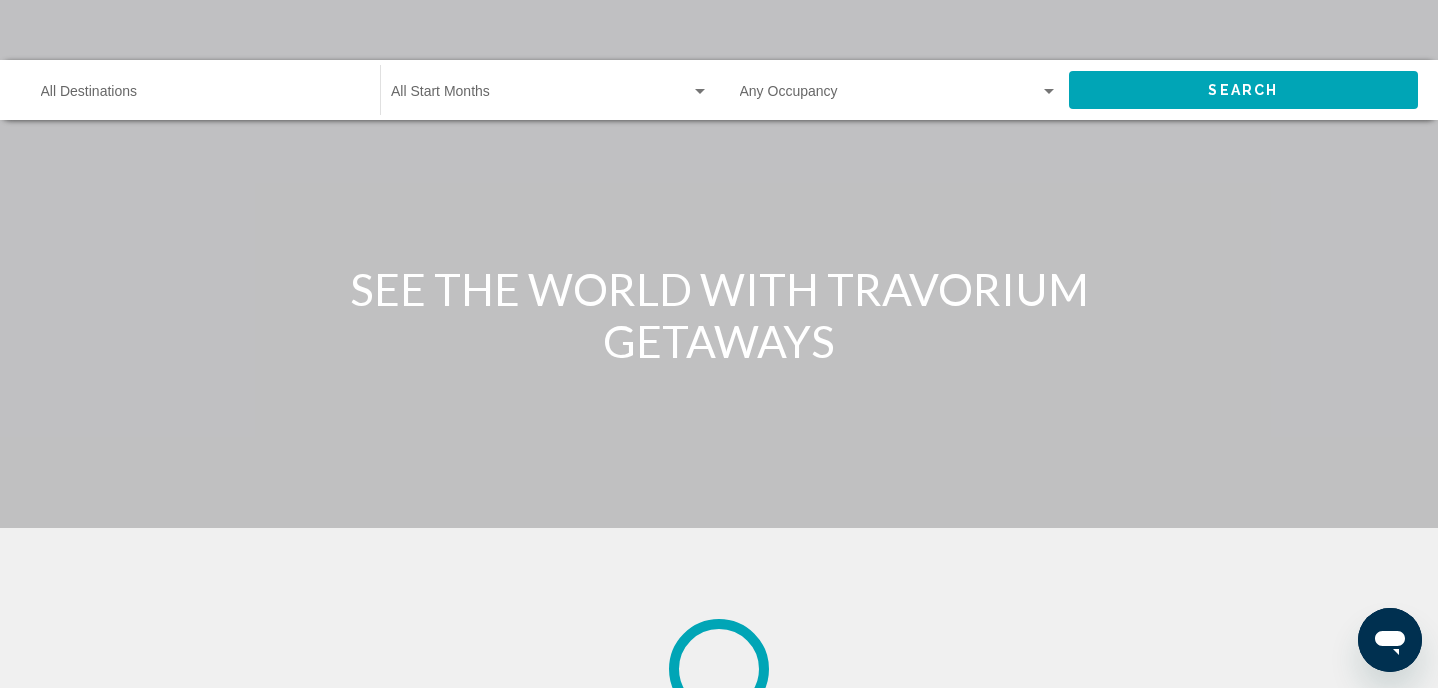 scroll, scrollTop: 0, scrollLeft: 0, axis: both 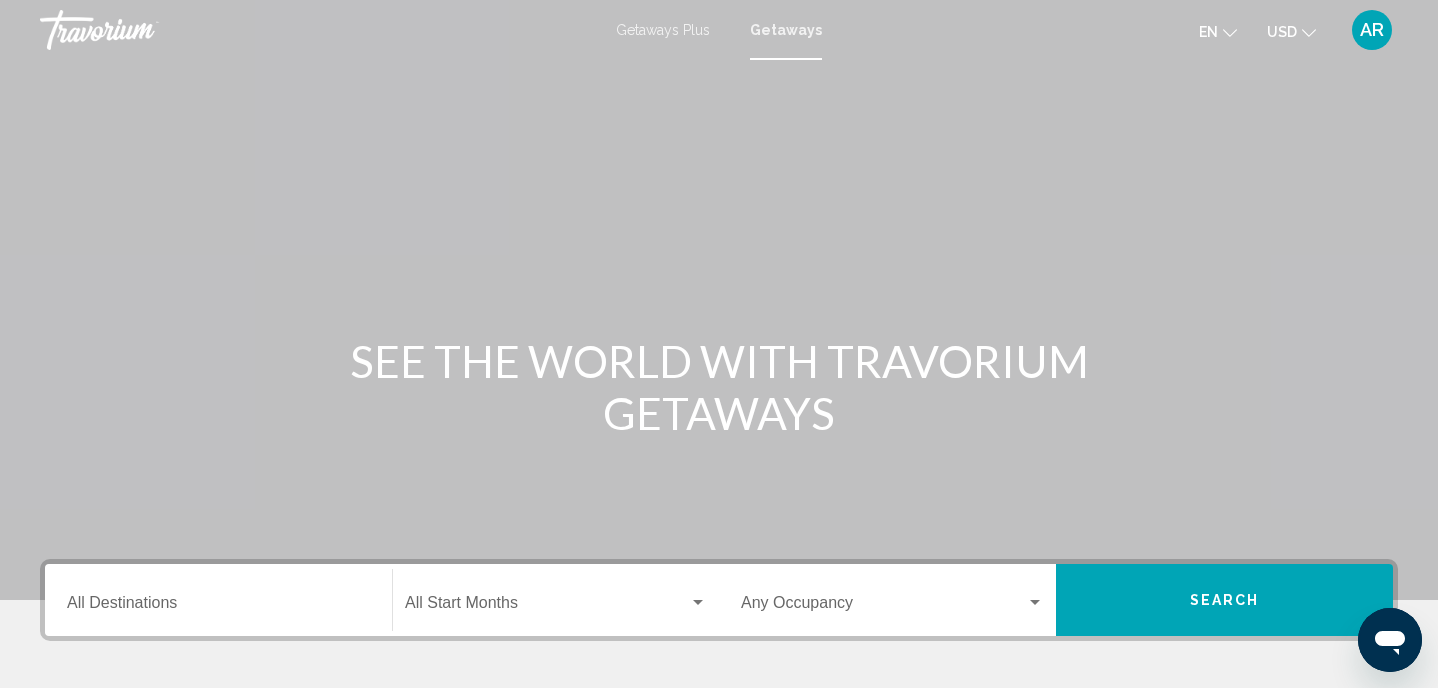 click on "Destination All Destinations" at bounding box center (218, 600) 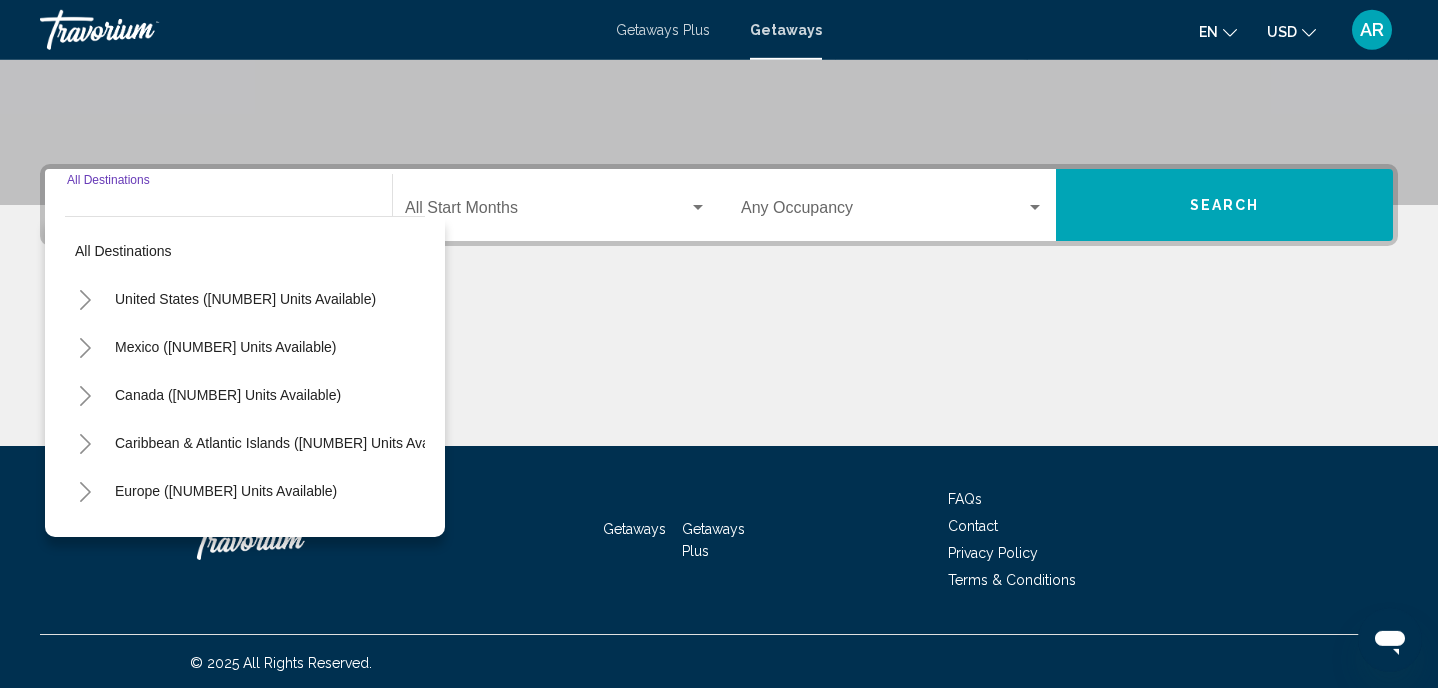 scroll, scrollTop: 398, scrollLeft: 0, axis: vertical 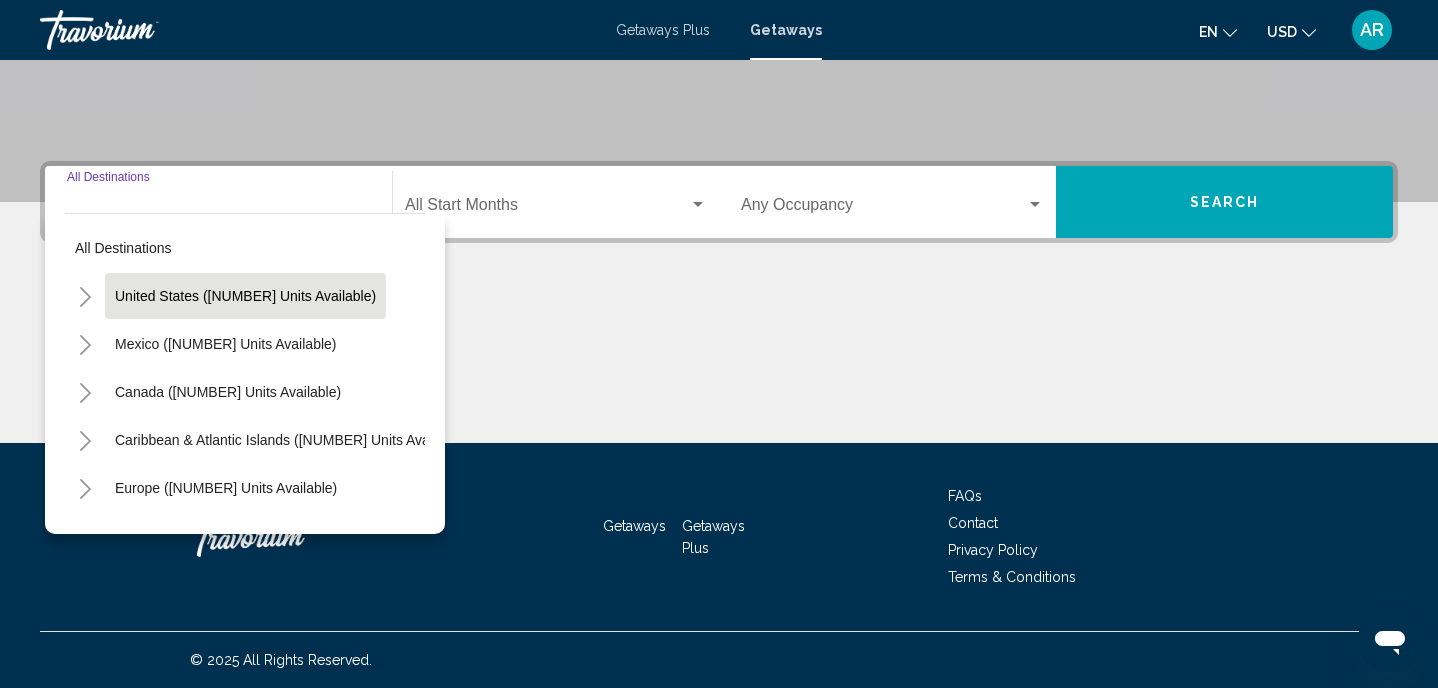 click on "United States ([NUMBER] units available)" at bounding box center (225, 344) 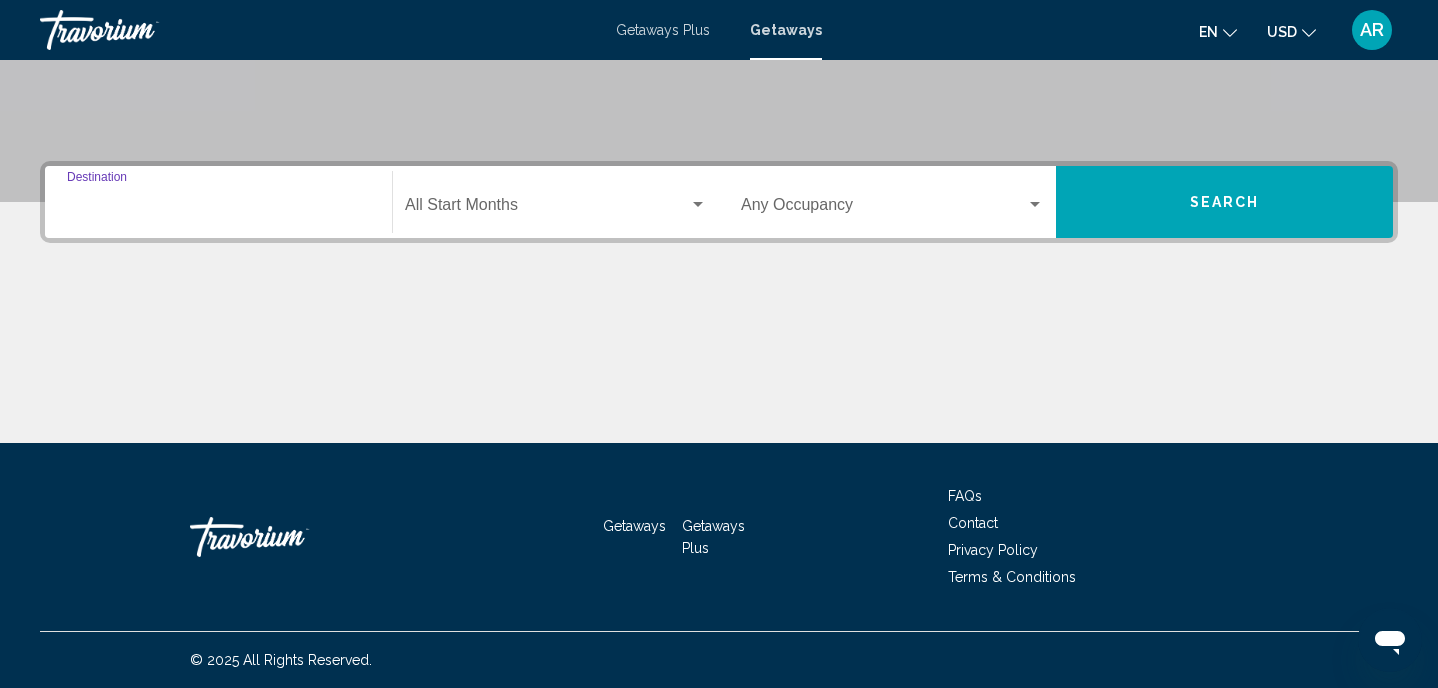 type on "**********" 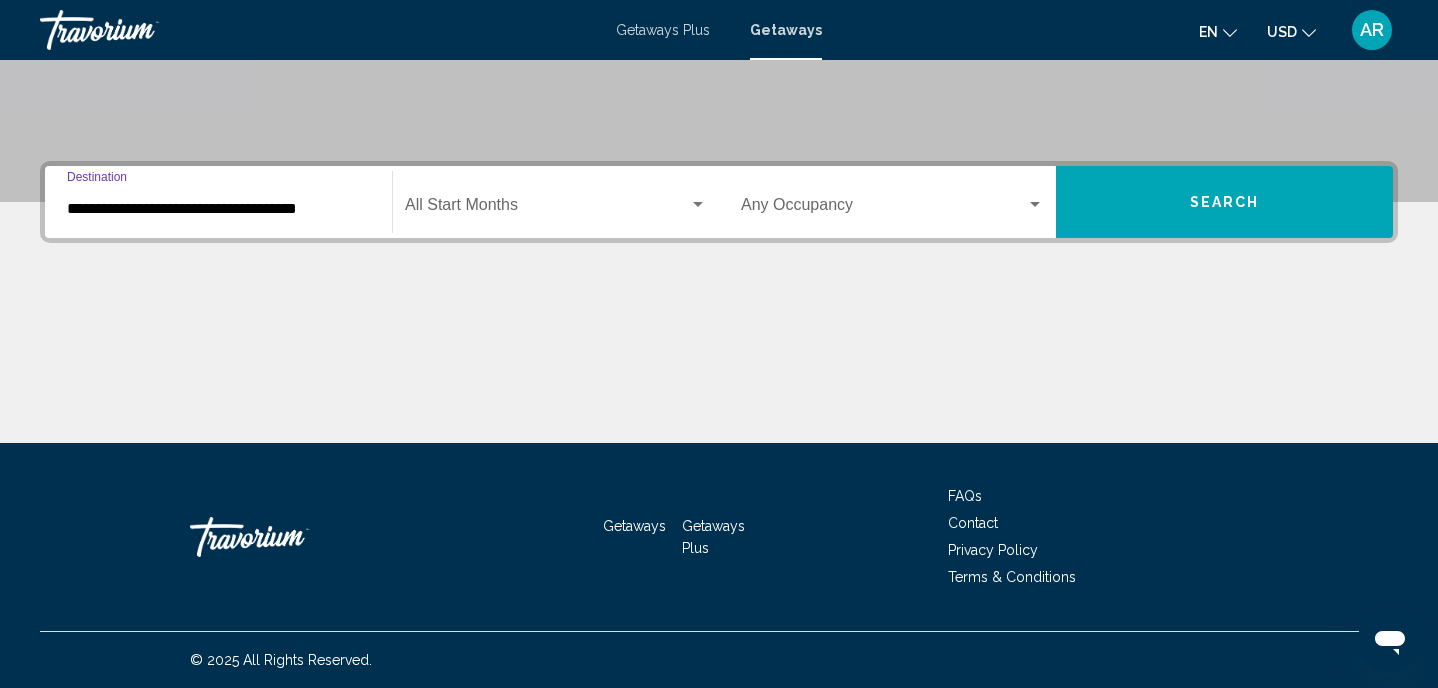 click at bounding box center (547, 209) 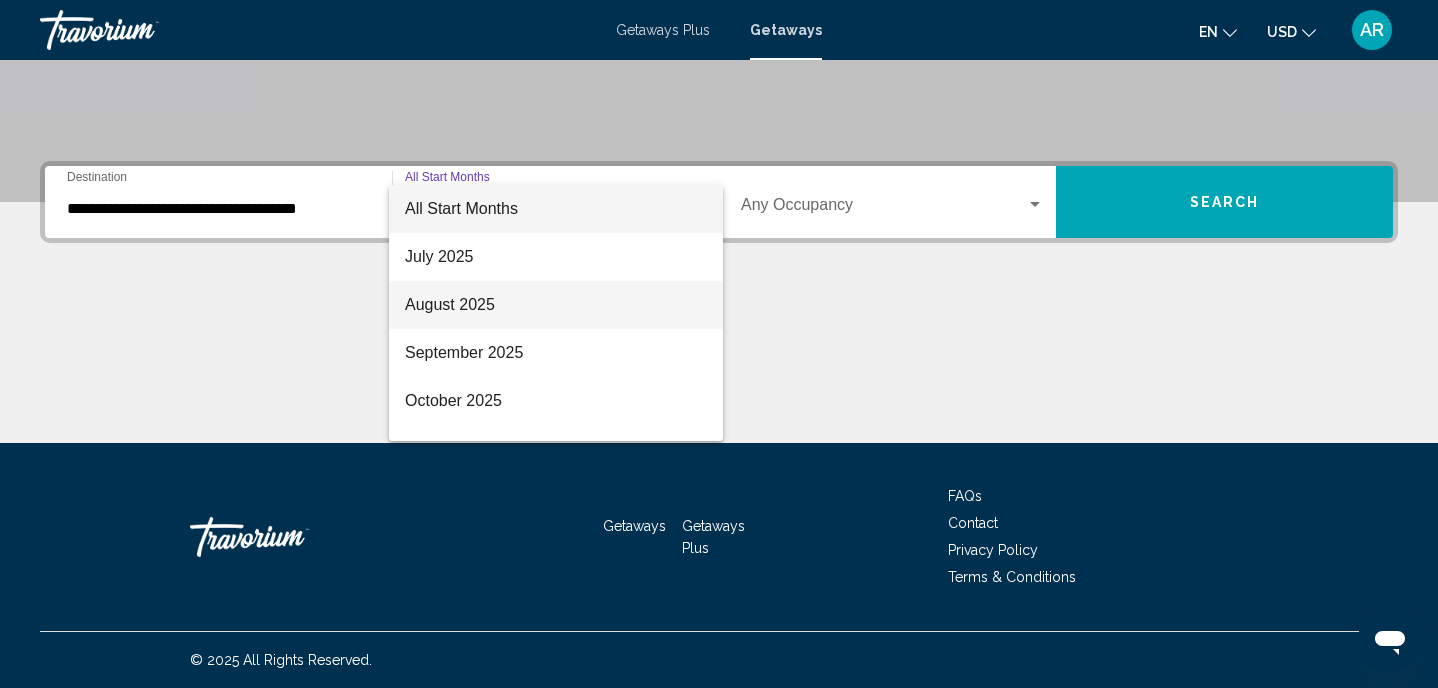 click on "August 2025" at bounding box center (556, 305) 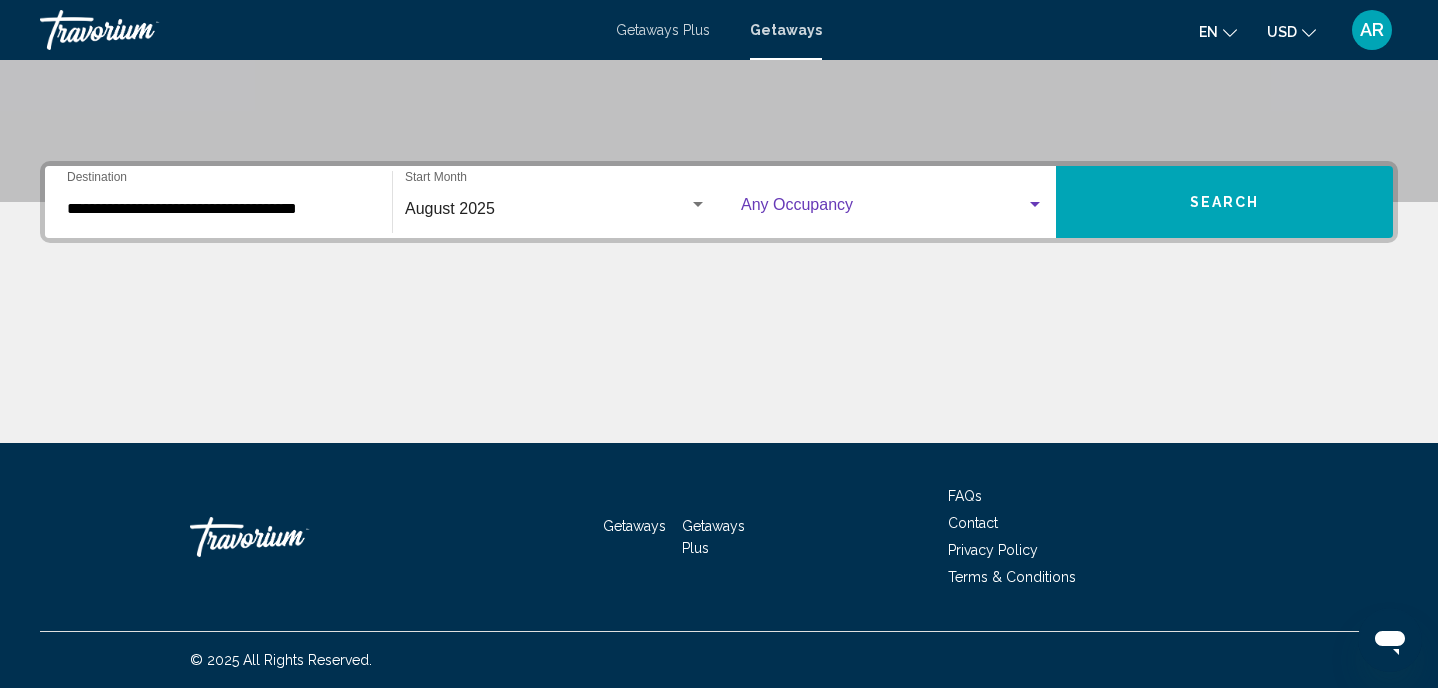 click at bounding box center (883, 209) 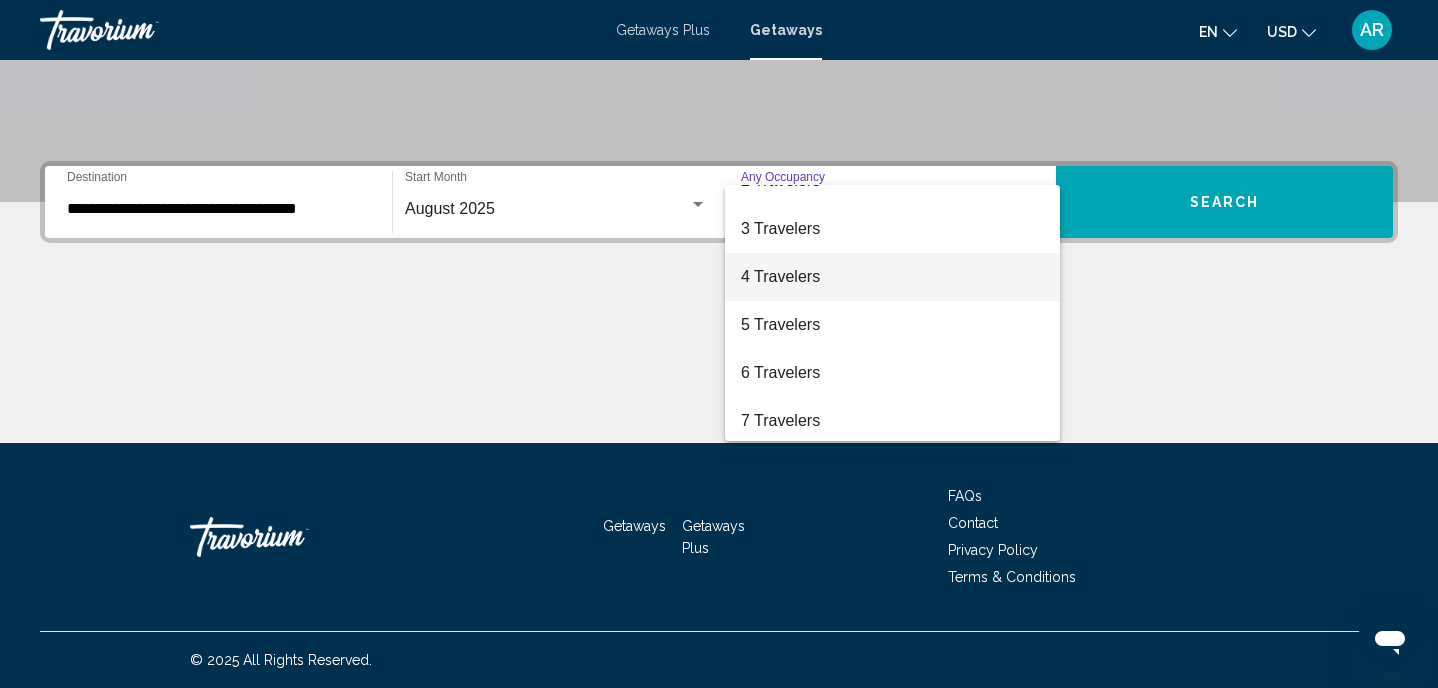scroll, scrollTop: 104, scrollLeft: 0, axis: vertical 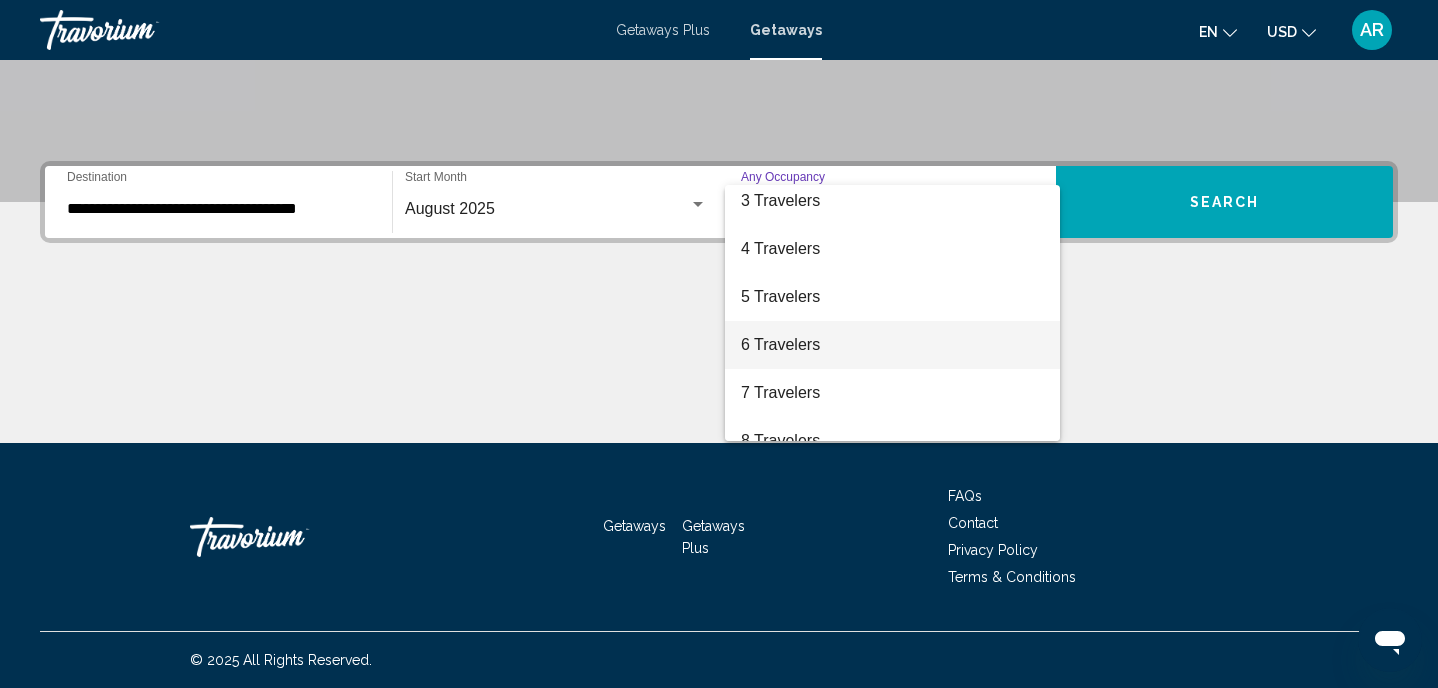 click on "6 Travelers" at bounding box center [892, 345] 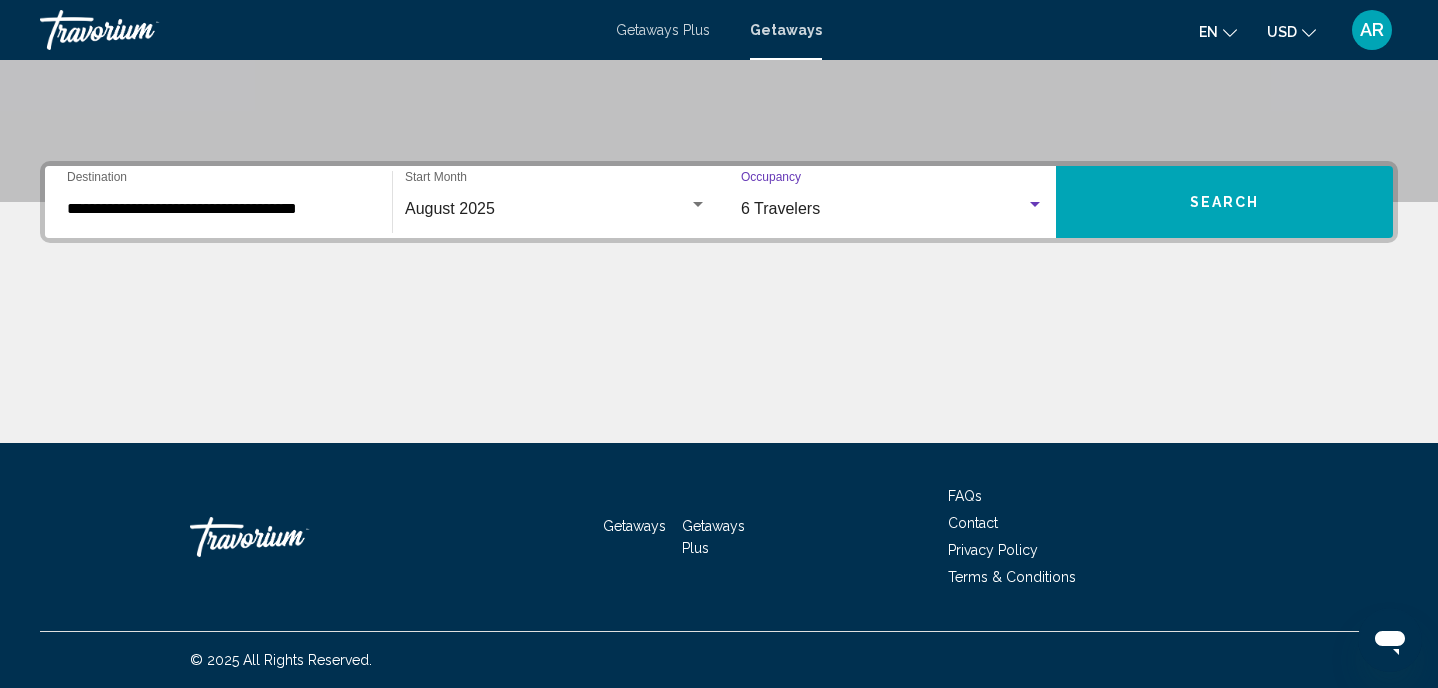 click on "Search" at bounding box center (1224, 202) 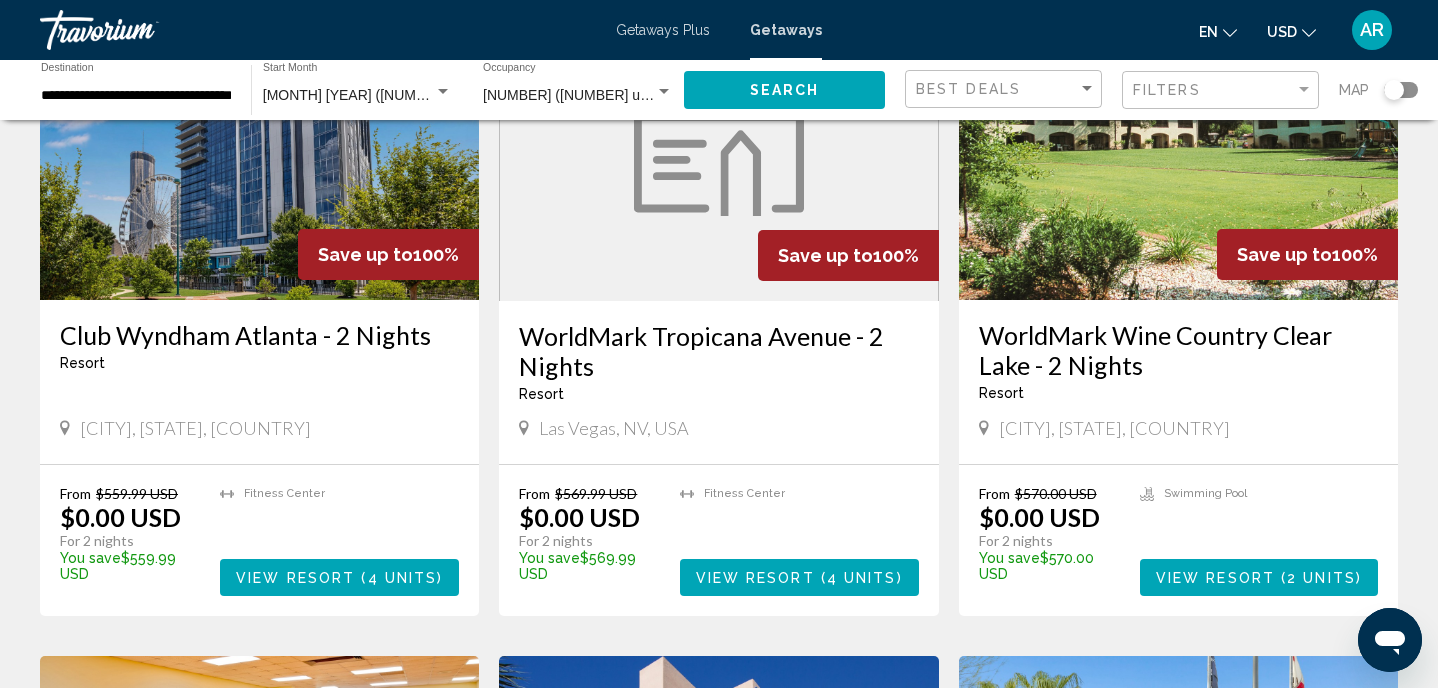 scroll, scrollTop: 0, scrollLeft: 0, axis: both 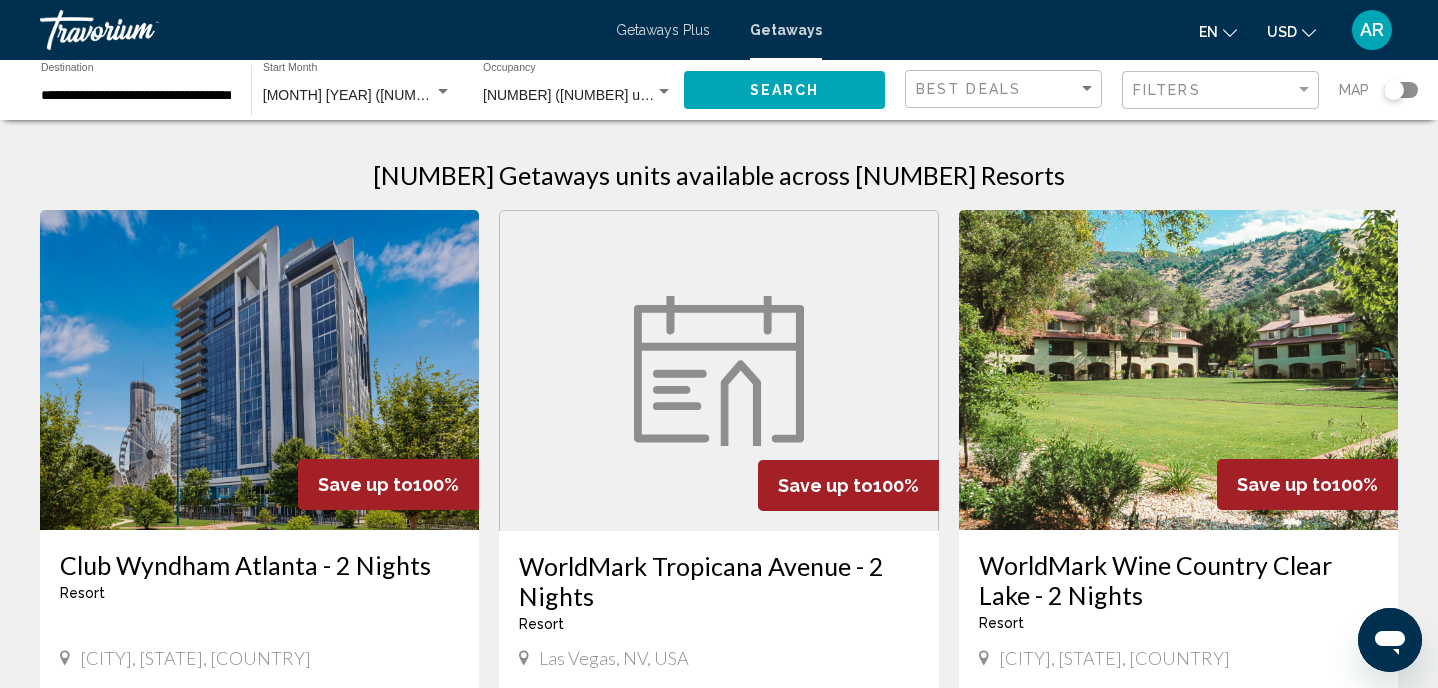 click on "Filters" 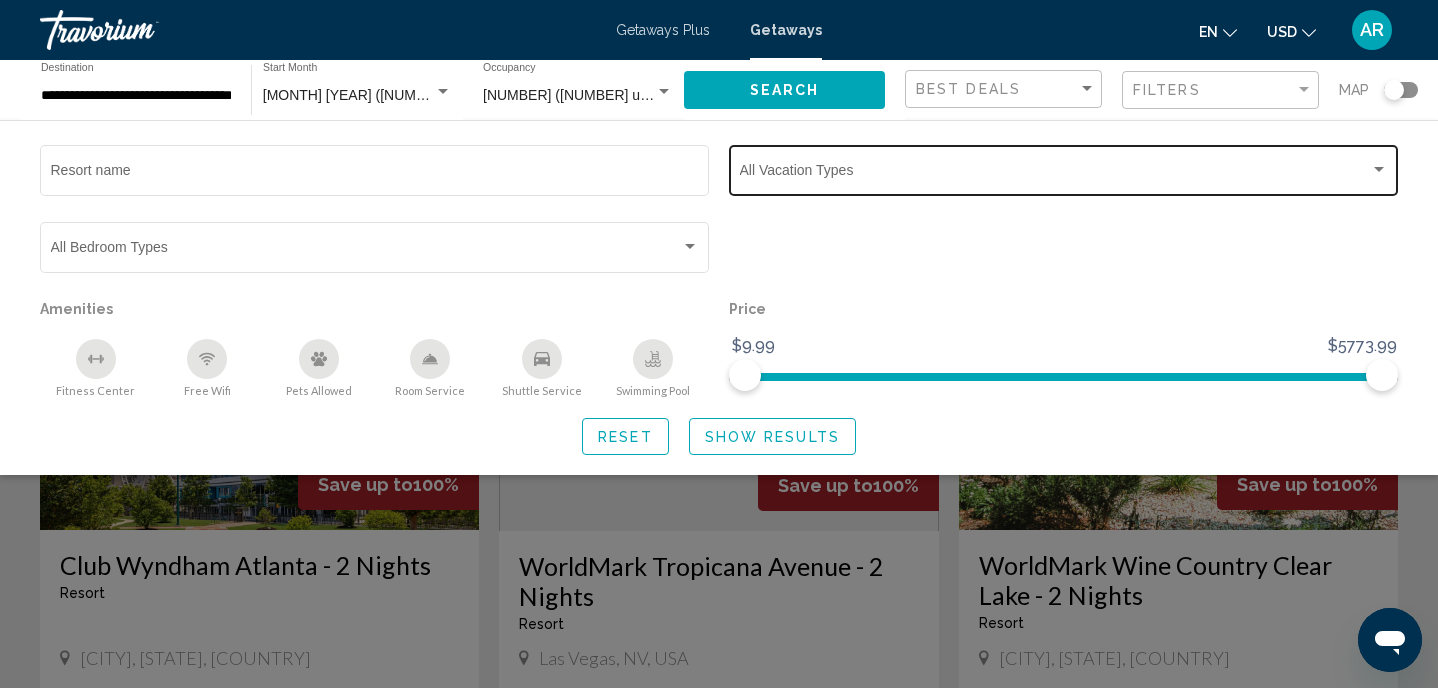 click on "Vacation Types All Vacation Types" 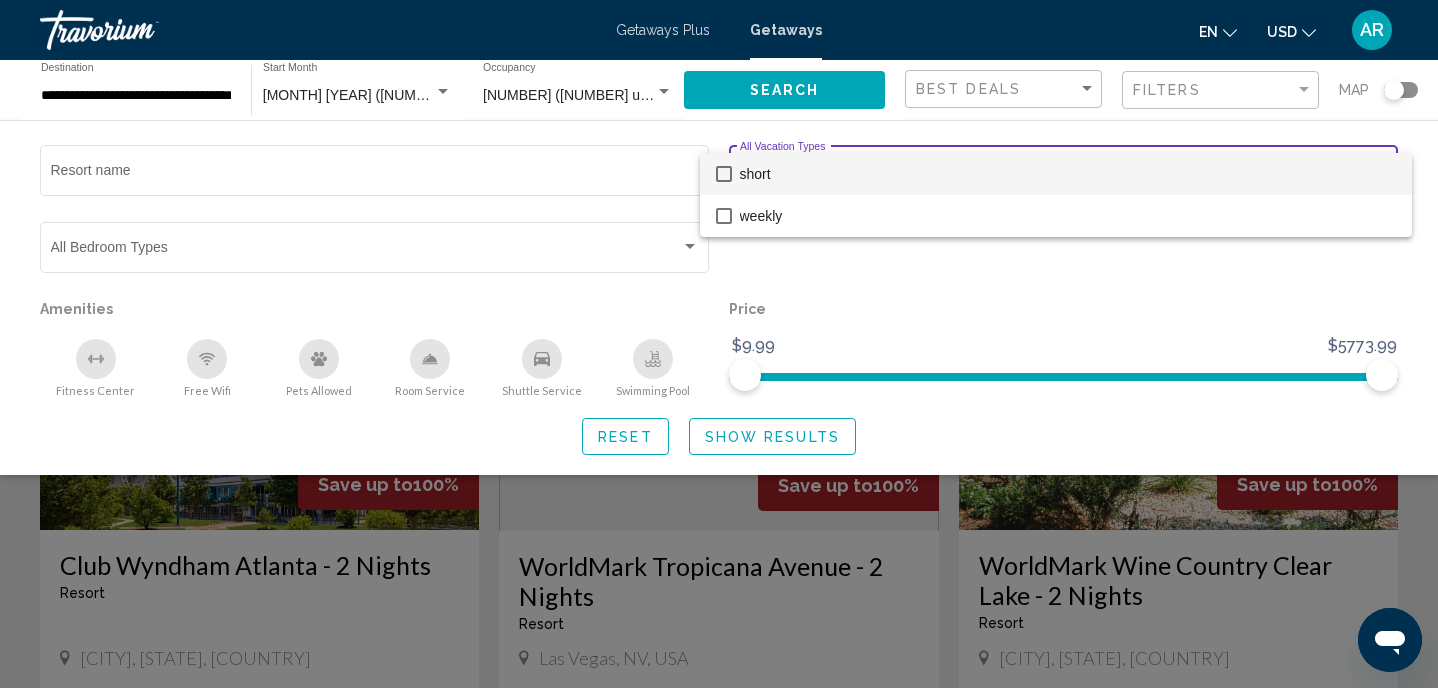click at bounding box center [719, 344] 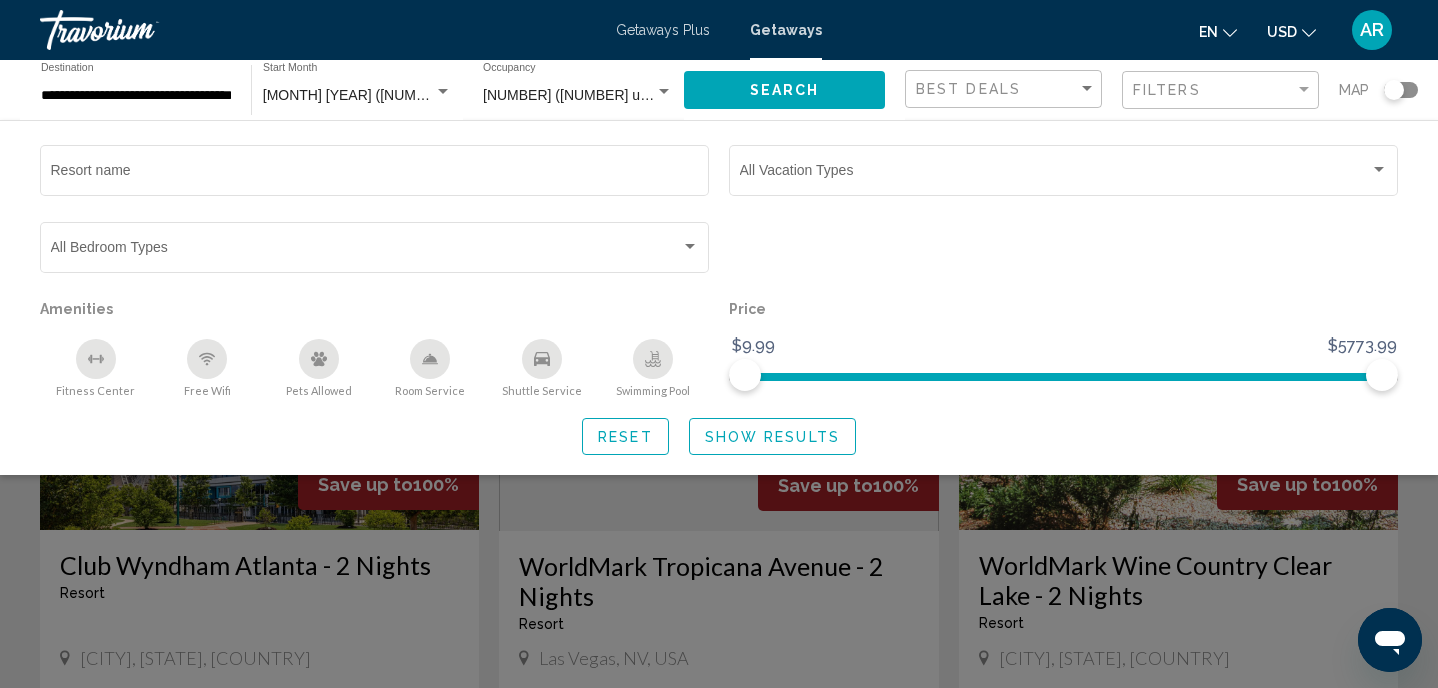 click on "Best Deals" 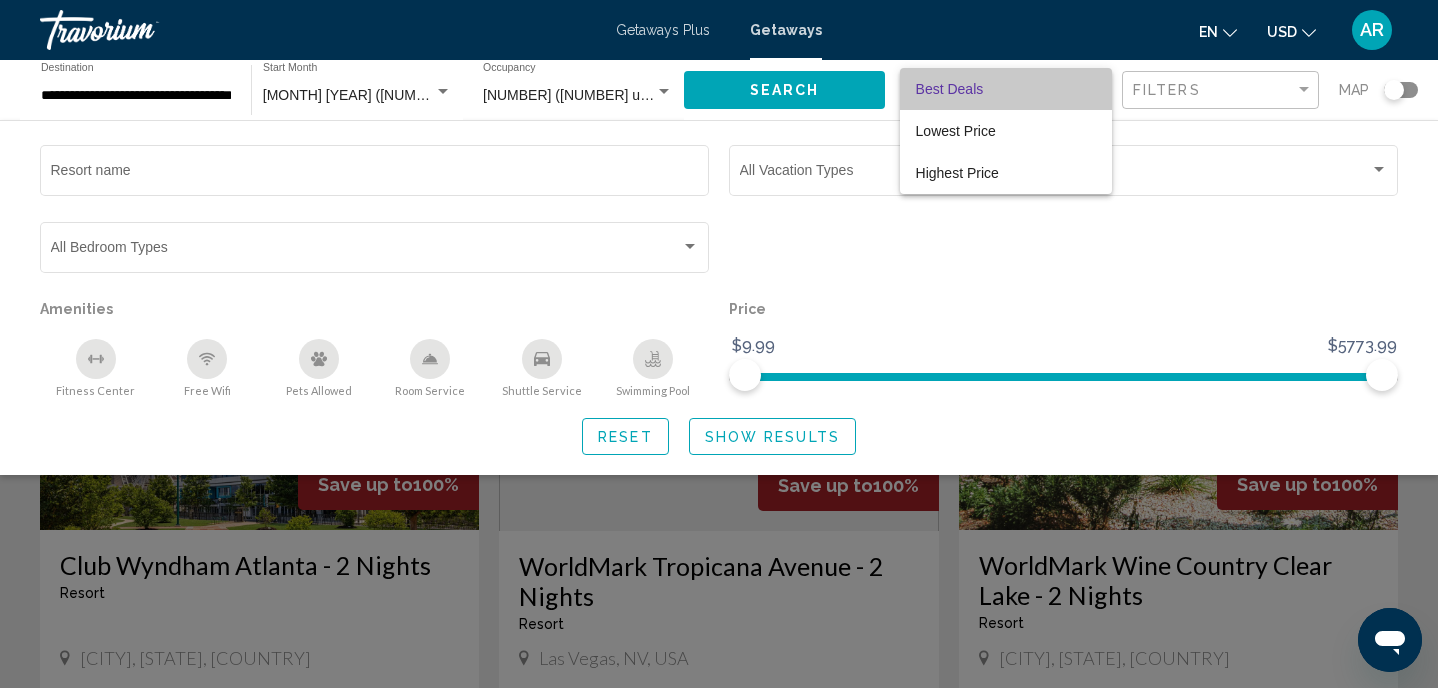 click on "Best Deals" at bounding box center (1006, 89) 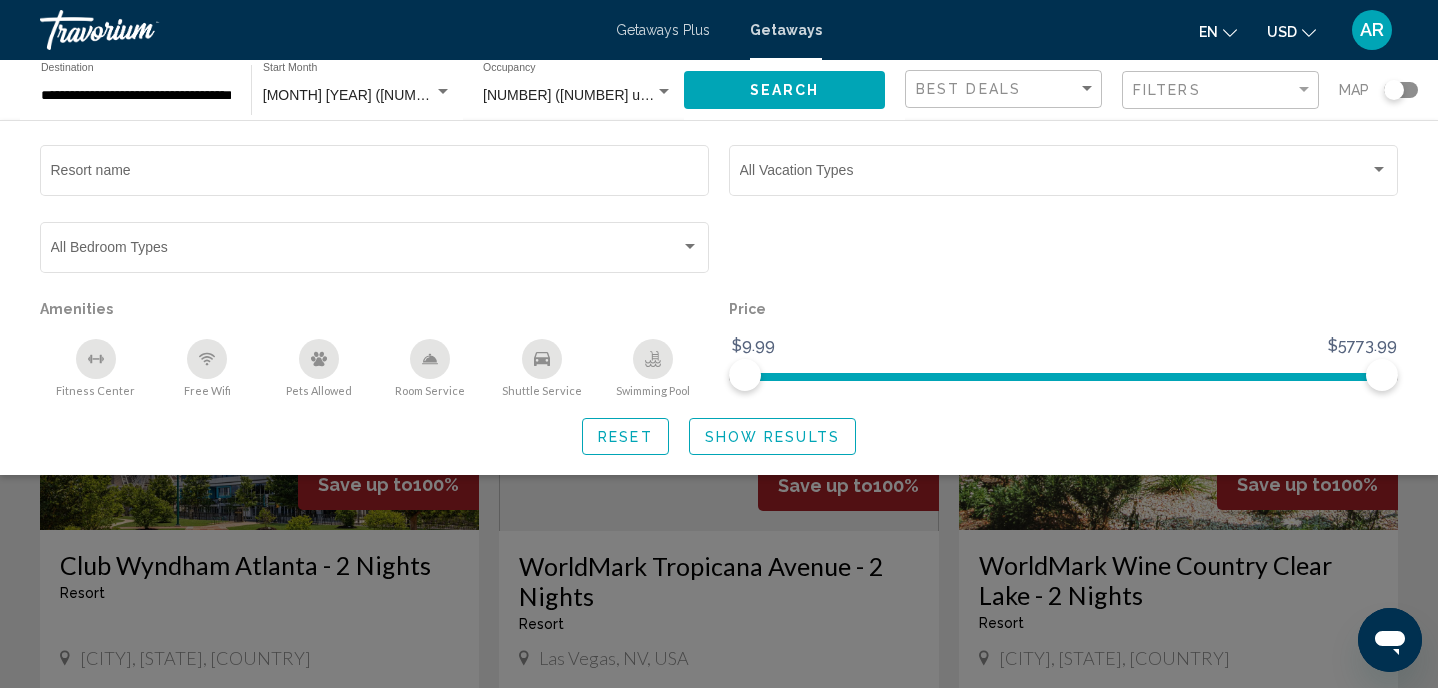 click 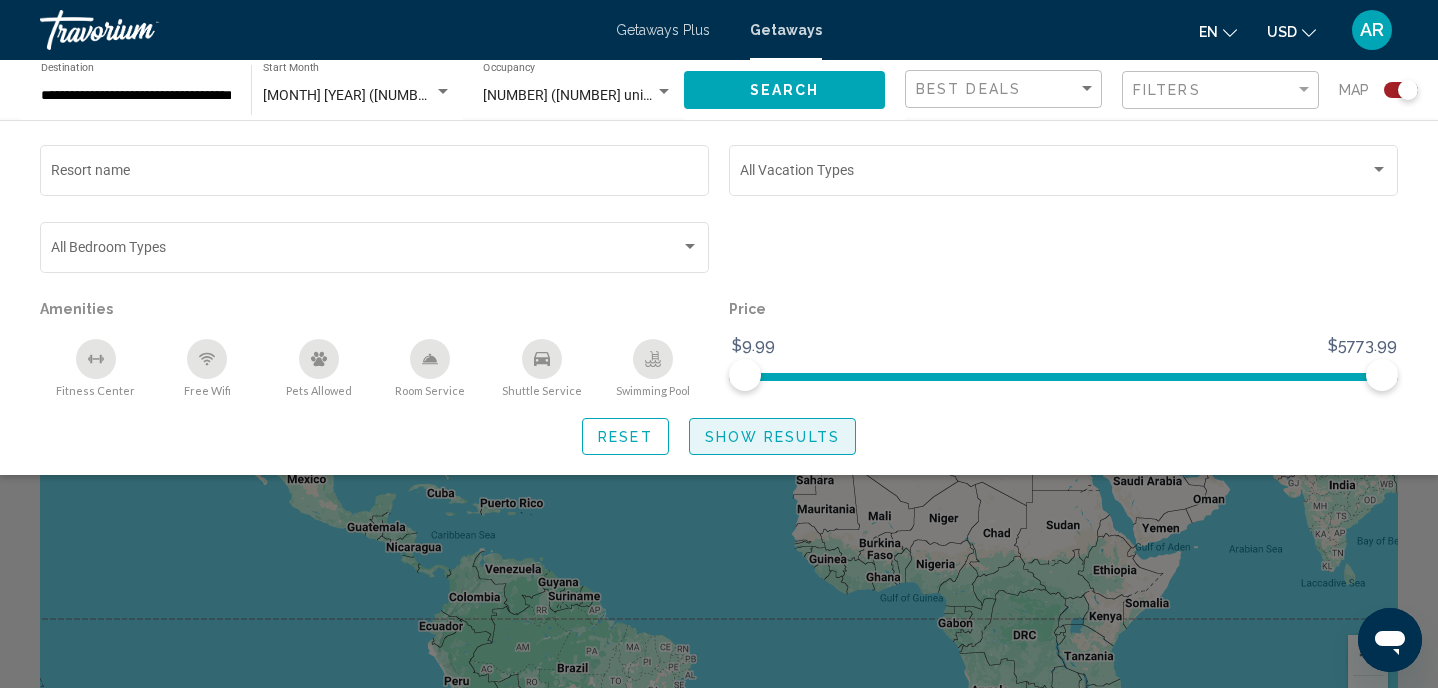 click on "Show Results" 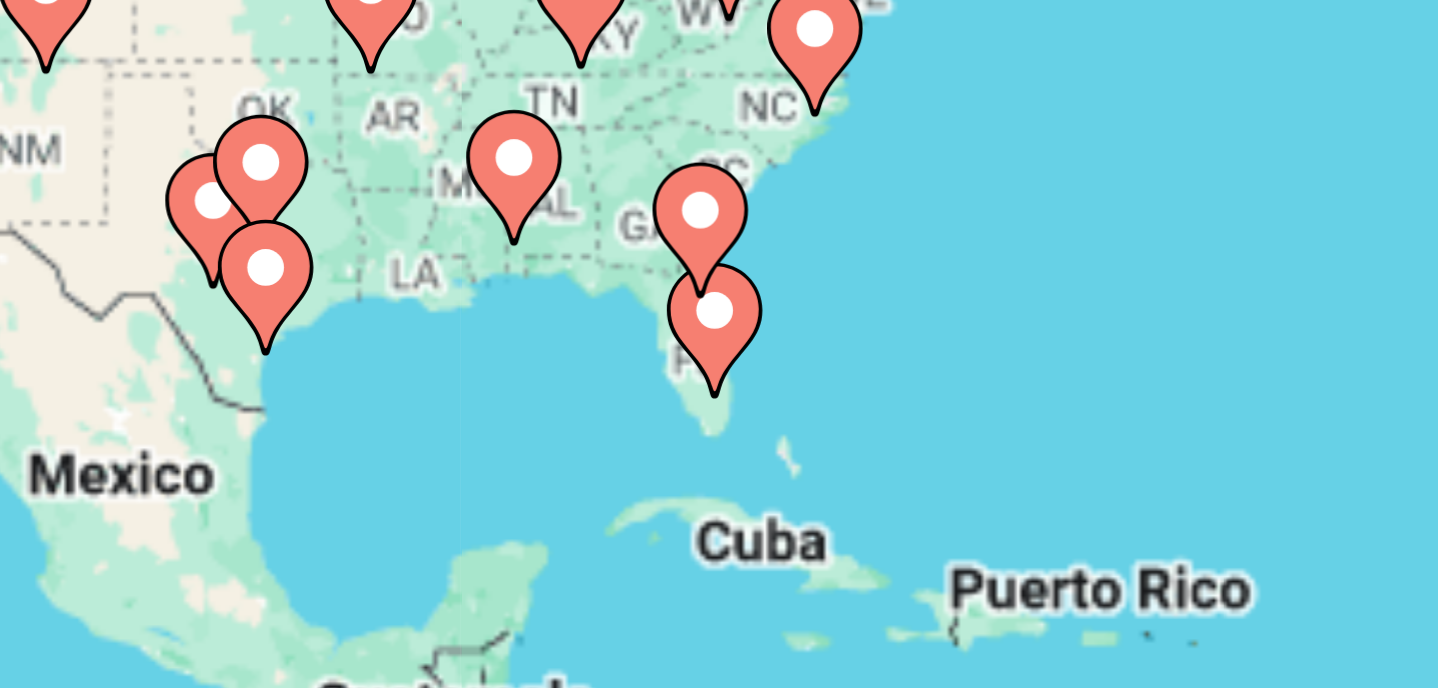 click 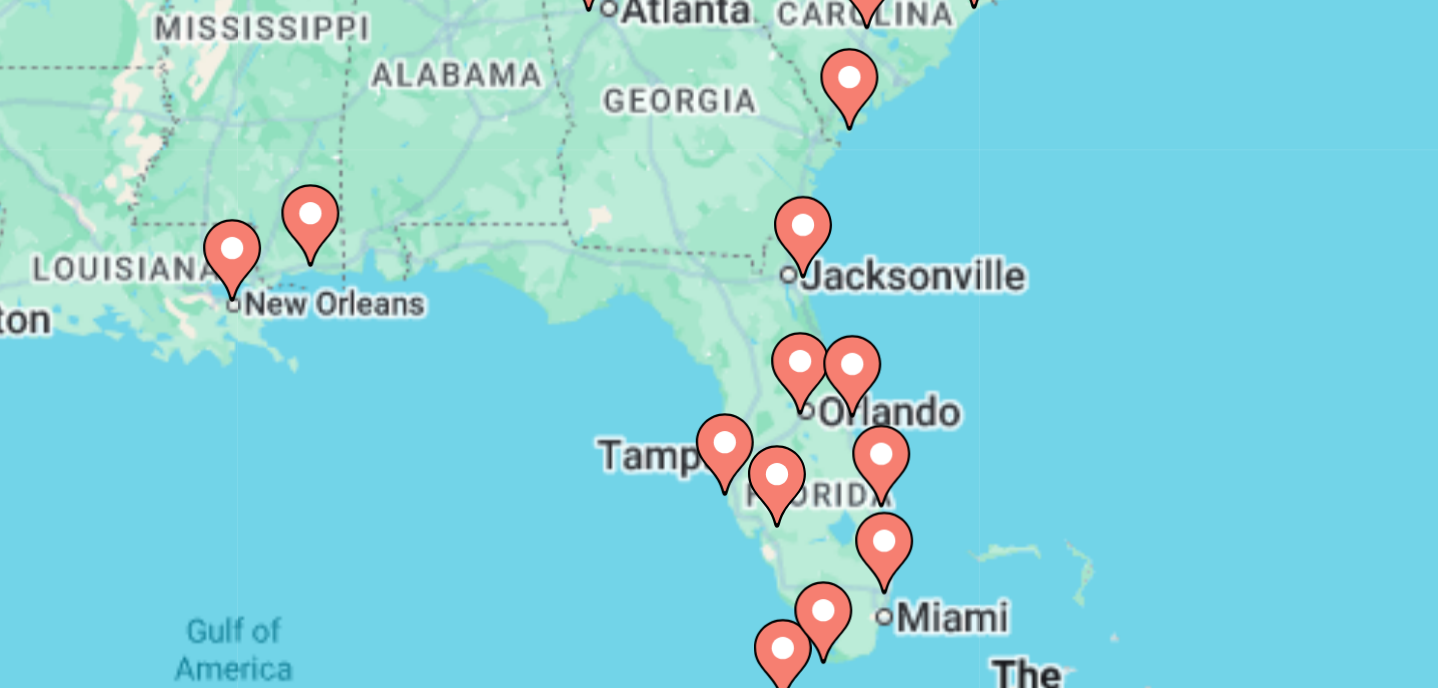 click 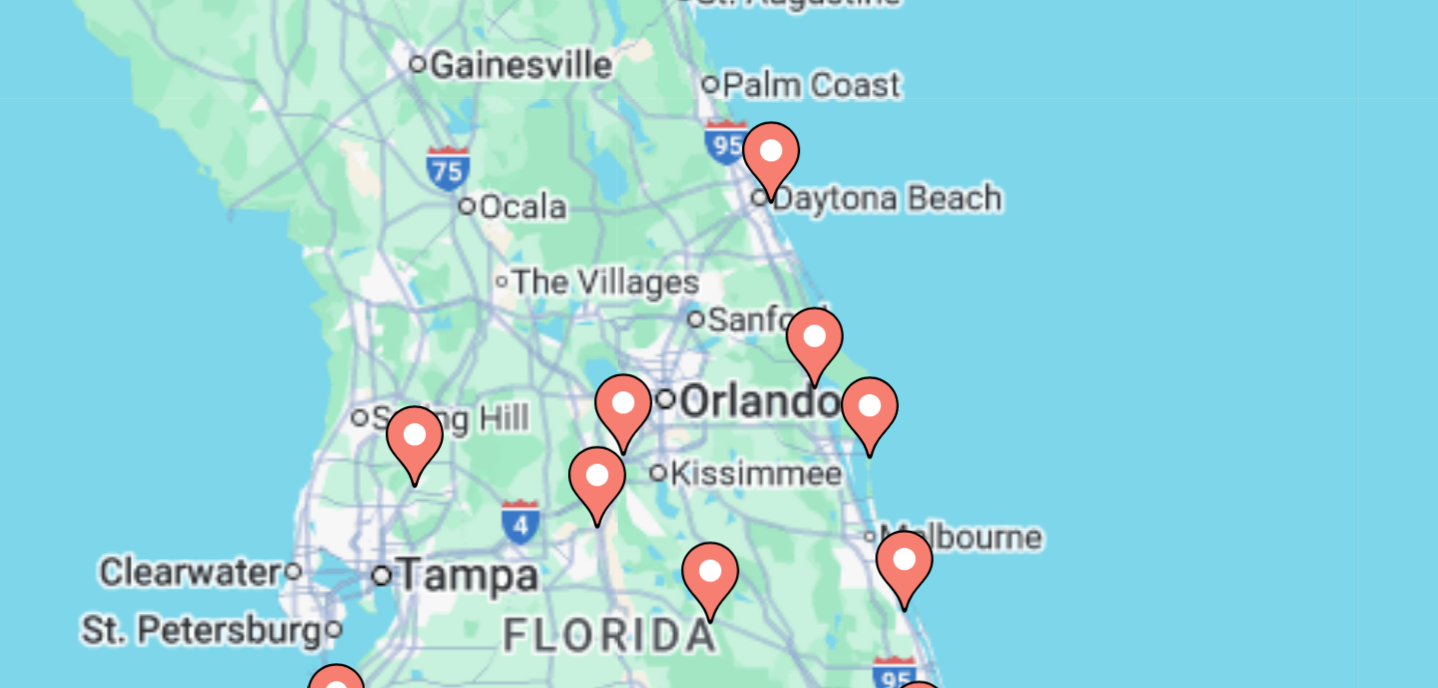 click 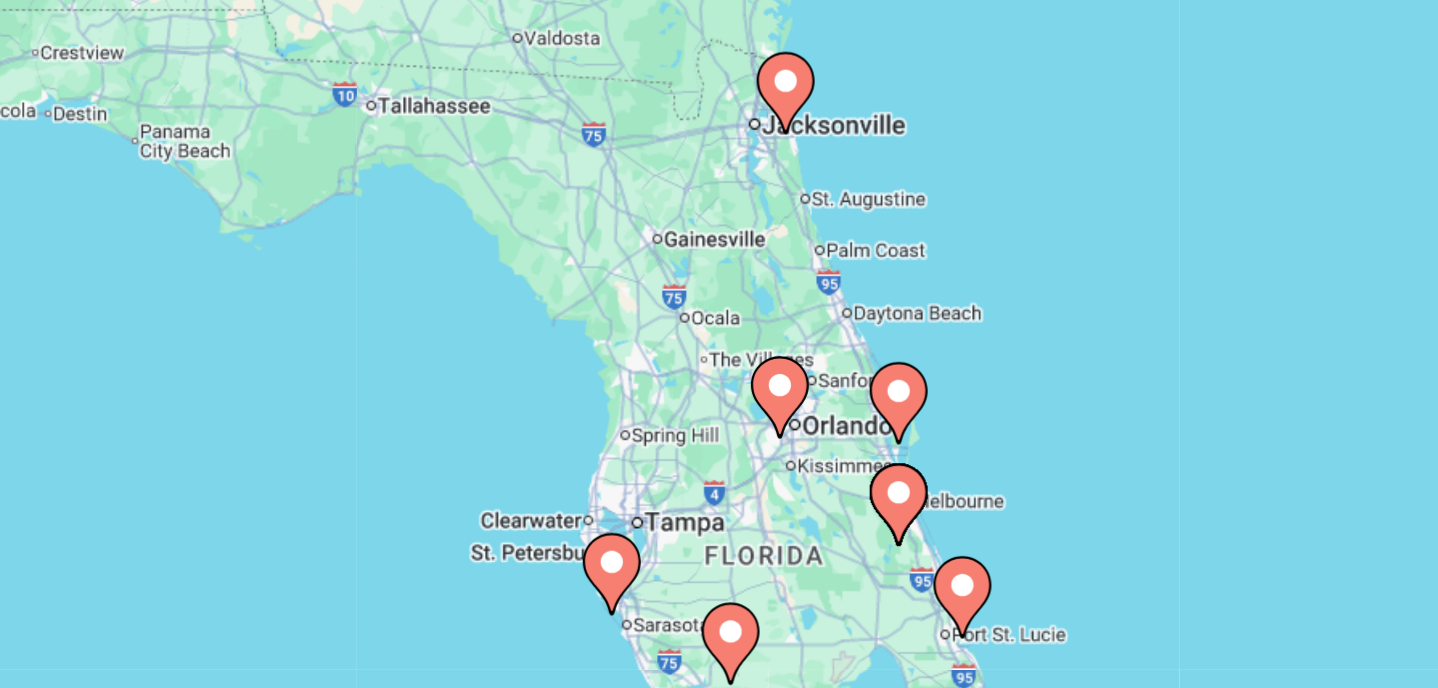 type on "**********" 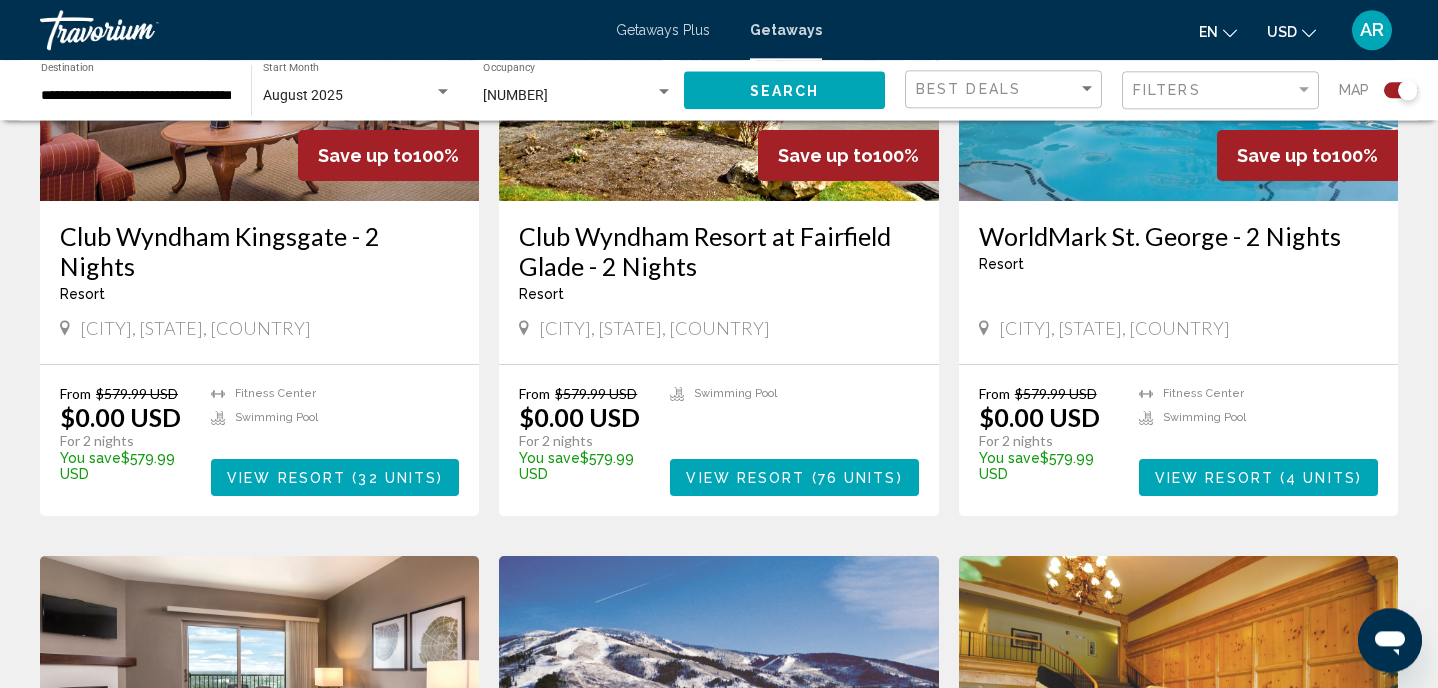 scroll, scrollTop: 2320, scrollLeft: 0, axis: vertical 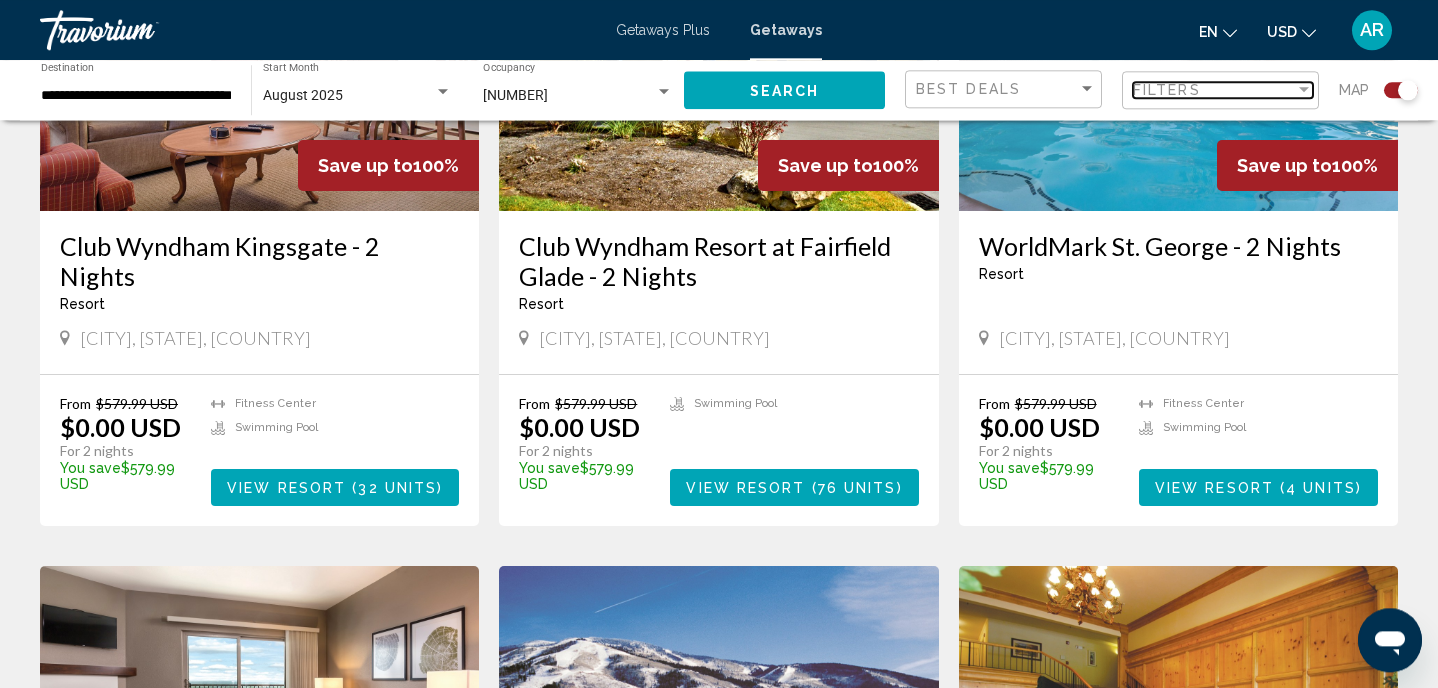 click at bounding box center [1304, 90] 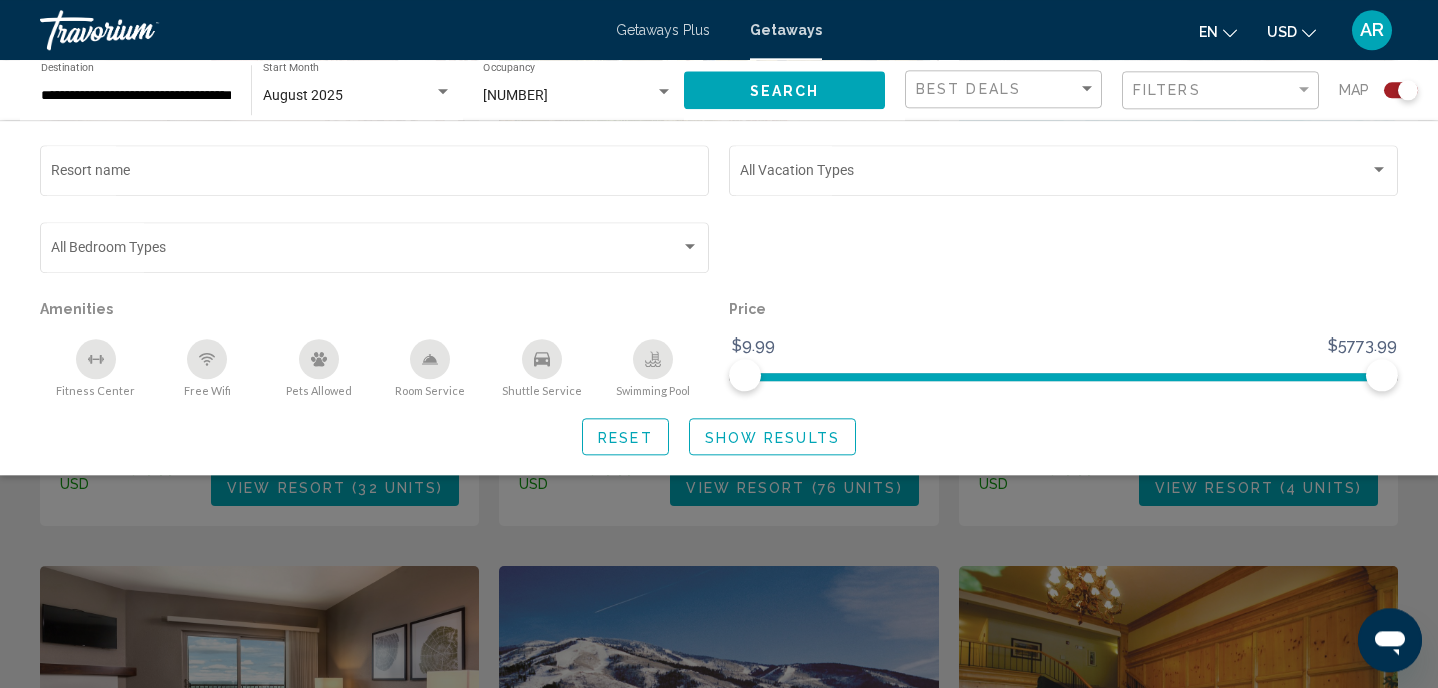 click at bounding box center (443, 92) 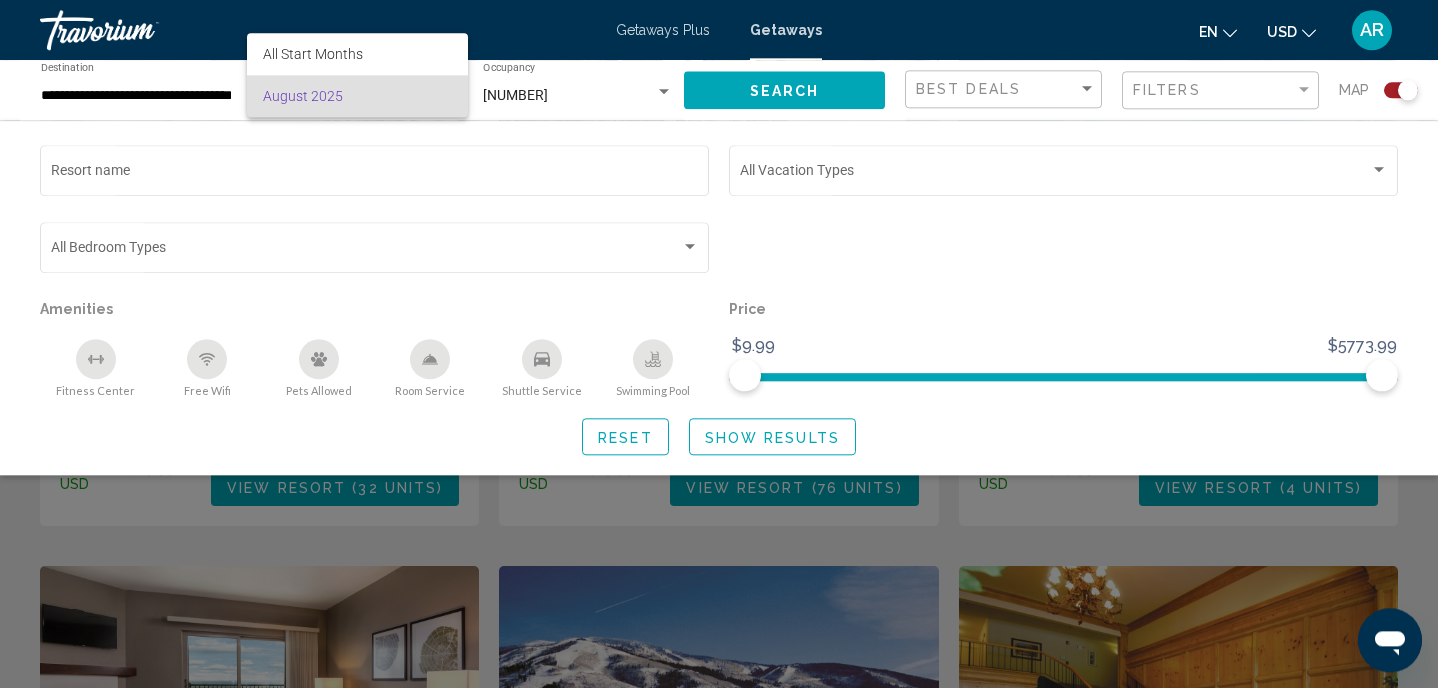 click on "August 2025" at bounding box center (357, 96) 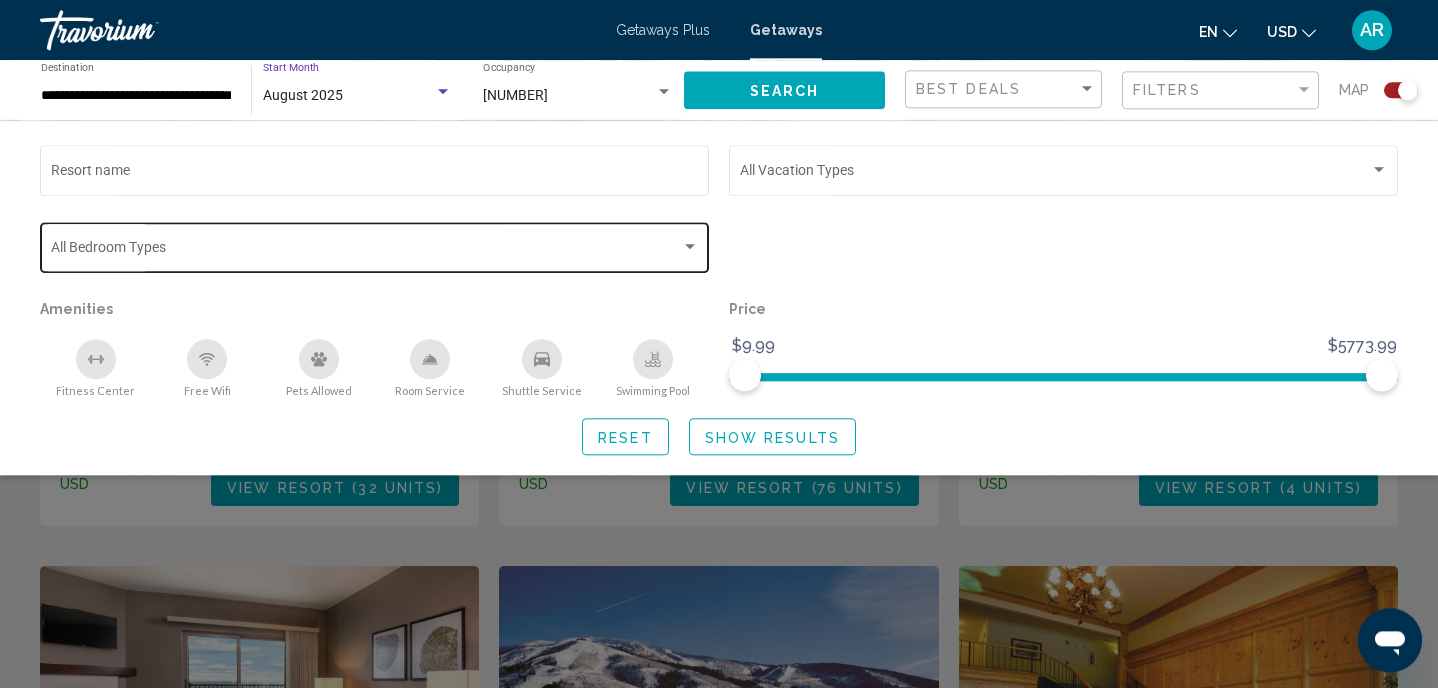 click on "Bedroom Types All Bedroom Types" 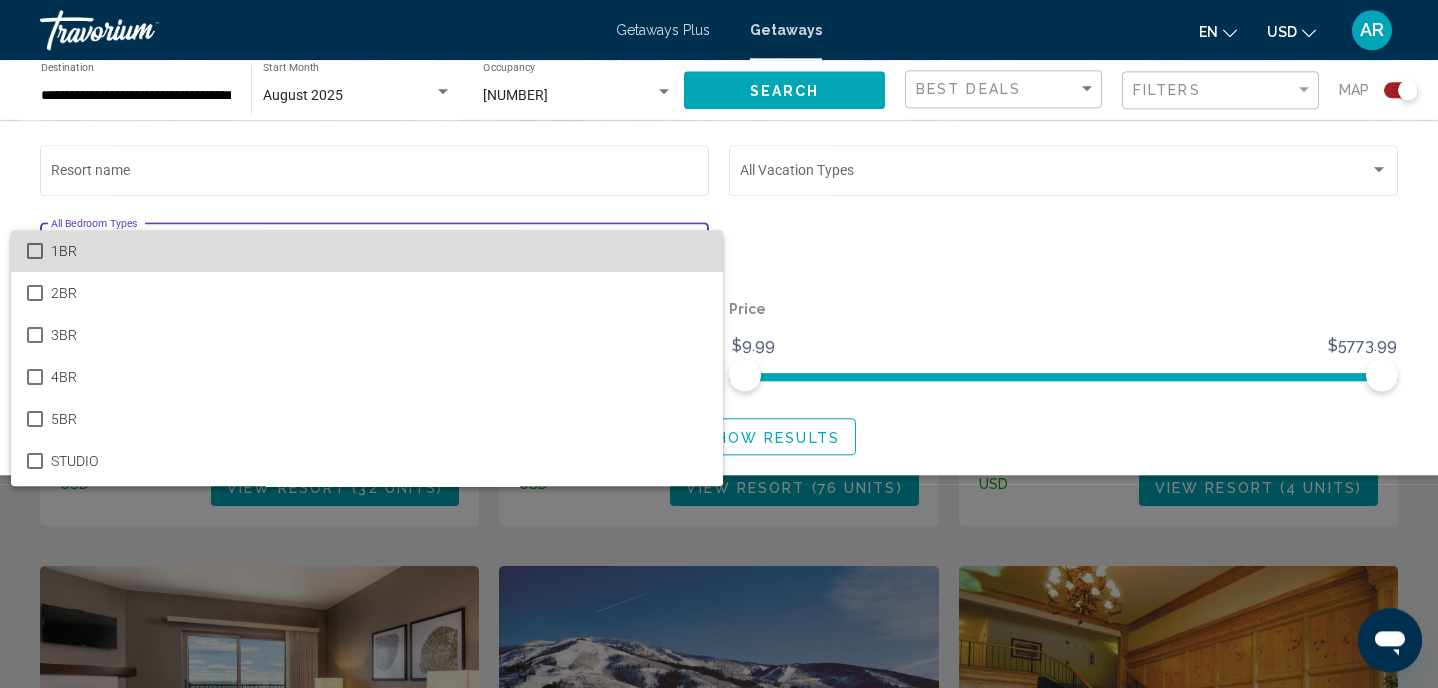 click on "1BR" at bounding box center [379, 251] 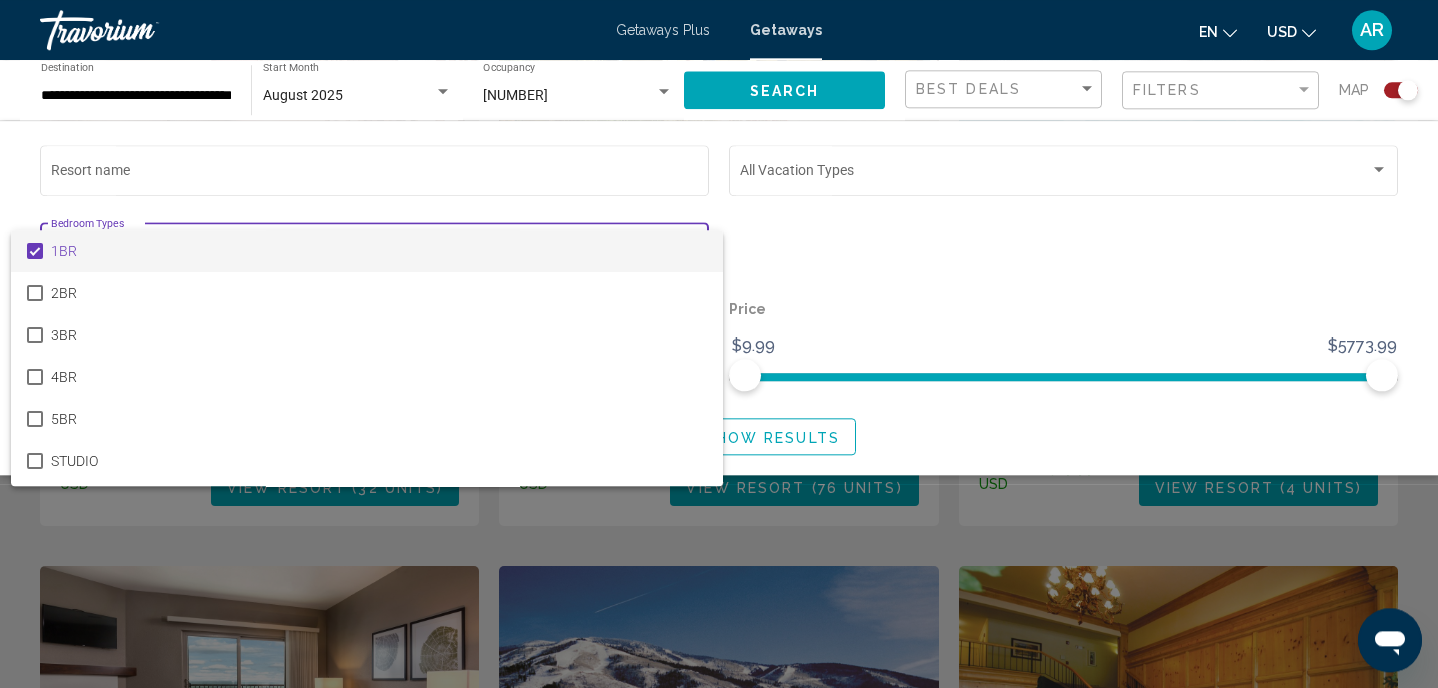 click at bounding box center (719, 344) 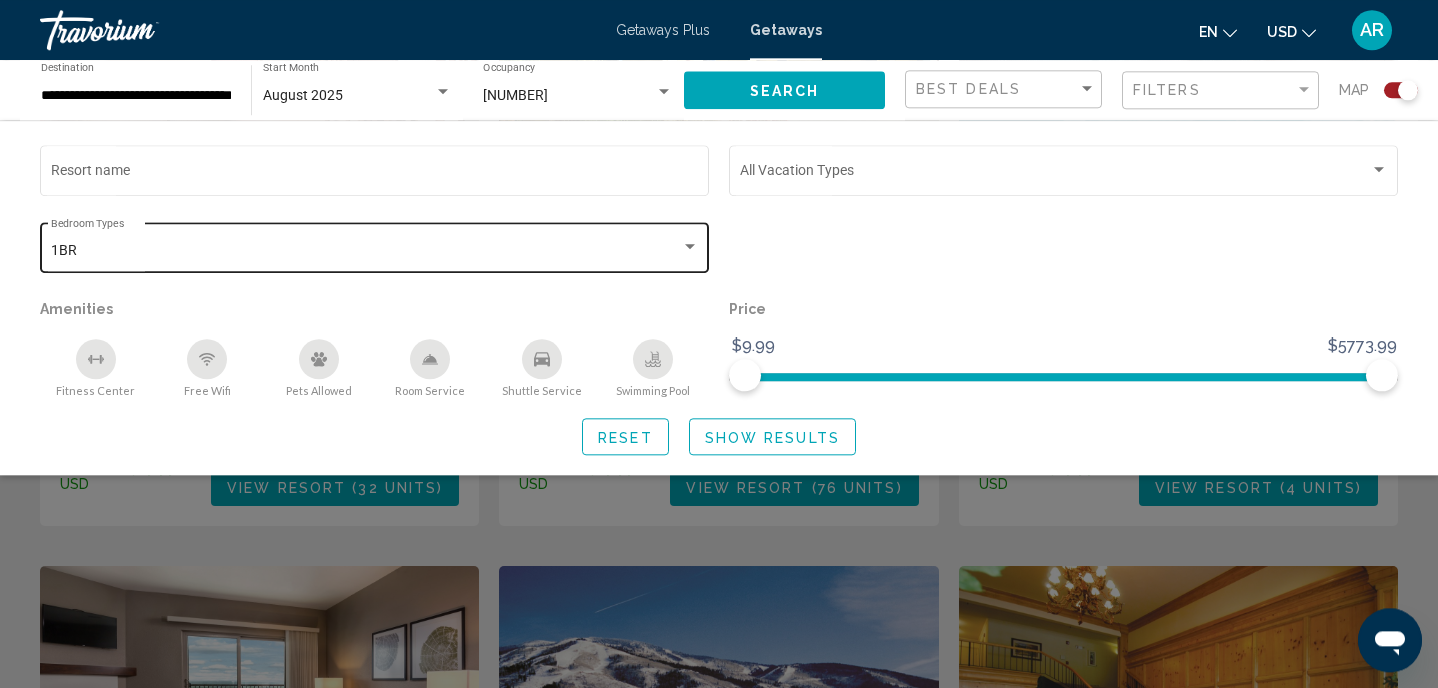 click on "1BR" at bounding box center (366, 251) 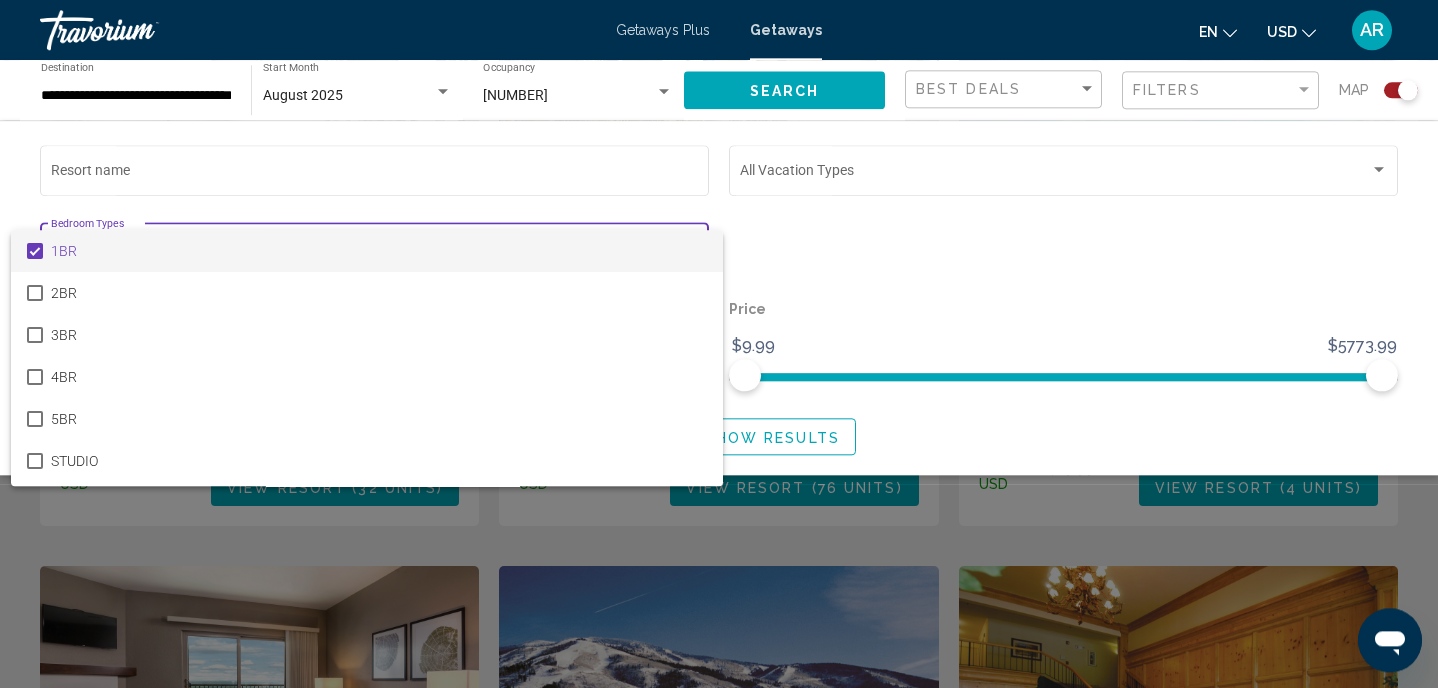 click at bounding box center [35, 251] 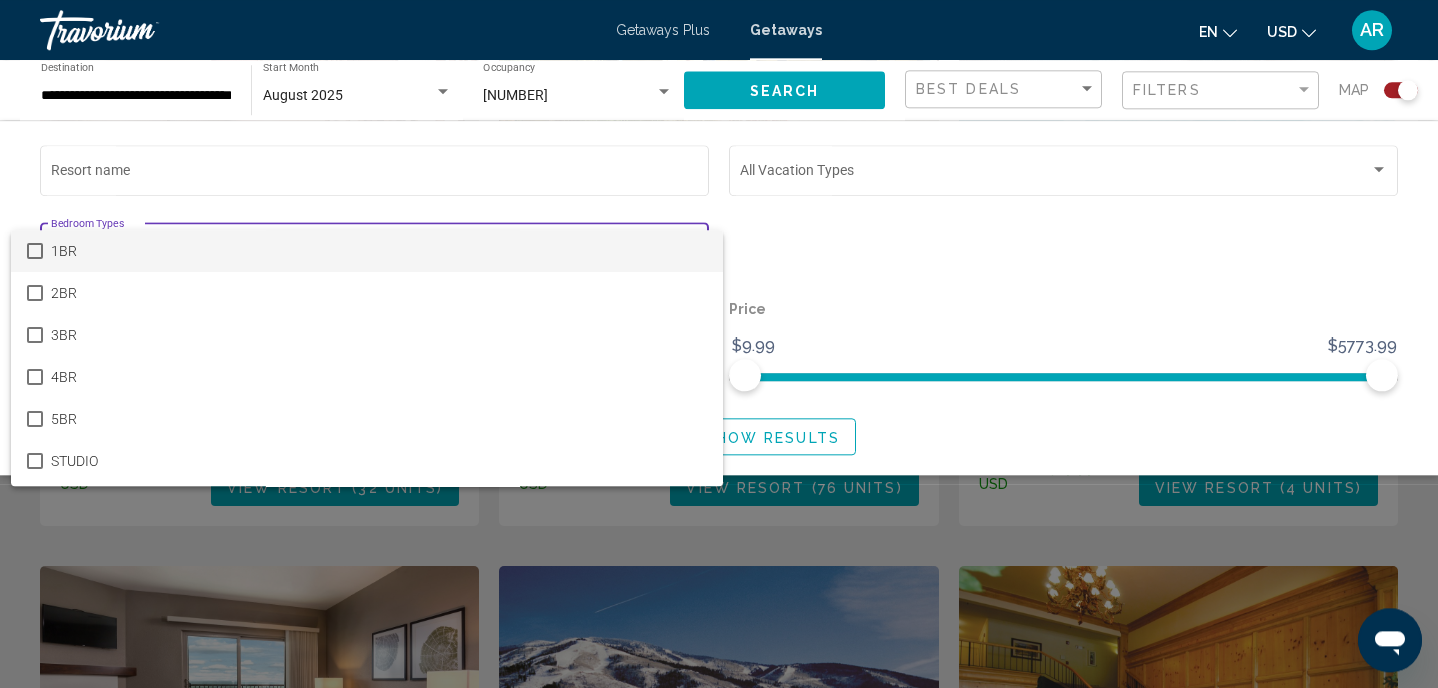 click at bounding box center (719, 344) 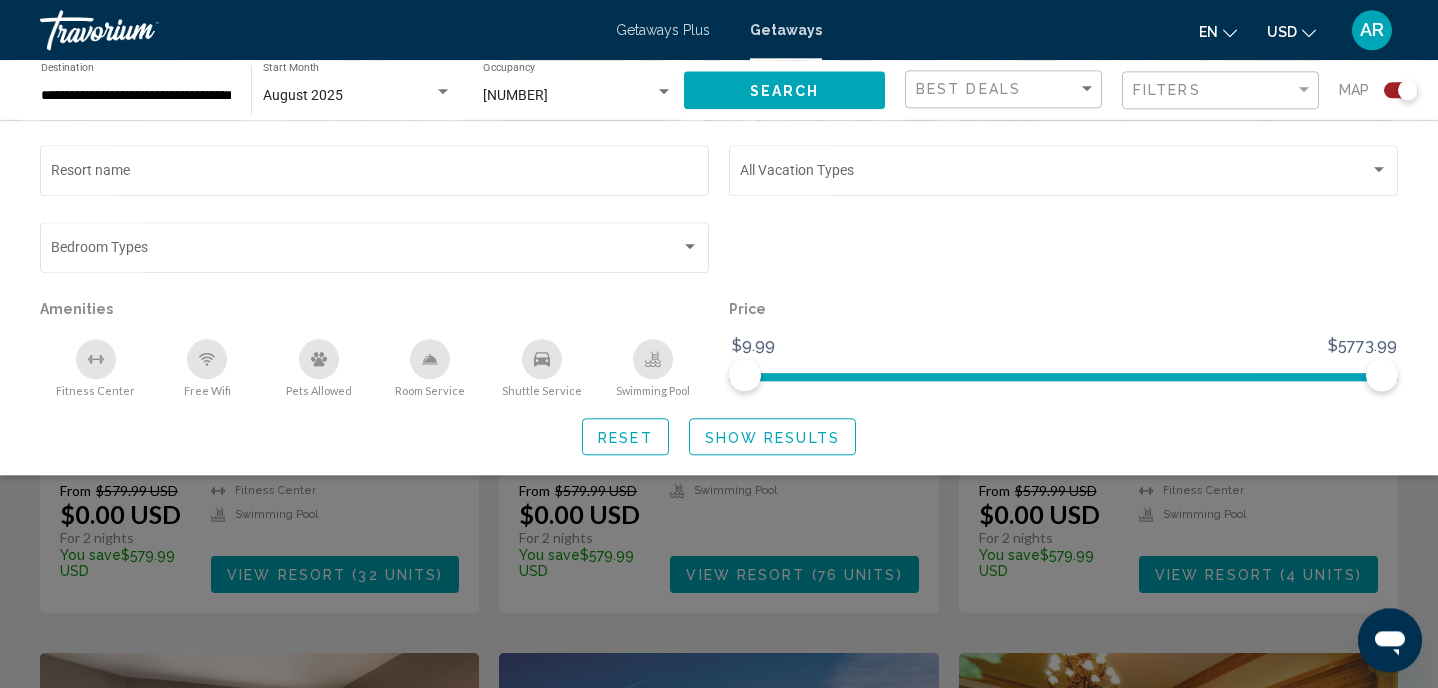 scroll, scrollTop: 2231, scrollLeft: 0, axis: vertical 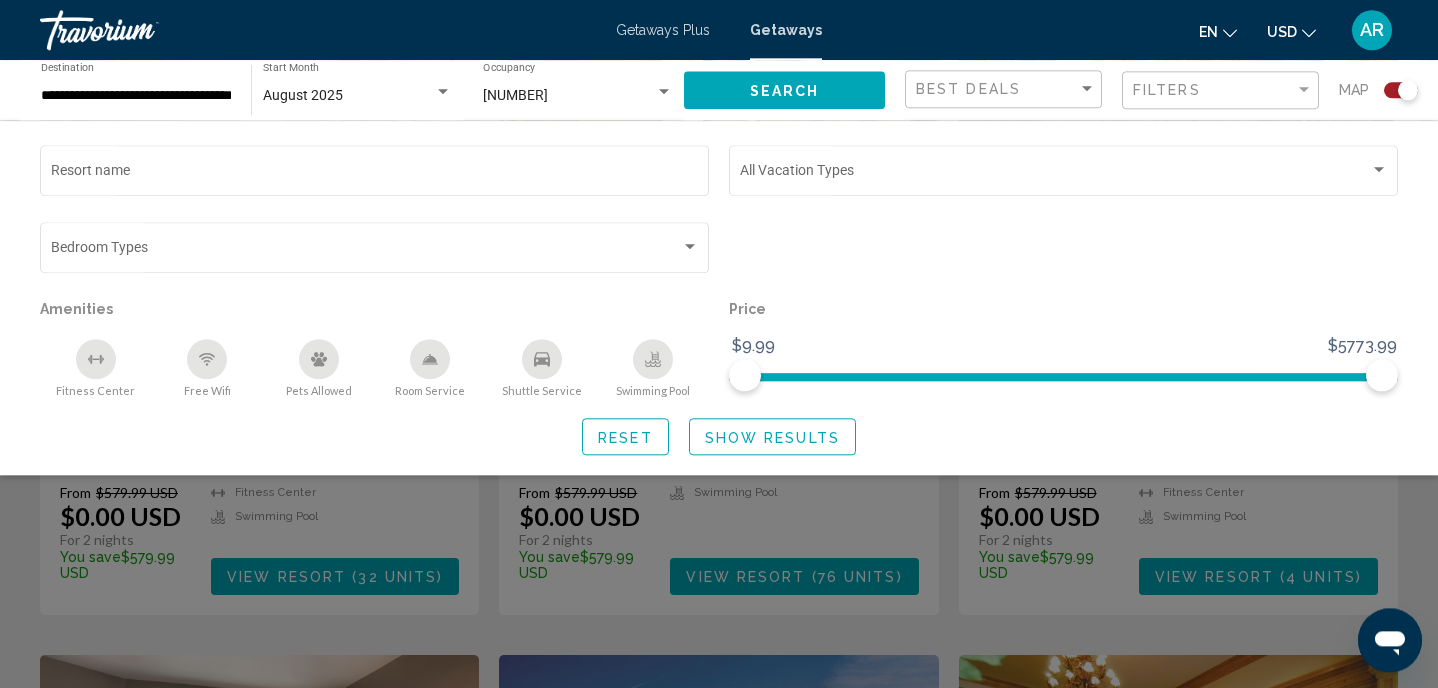 click on "August 2025" at bounding box center (348, 96) 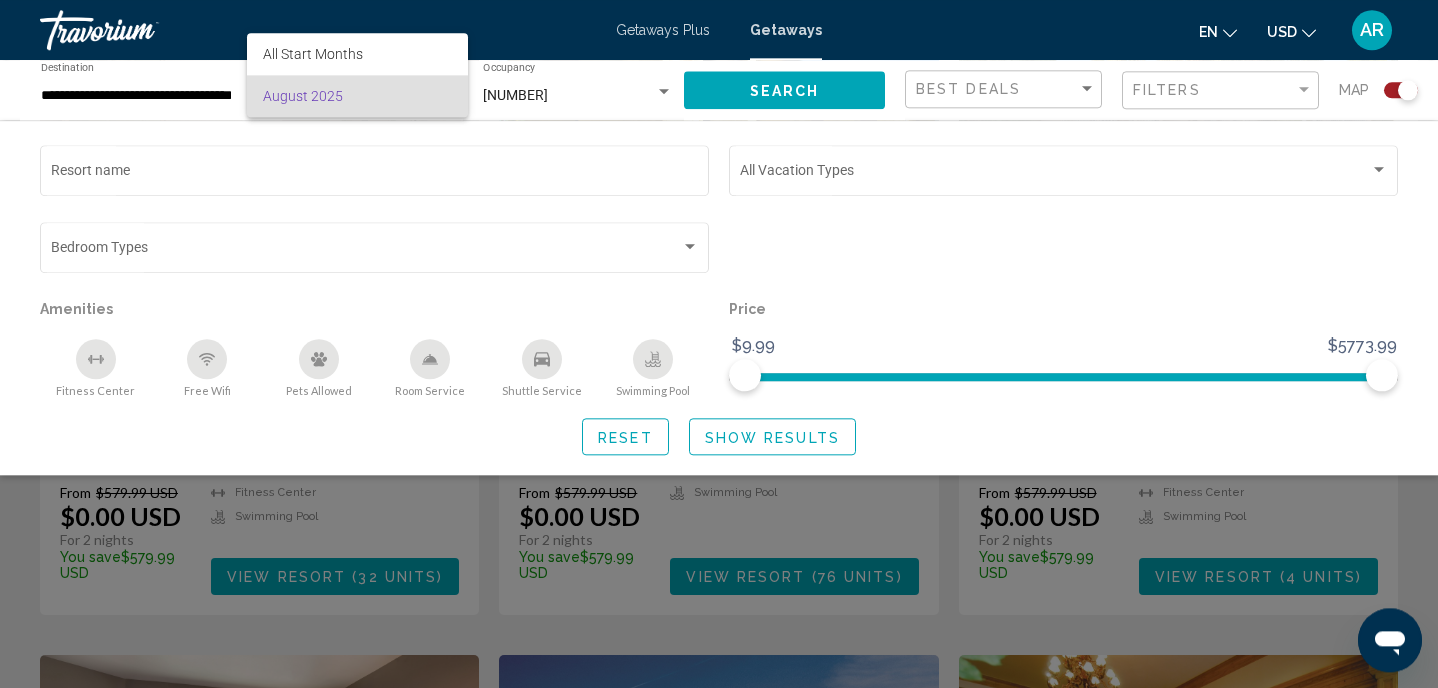 click on "August 2025" at bounding box center [357, 96] 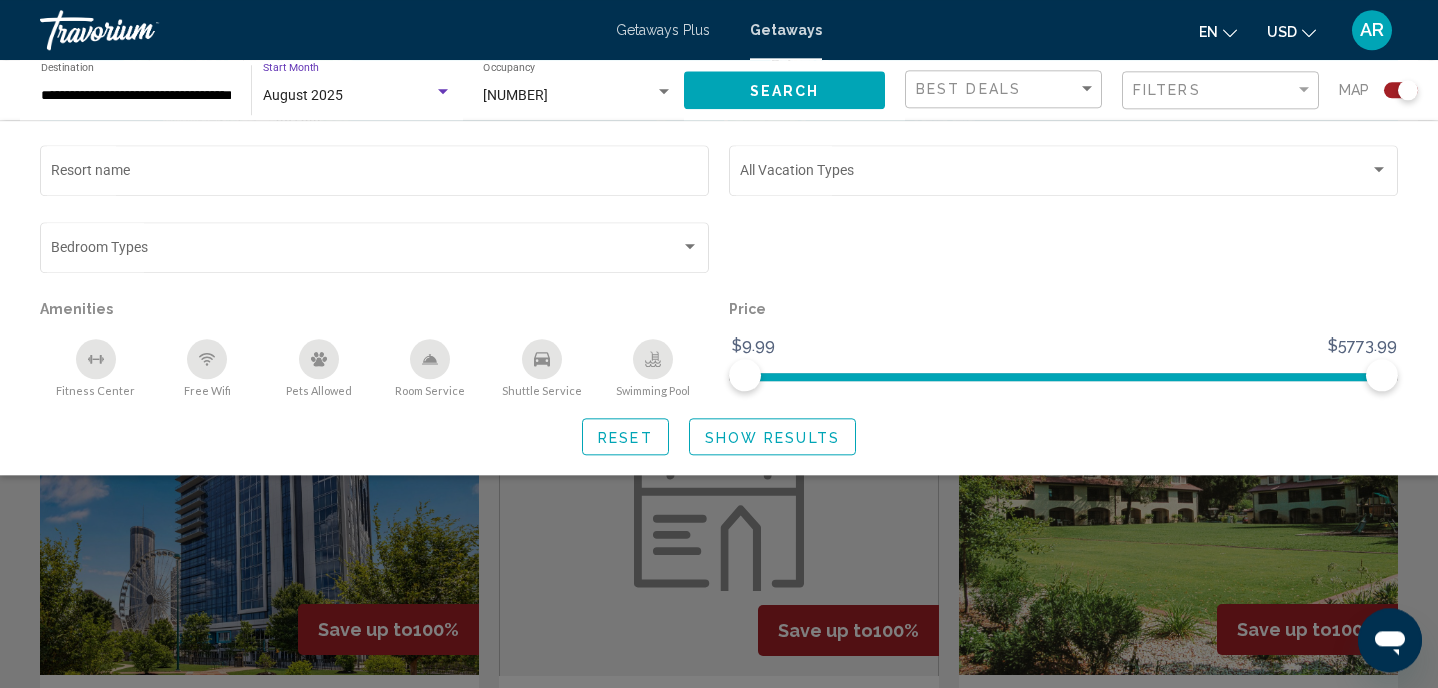 scroll, scrollTop: 0, scrollLeft: 0, axis: both 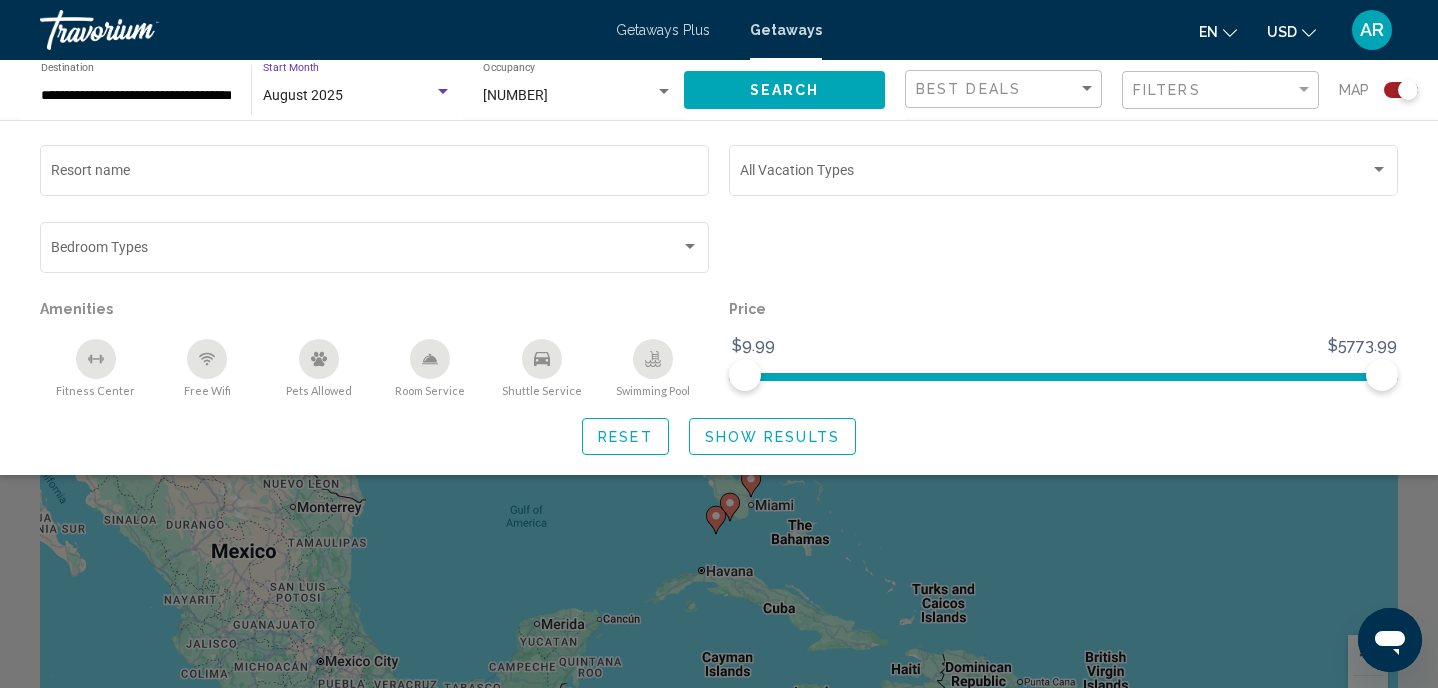 click on "Show Results" 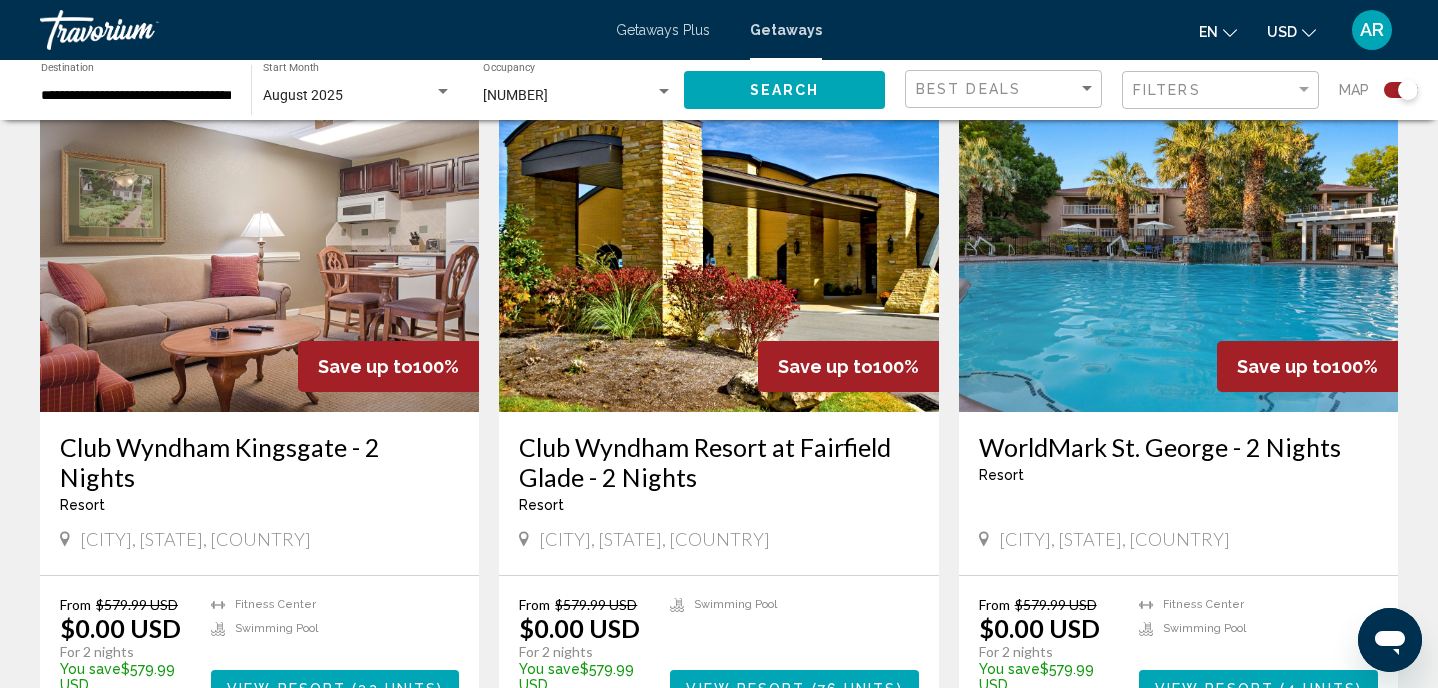 scroll, scrollTop: 1929, scrollLeft: 0, axis: vertical 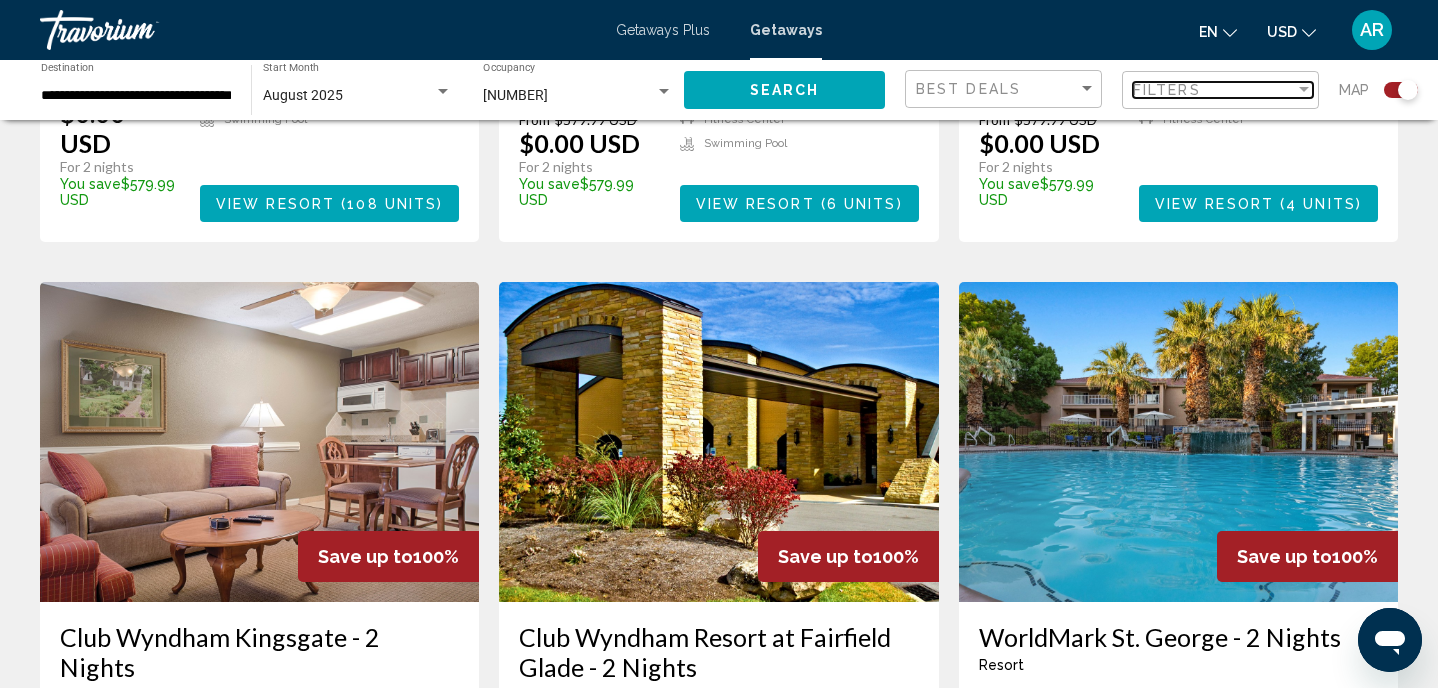 click at bounding box center (1304, 90) 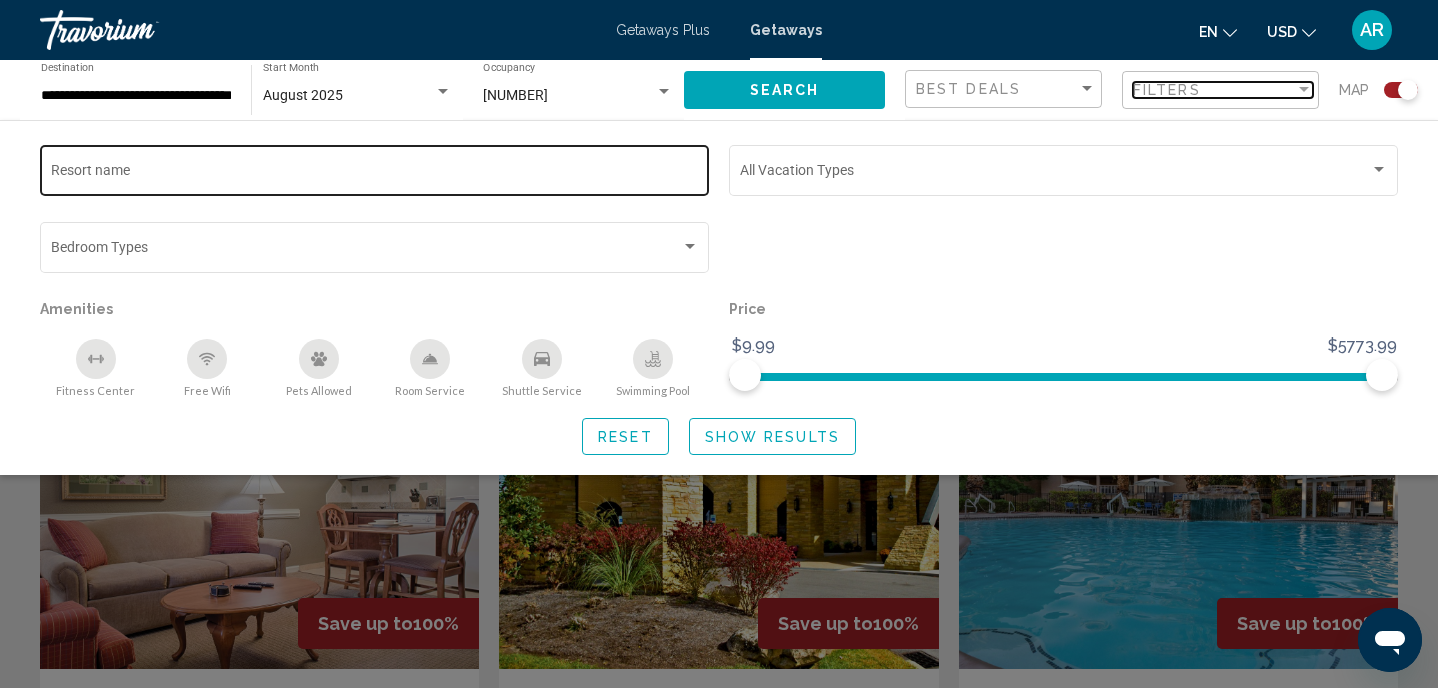scroll, scrollTop: 1863, scrollLeft: 0, axis: vertical 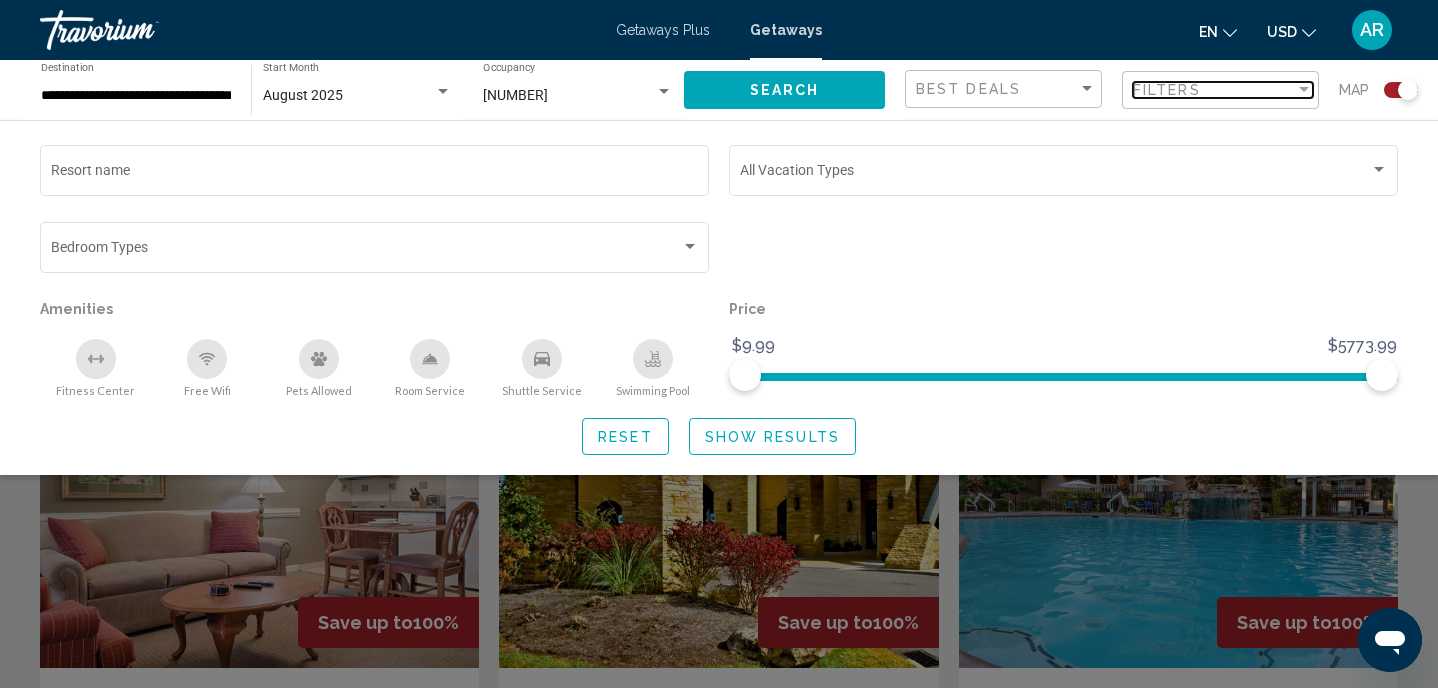 click at bounding box center [1304, 90] 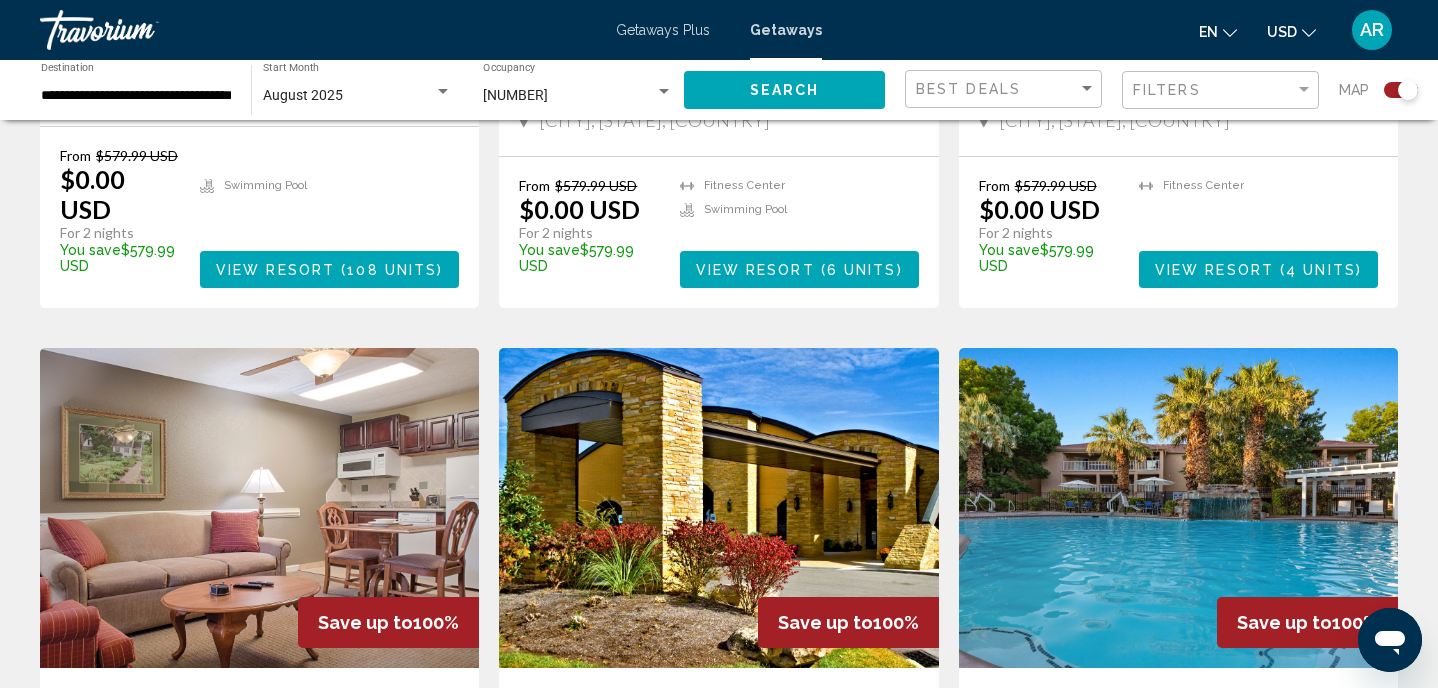 click on "Filters" 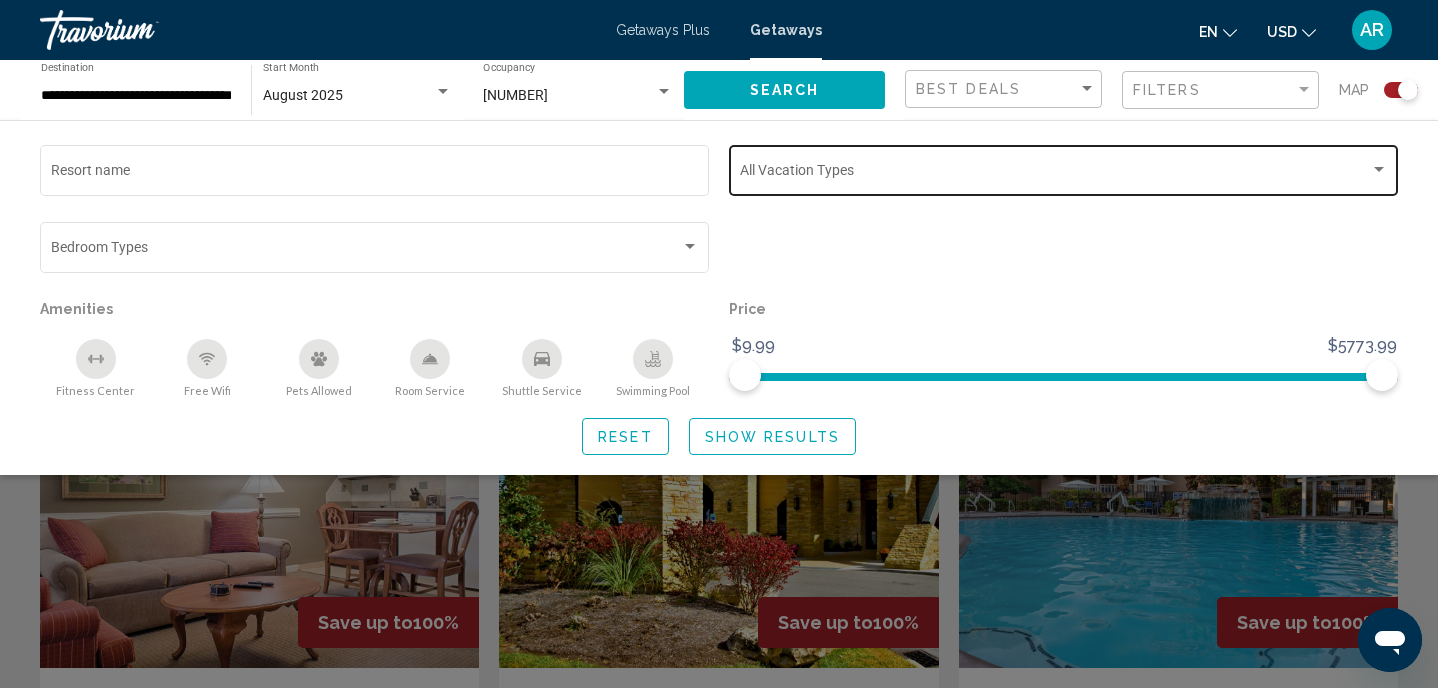 click on "Vacation Types All Vacation Types" 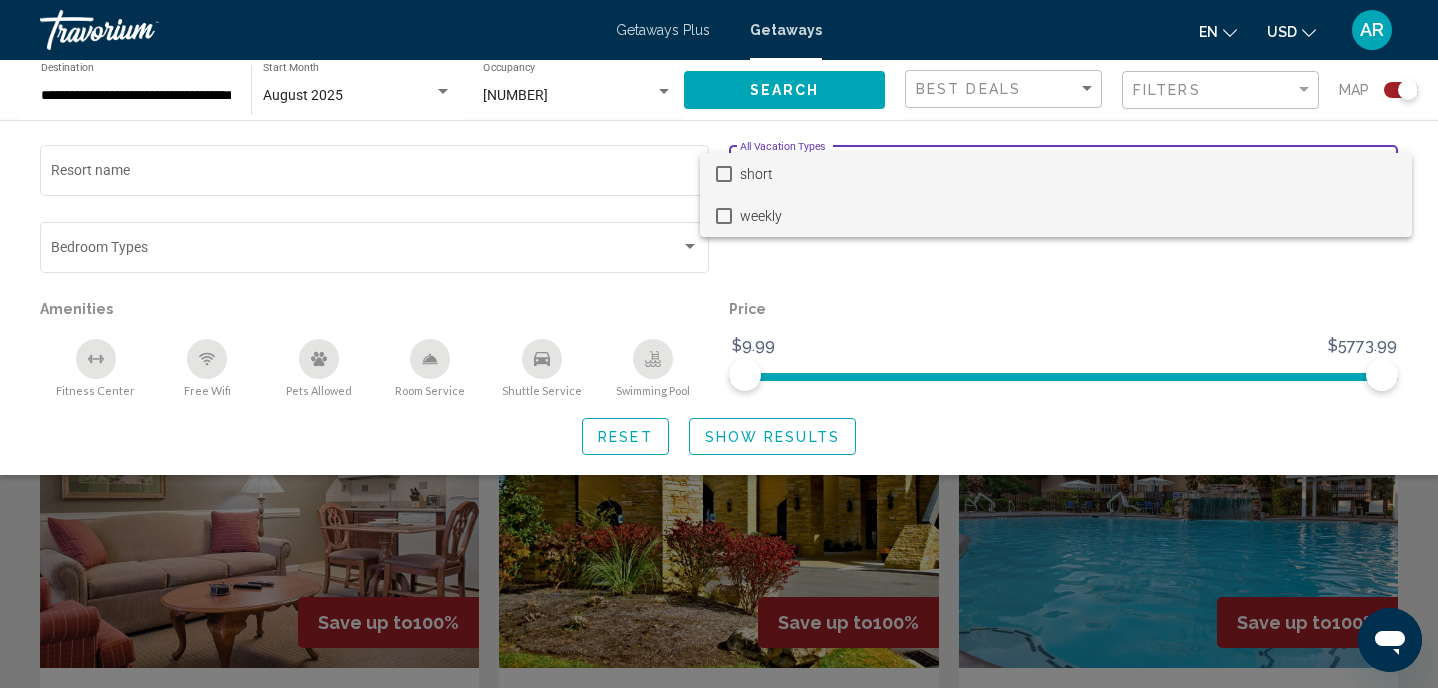click on "weekly" at bounding box center [1068, 216] 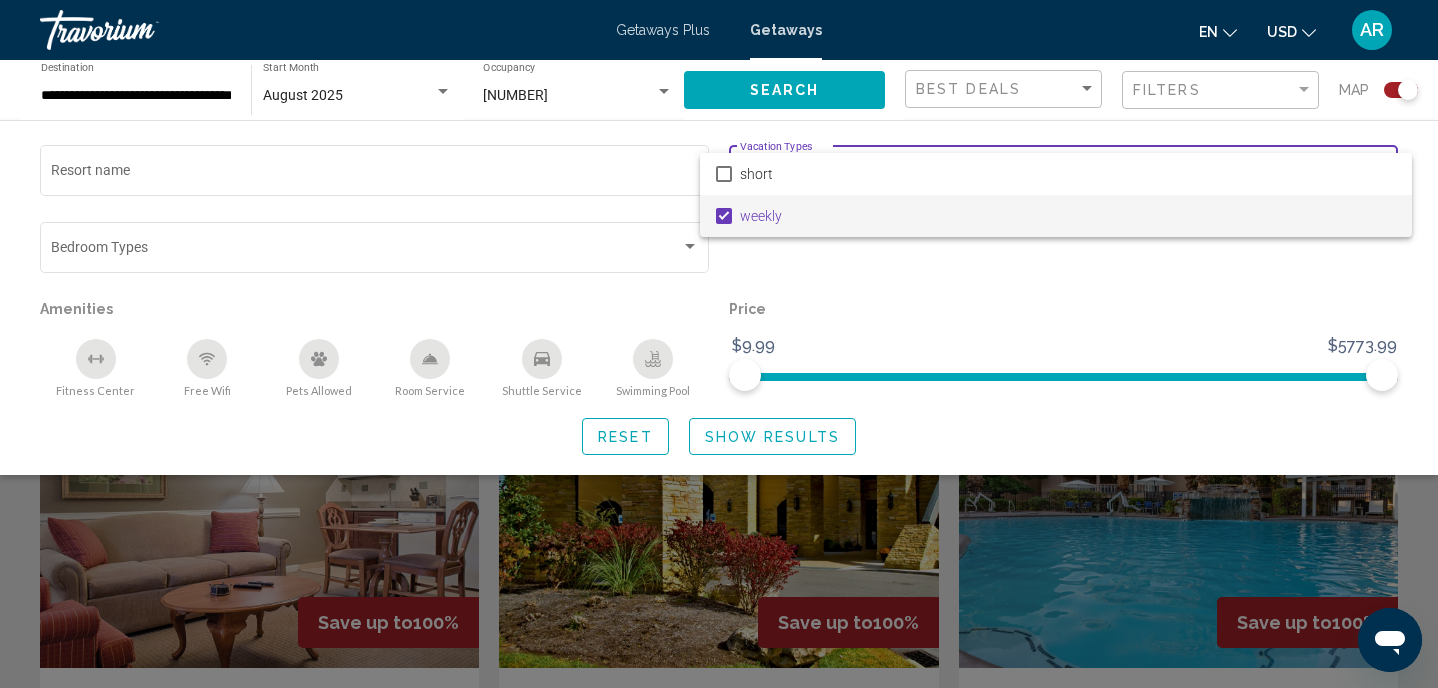 click at bounding box center [719, 344] 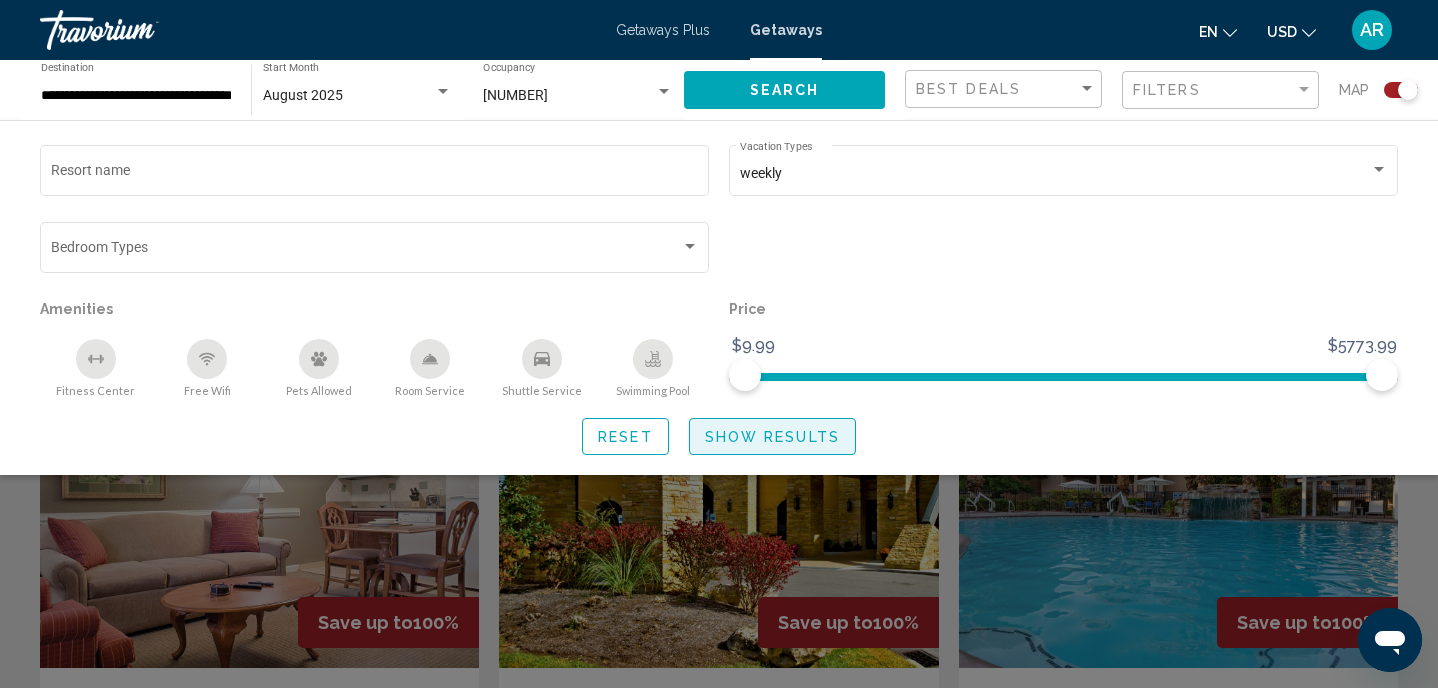 click on "Show Results" 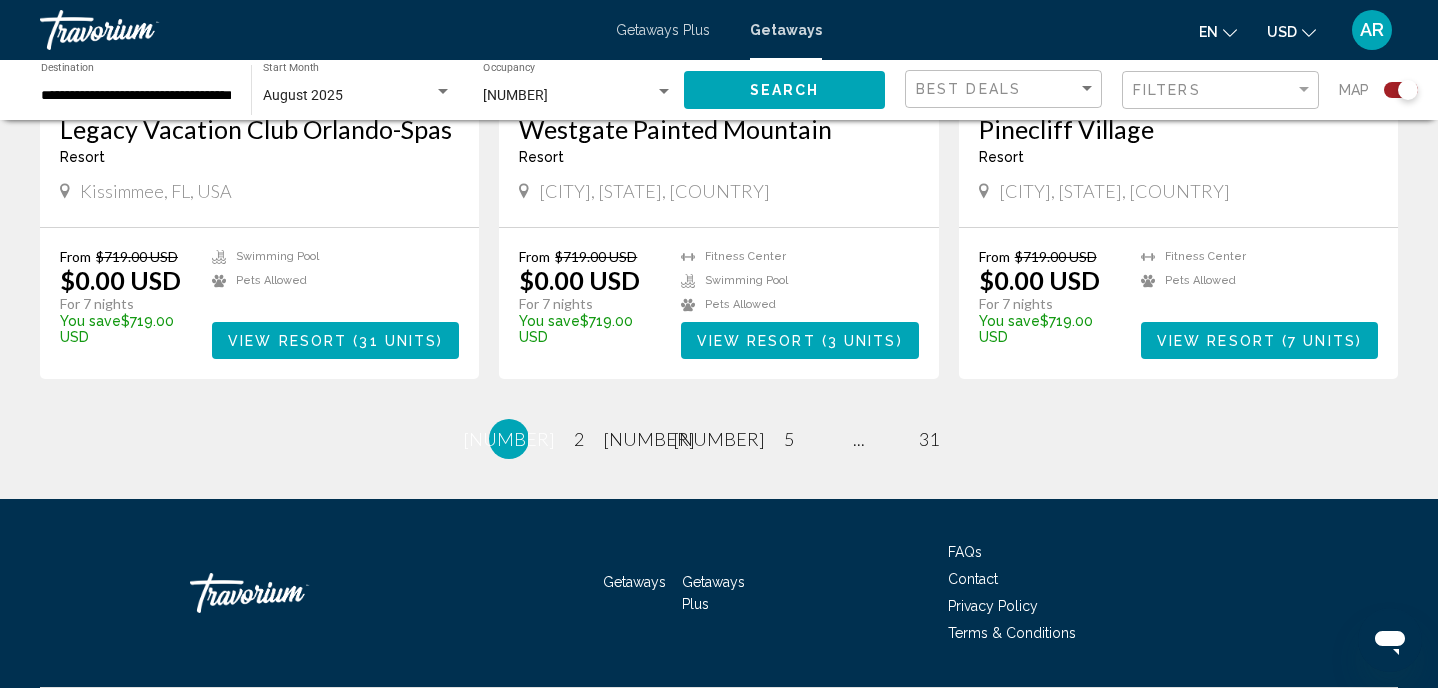 scroll, scrollTop: 3020, scrollLeft: 0, axis: vertical 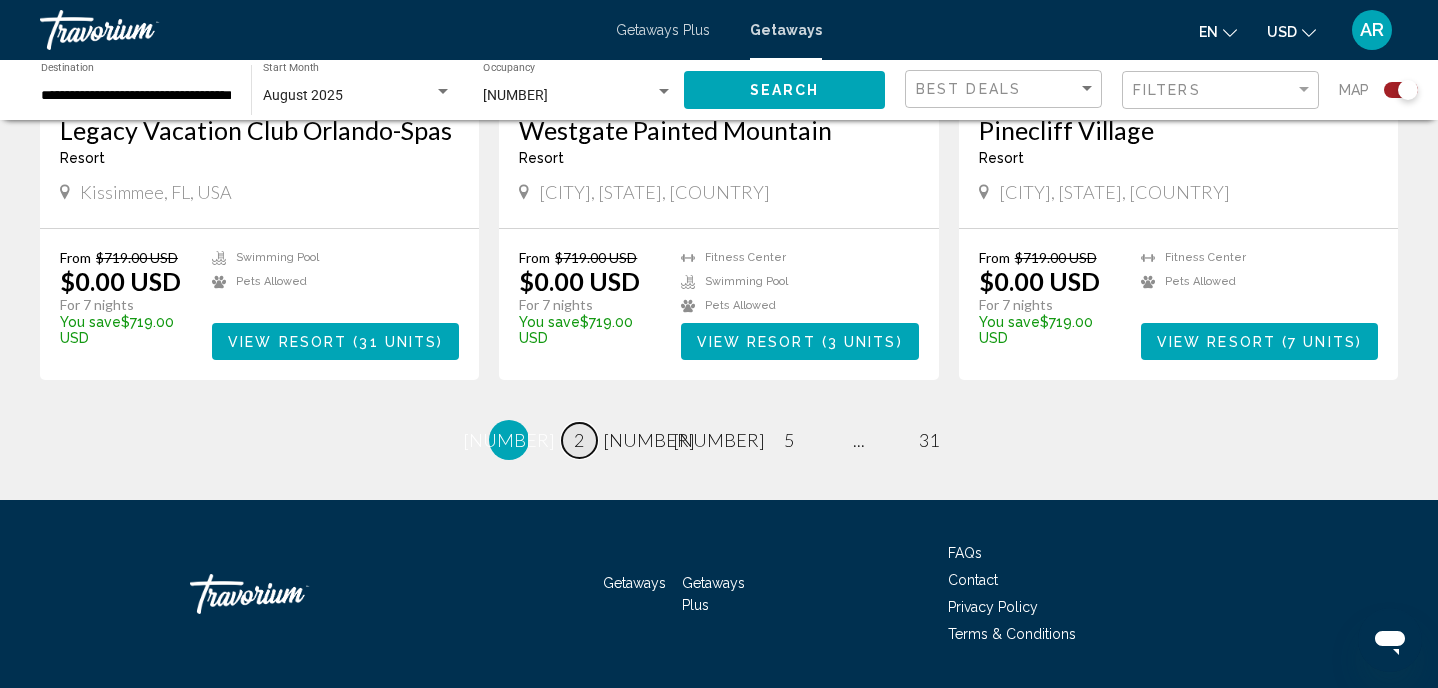 click on "page [NUMBER]" at bounding box center [579, 440] 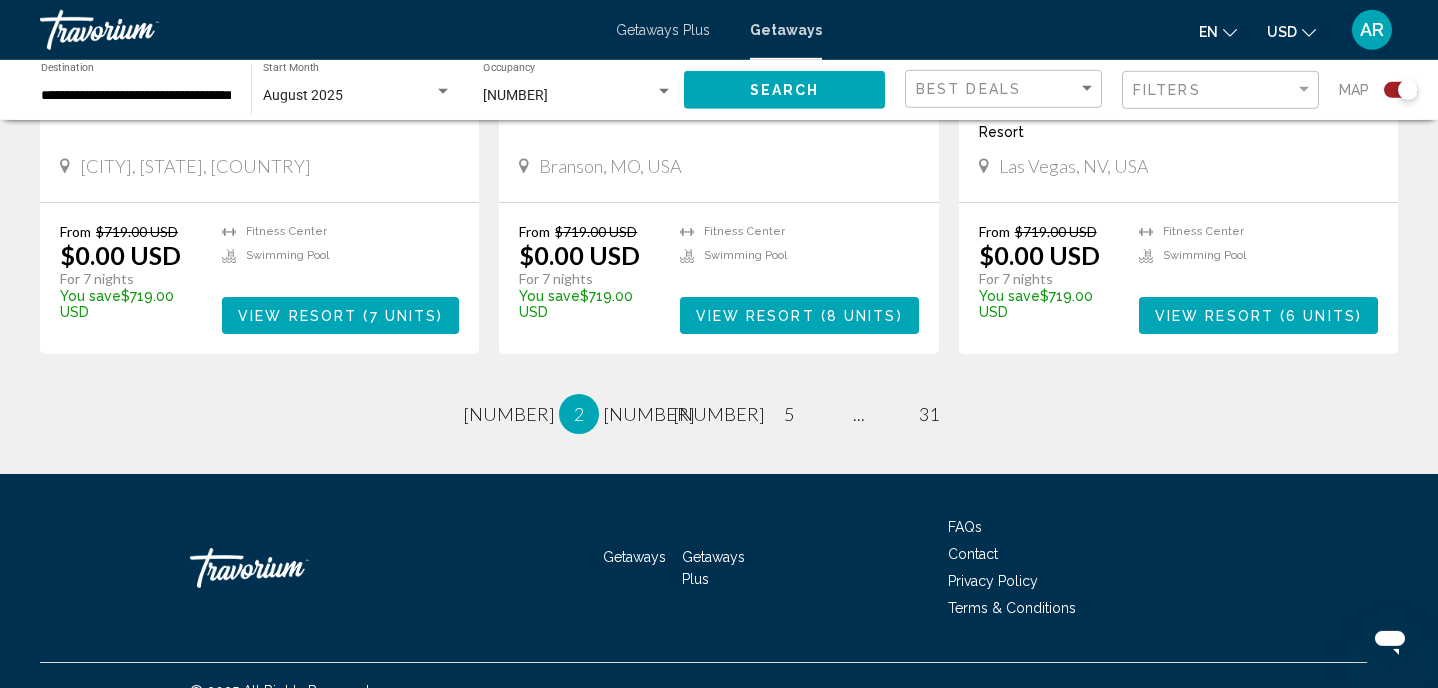 scroll, scrollTop: 3022, scrollLeft: 0, axis: vertical 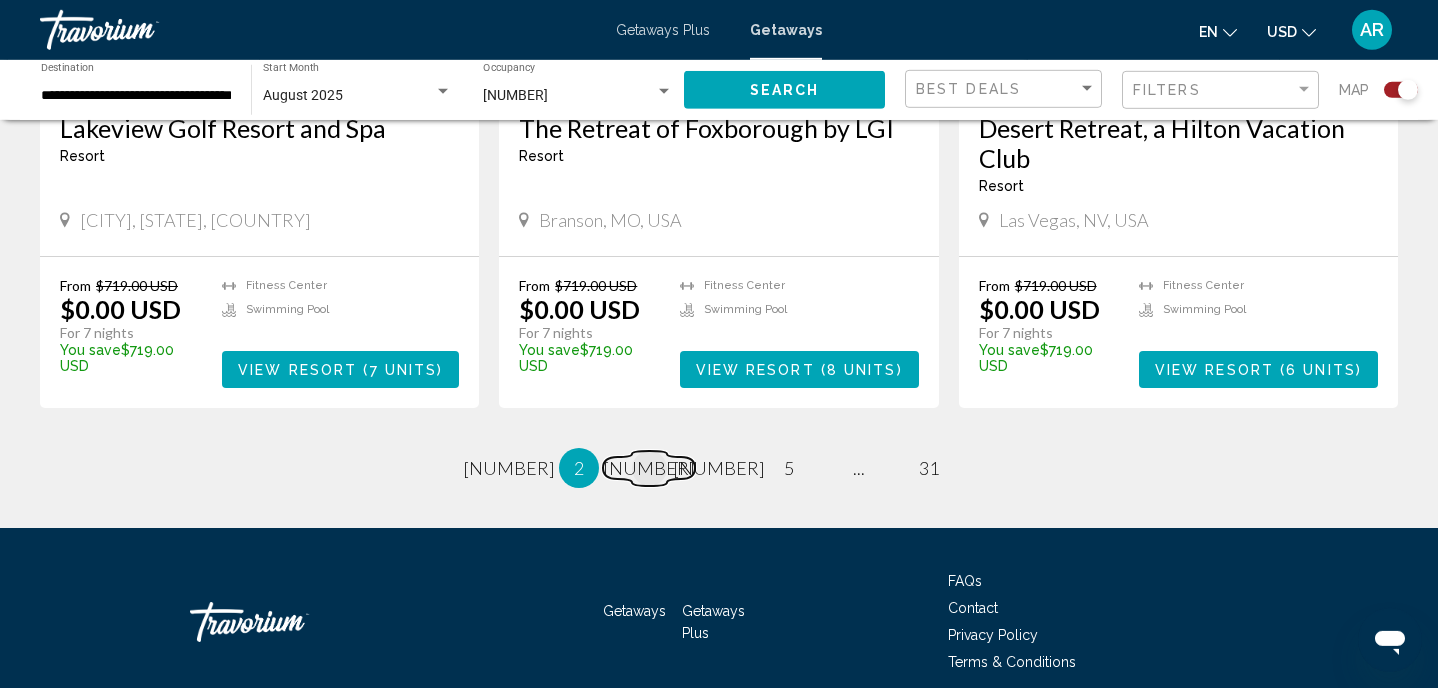 click on "page  [NUMBER]" at bounding box center [649, 468] 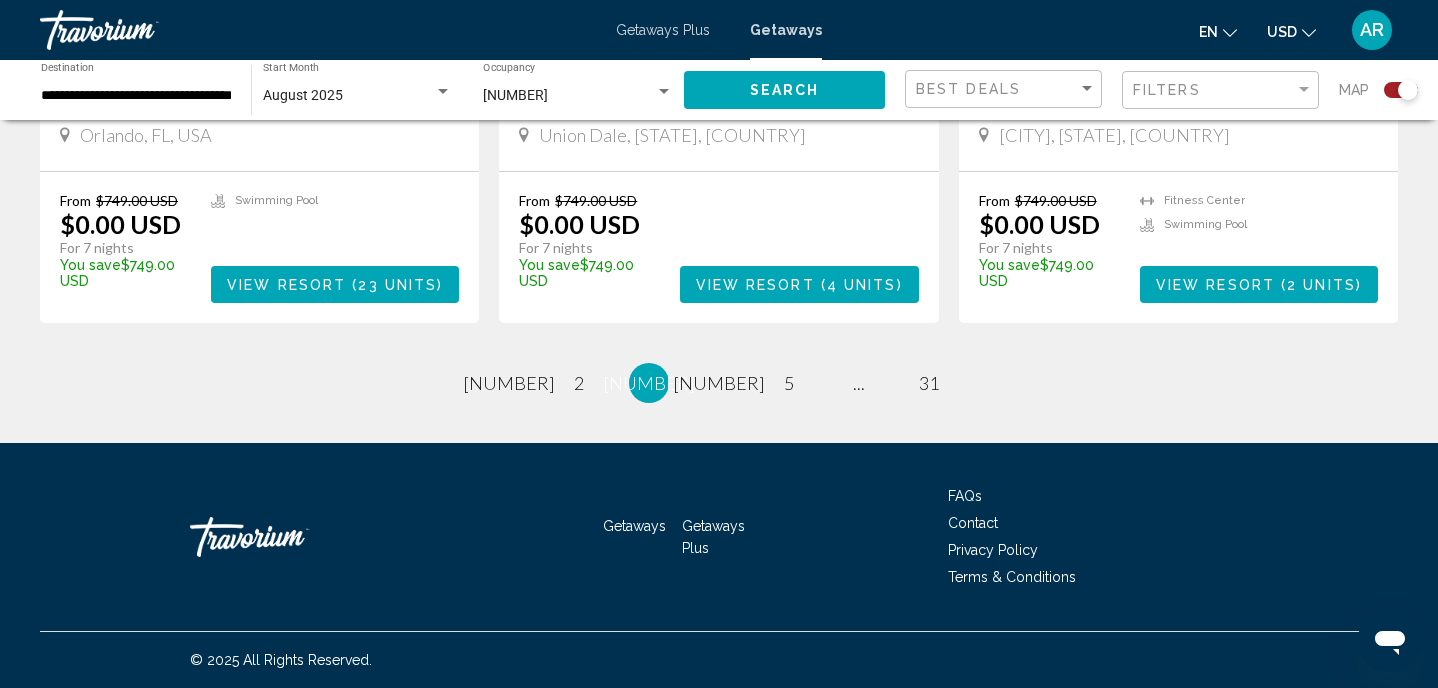 scroll, scrollTop: 3133, scrollLeft: 0, axis: vertical 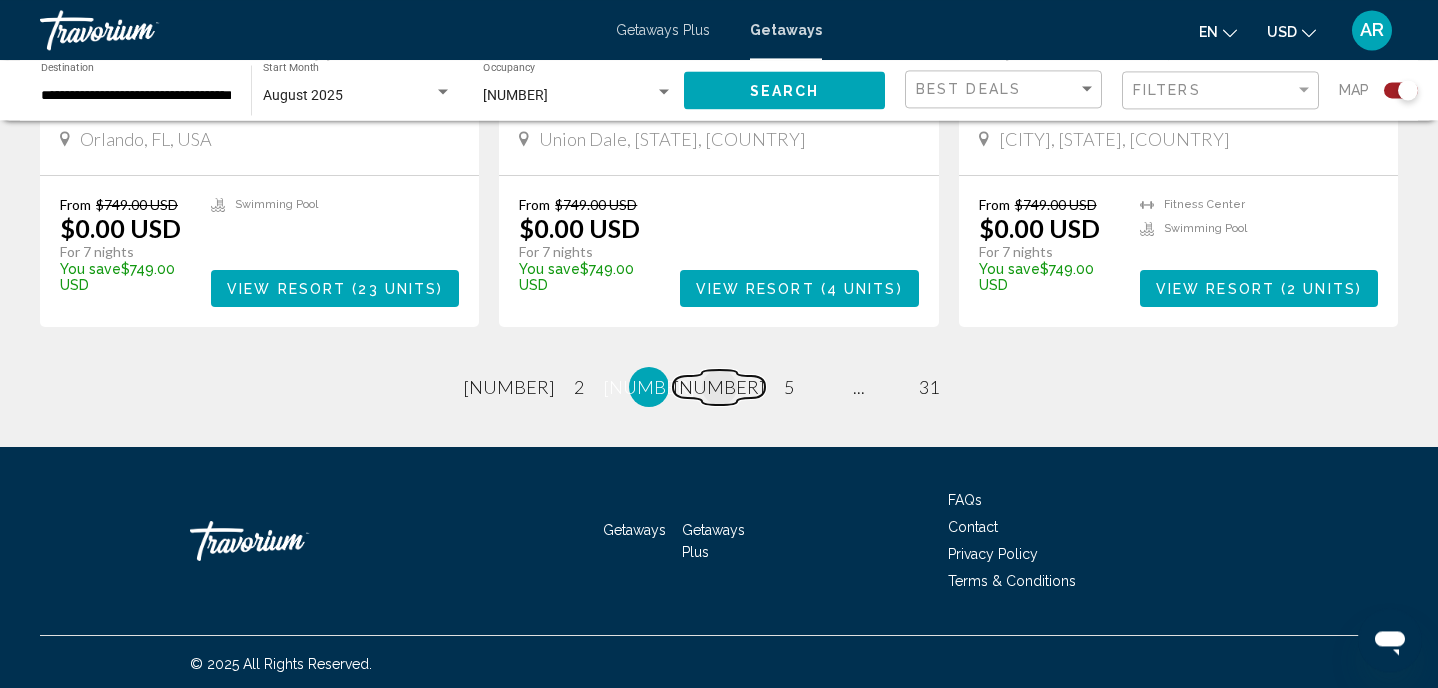 click on "page [NUMBER]" at bounding box center [719, 387] 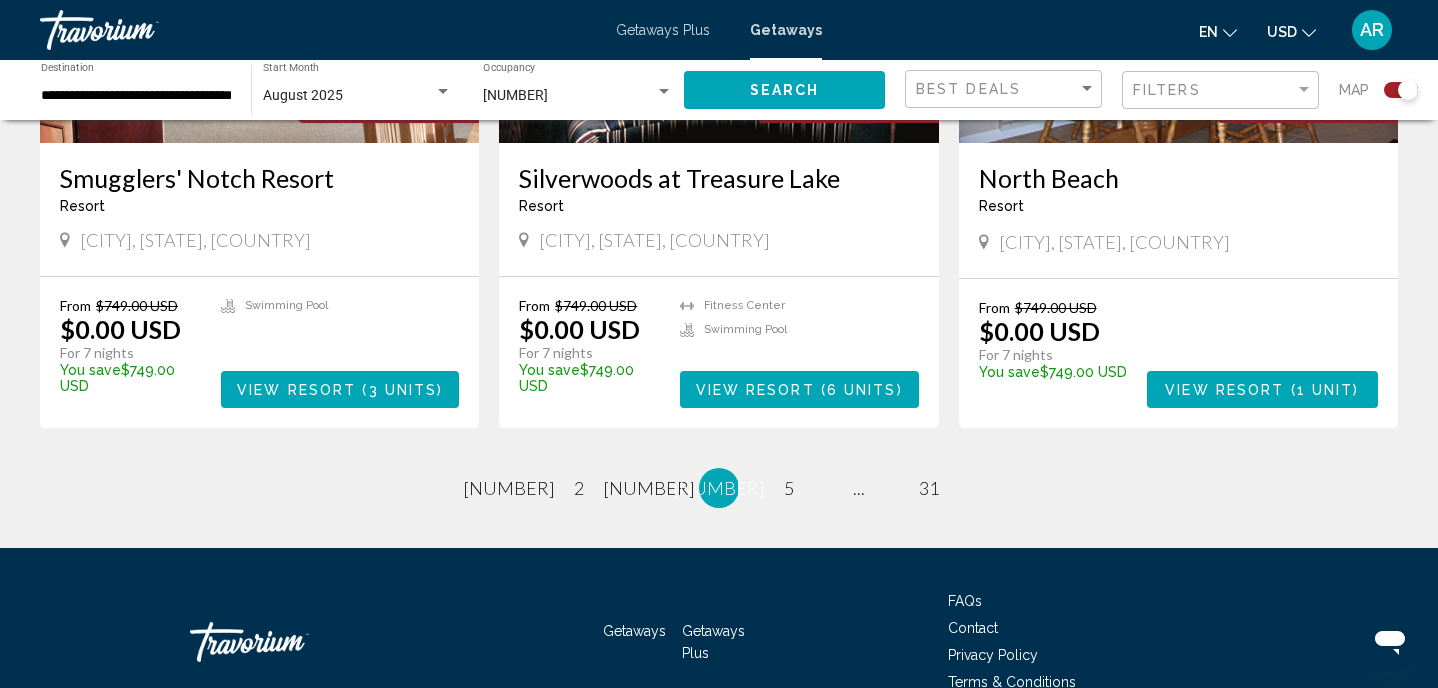 scroll, scrollTop: 3069, scrollLeft: 0, axis: vertical 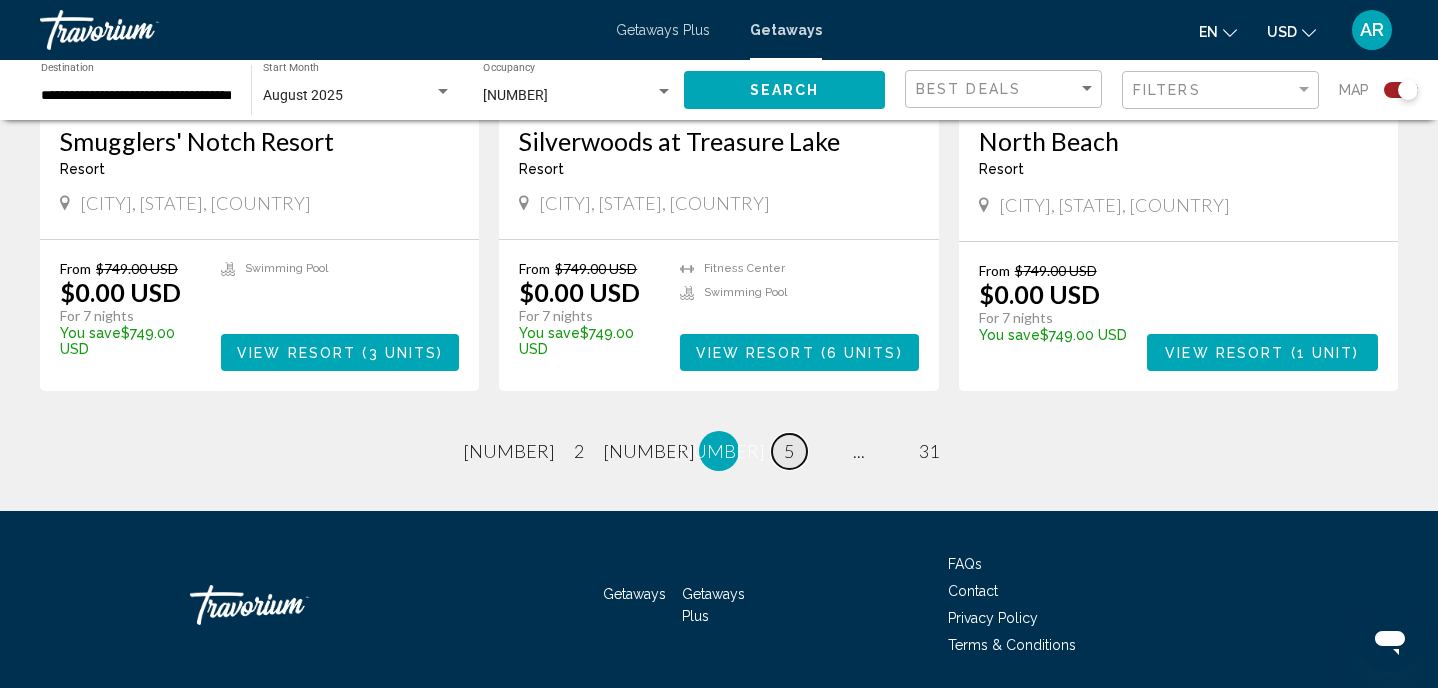 click on "5" at bounding box center (789, 451) 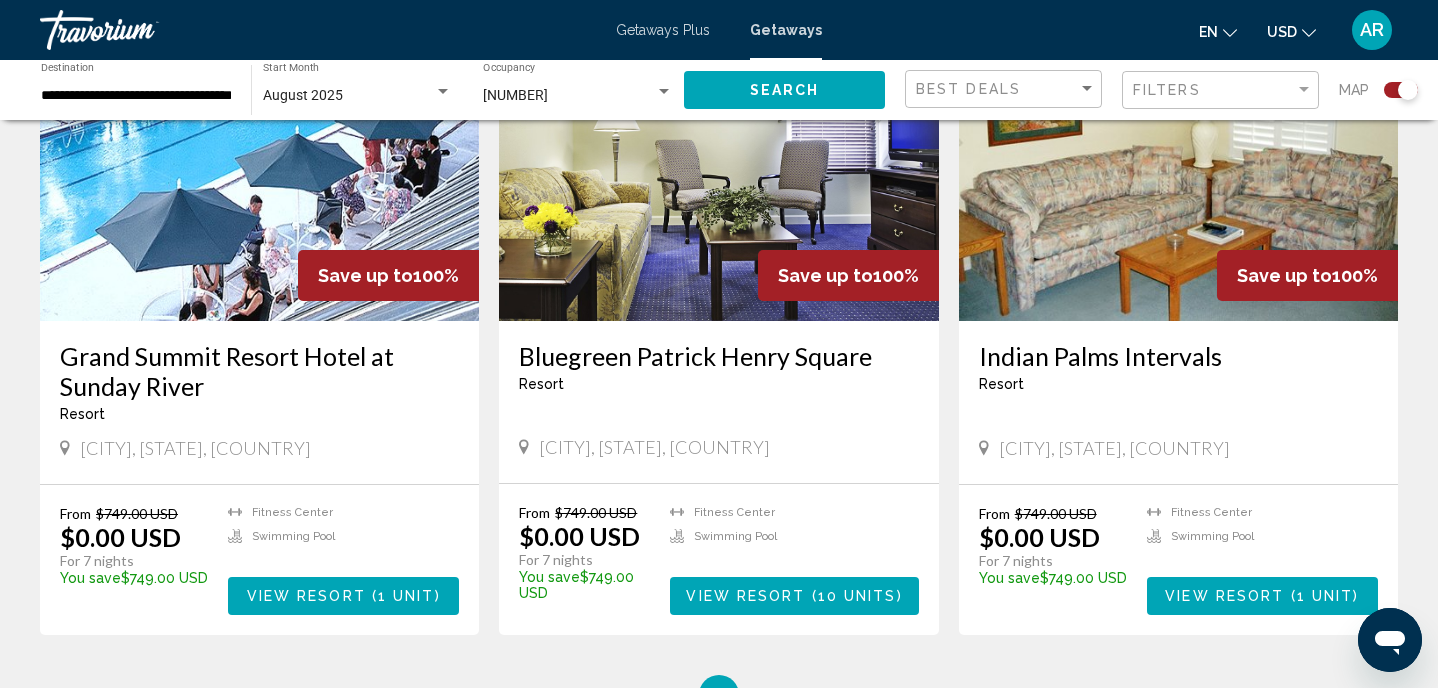 scroll, scrollTop: 2749, scrollLeft: 0, axis: vertical 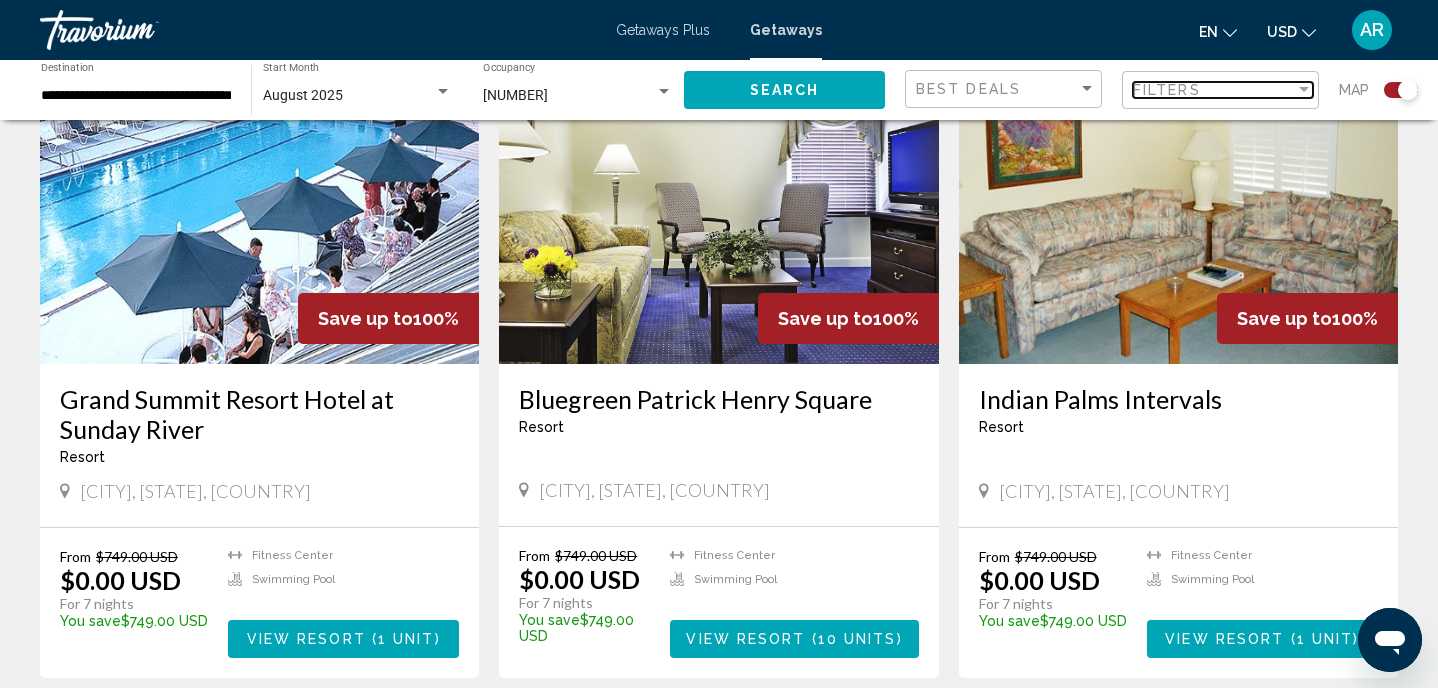 click at bounding box center [1304, 90] 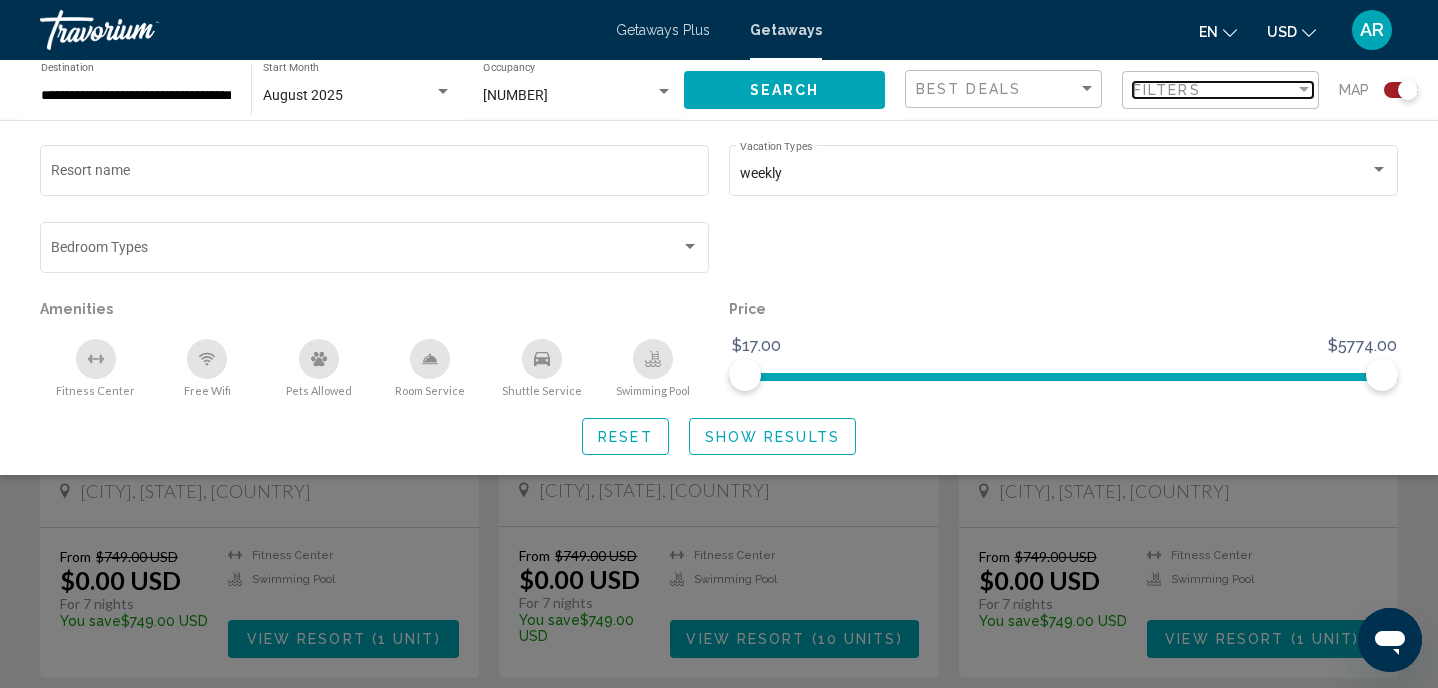 click at bounding box center [1304, 89] 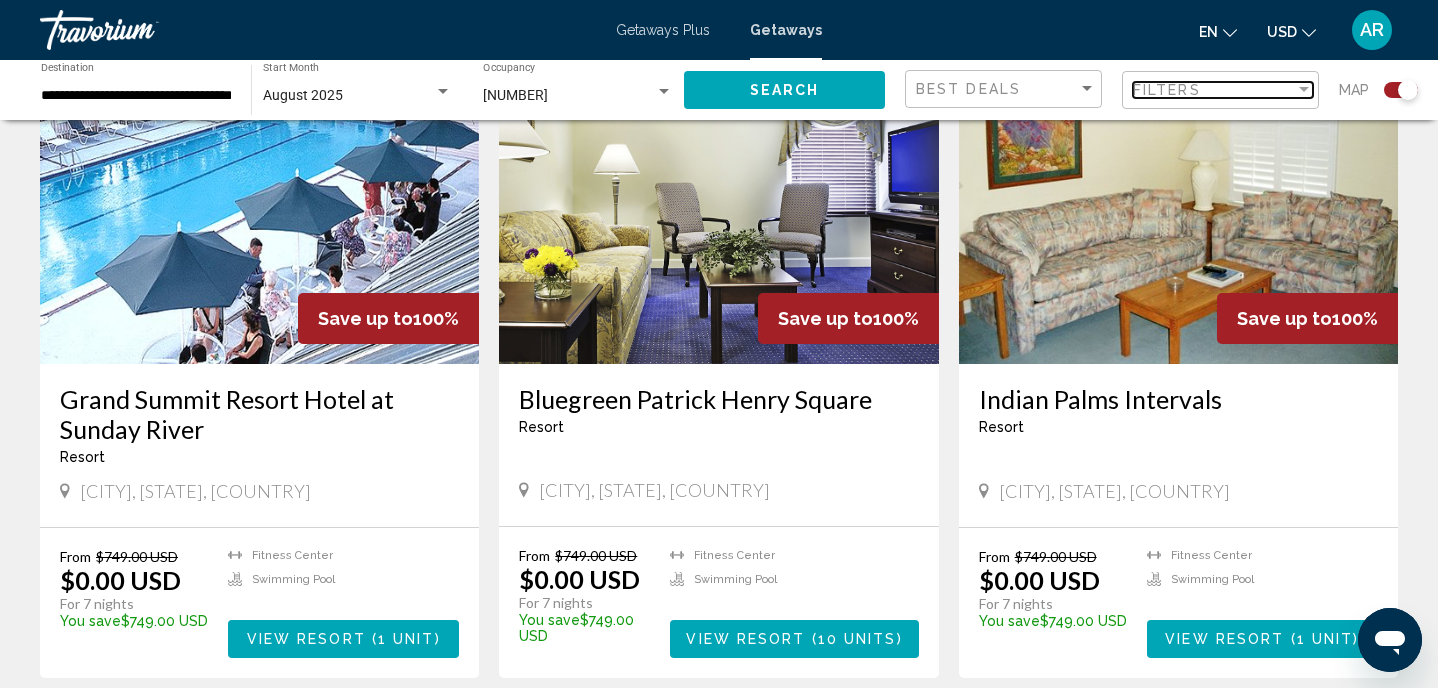 click at bounding box center [1304, 89] 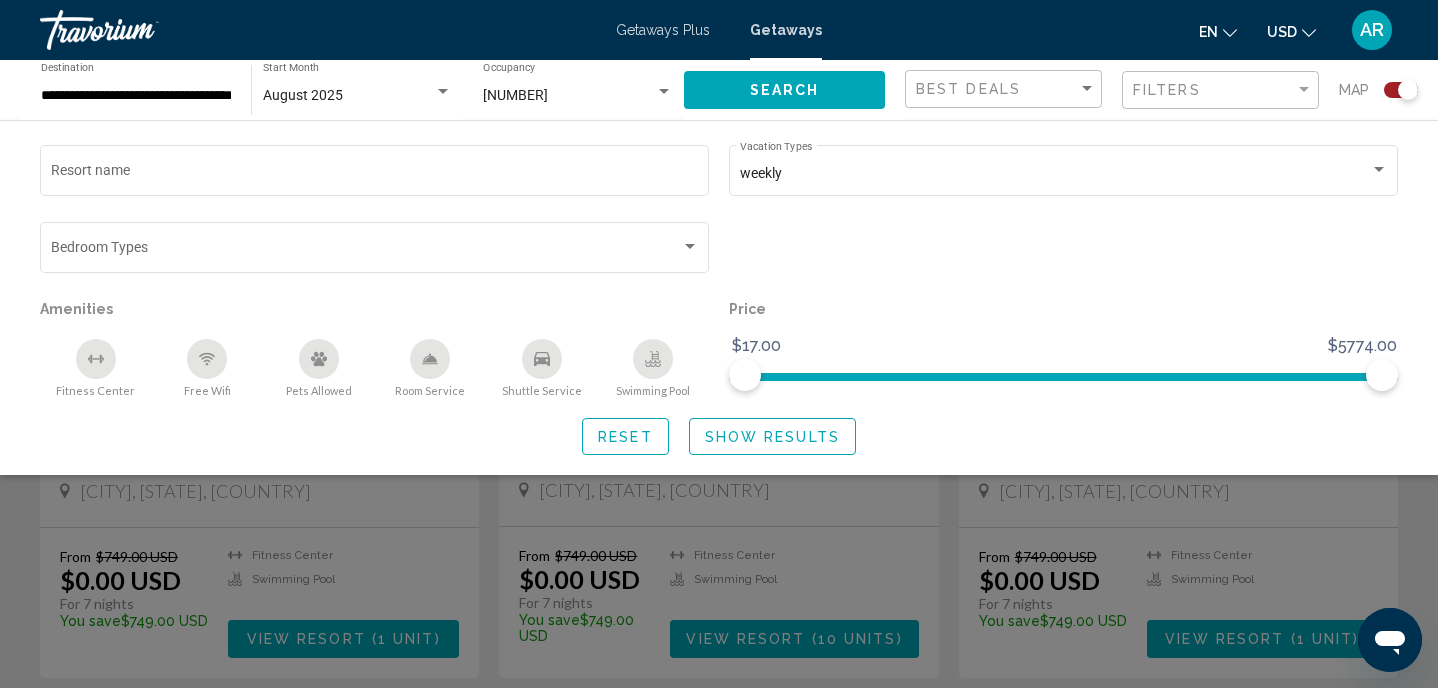click on "Best Deals" 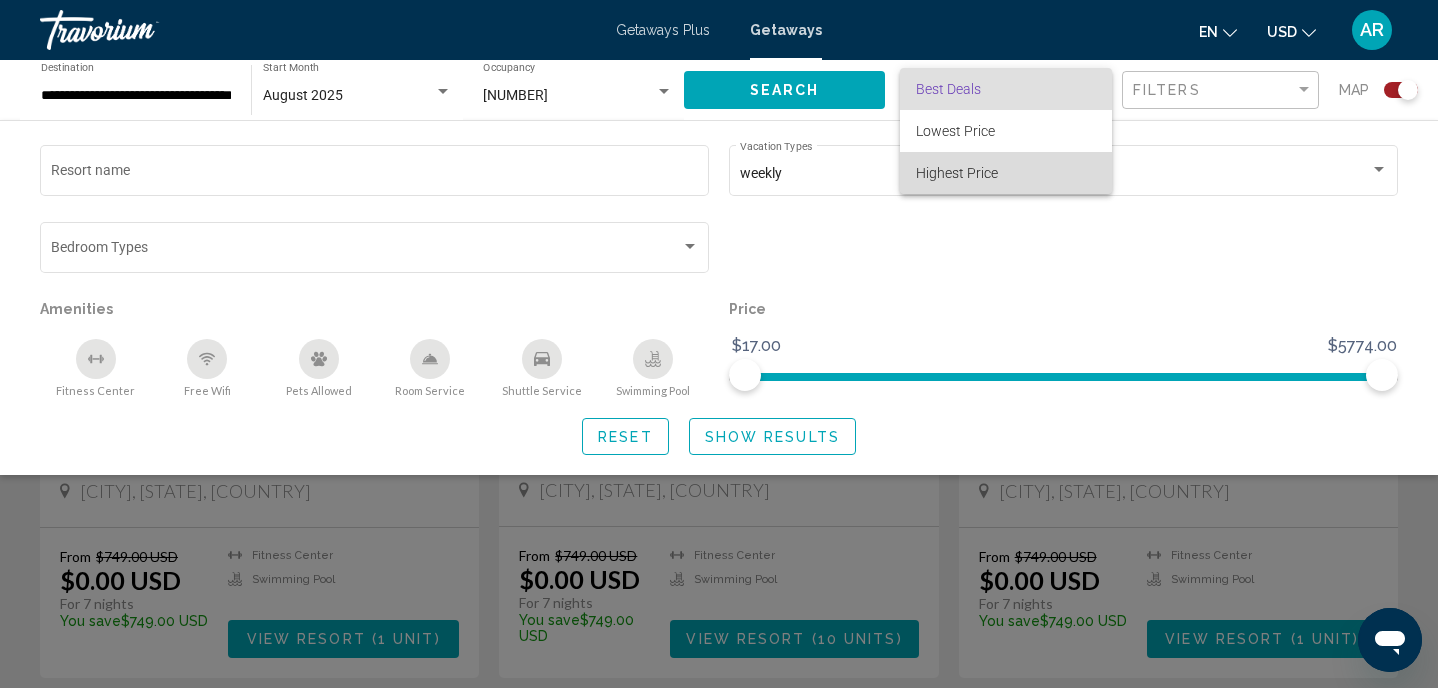 click on "Highest Price" at bounding box center (957, 173) 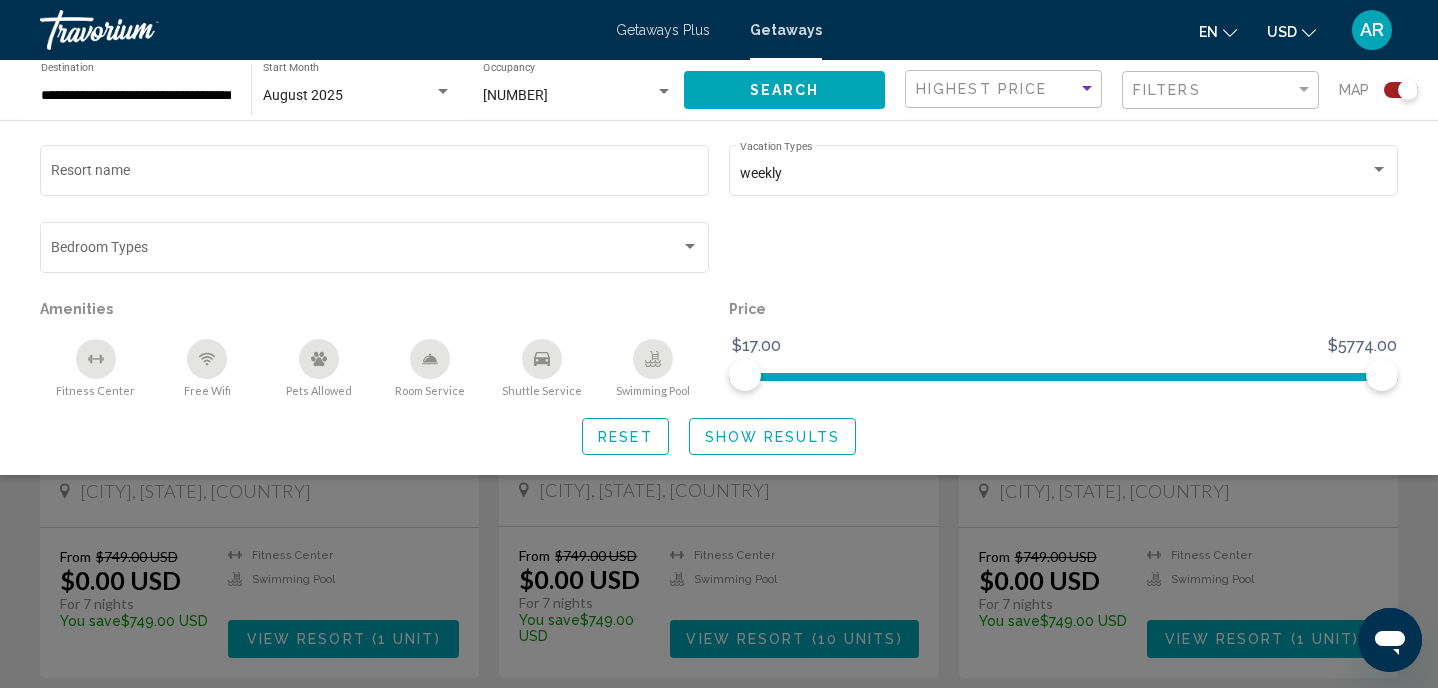 click on "Show Results" 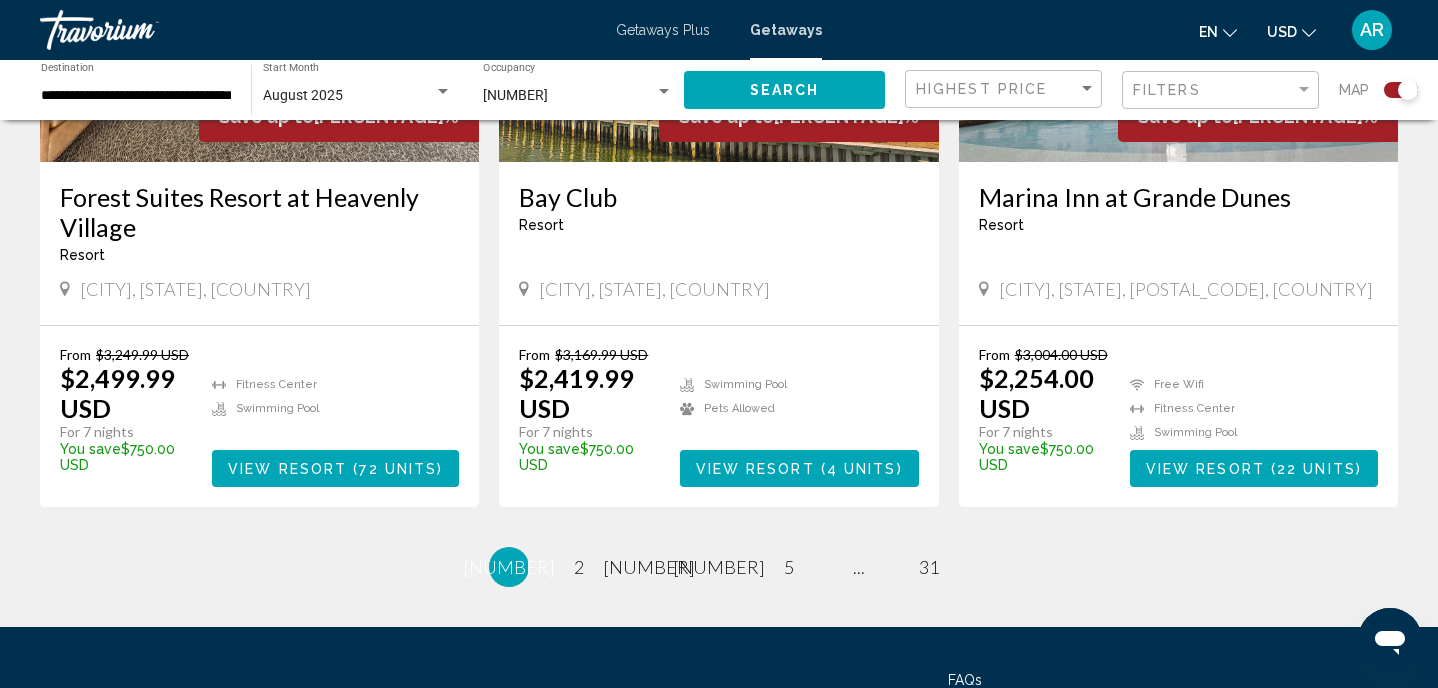 scroll, scrollTop: 3069, scrollLeft: 0, axis: vertical 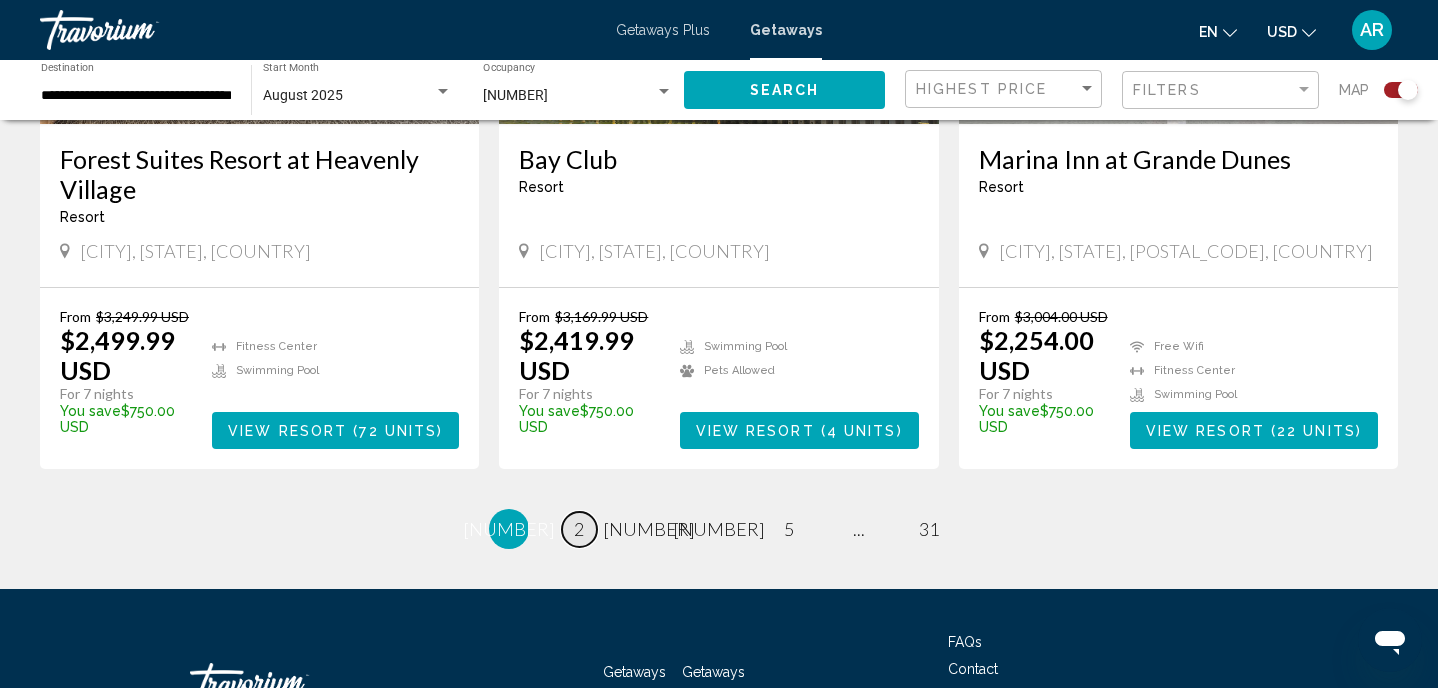 click on "2" at bounding box center [579, 529] 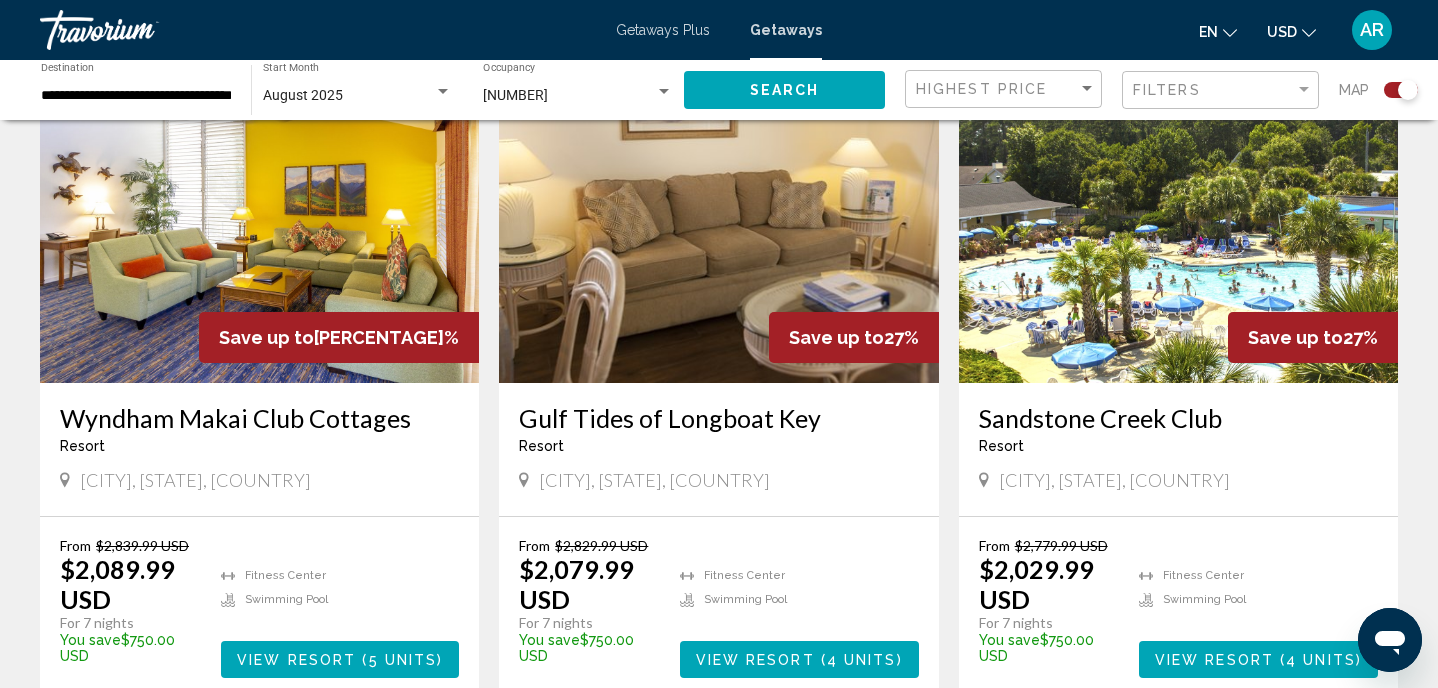 scroll, scrollTop: 763, scrollLeft: 0, axis: vertical 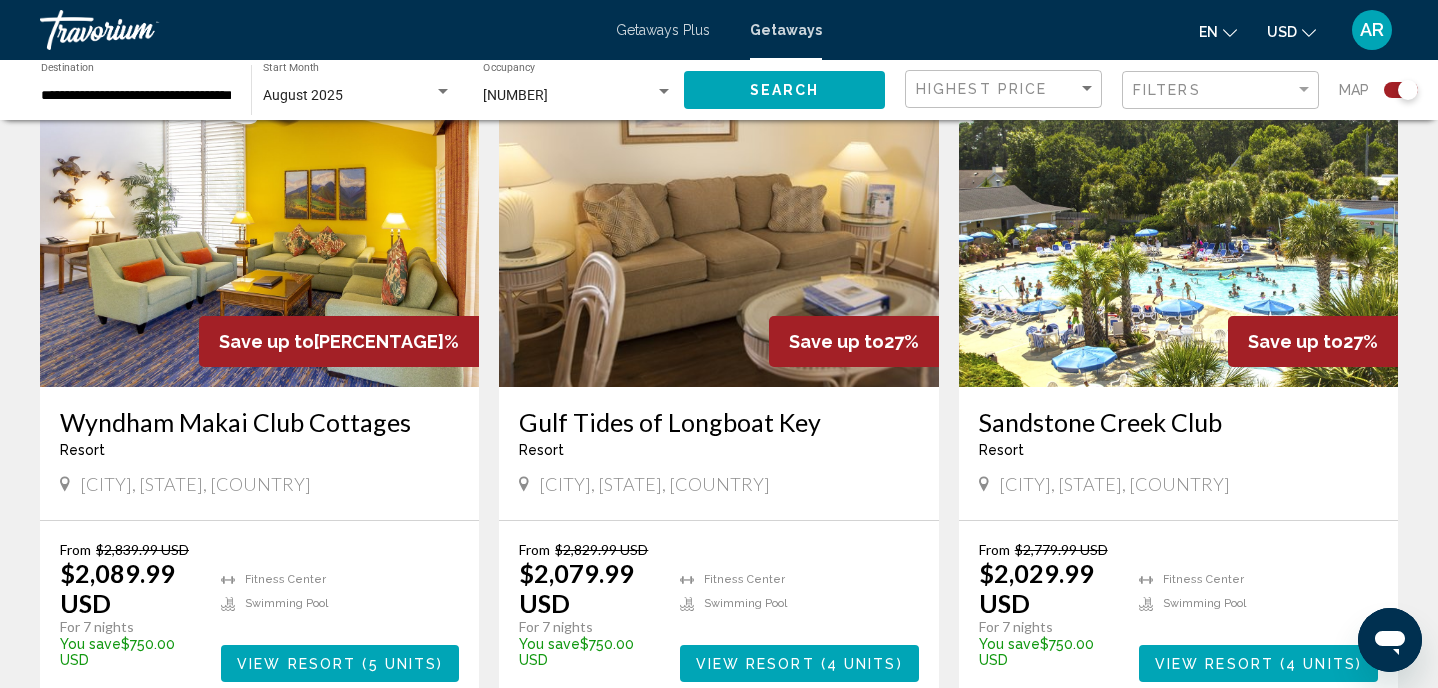 click at bounding box center (1178, 227) 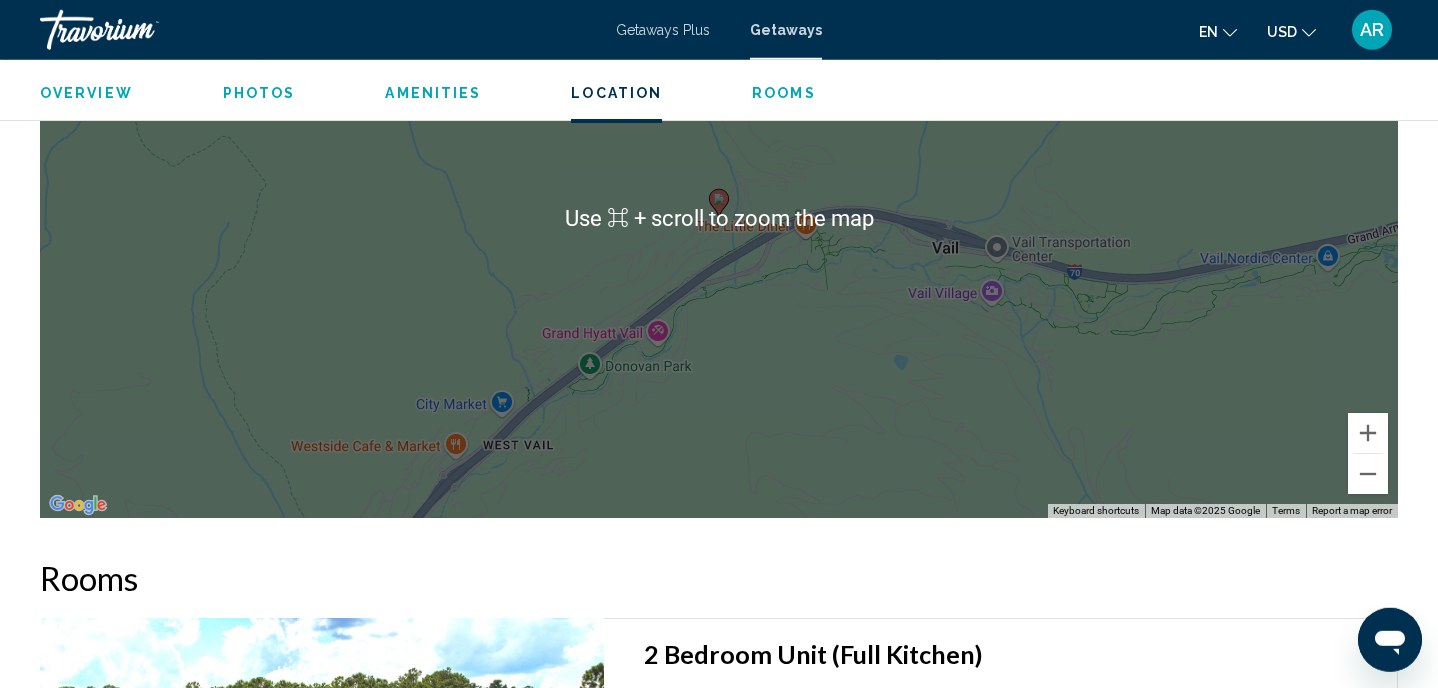 scroll, scrollTop: 3101, scrollLeft: 0, axis: vertical 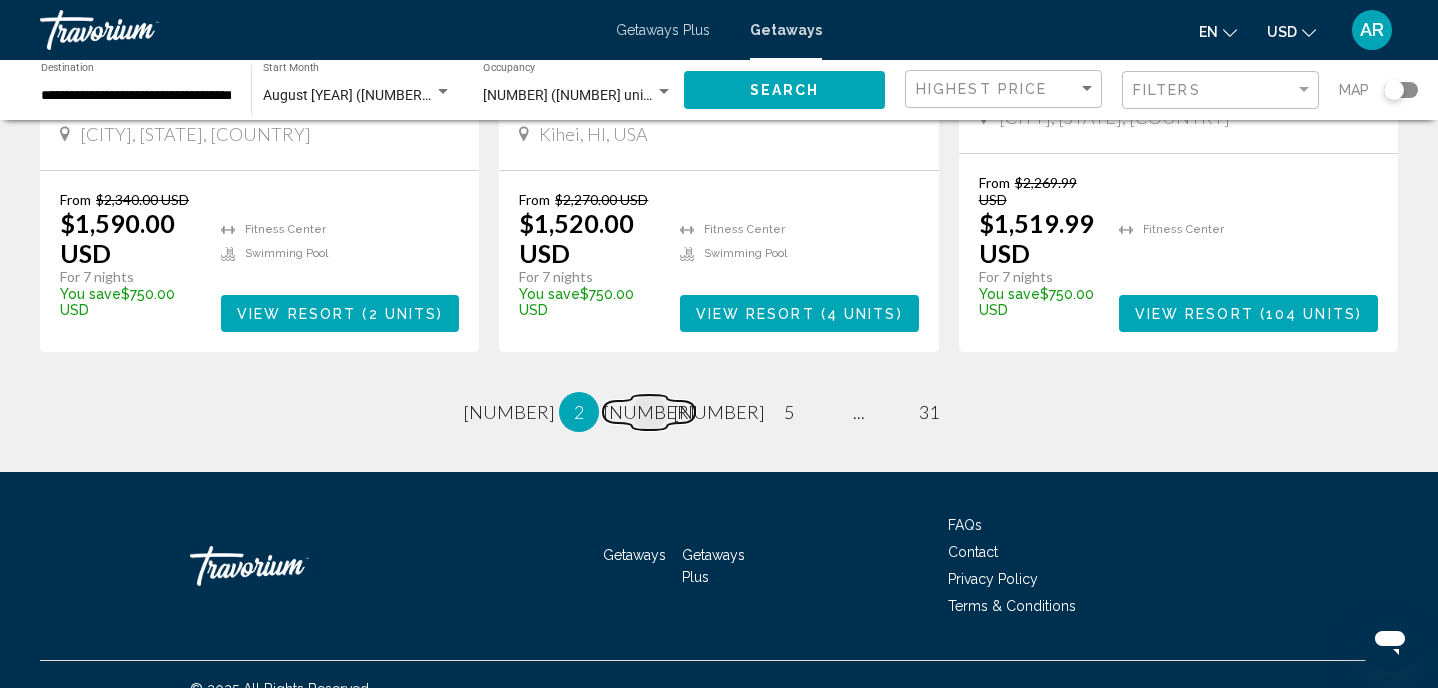 click on "[NUMBER]" at bounding box center (649, 412) 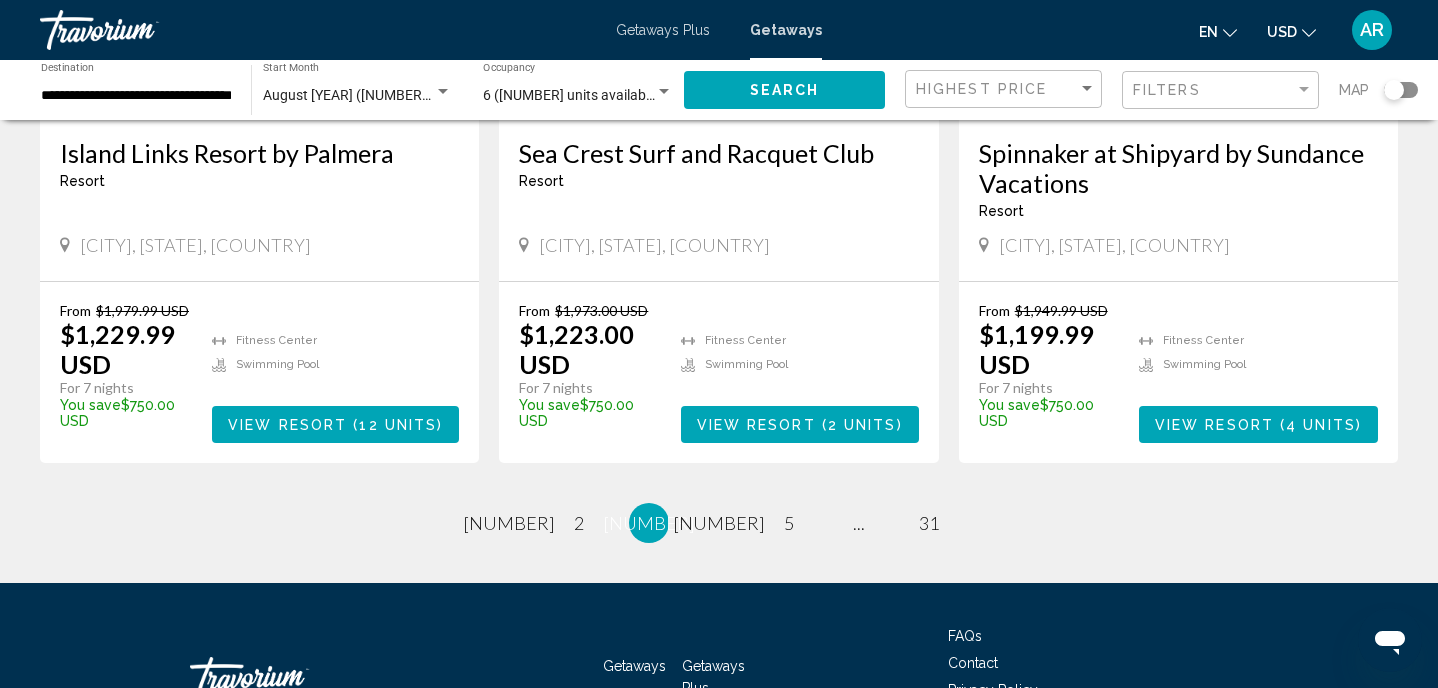 scroll, scrollTop: 2530, scrollLeft: 0, axis: vertical 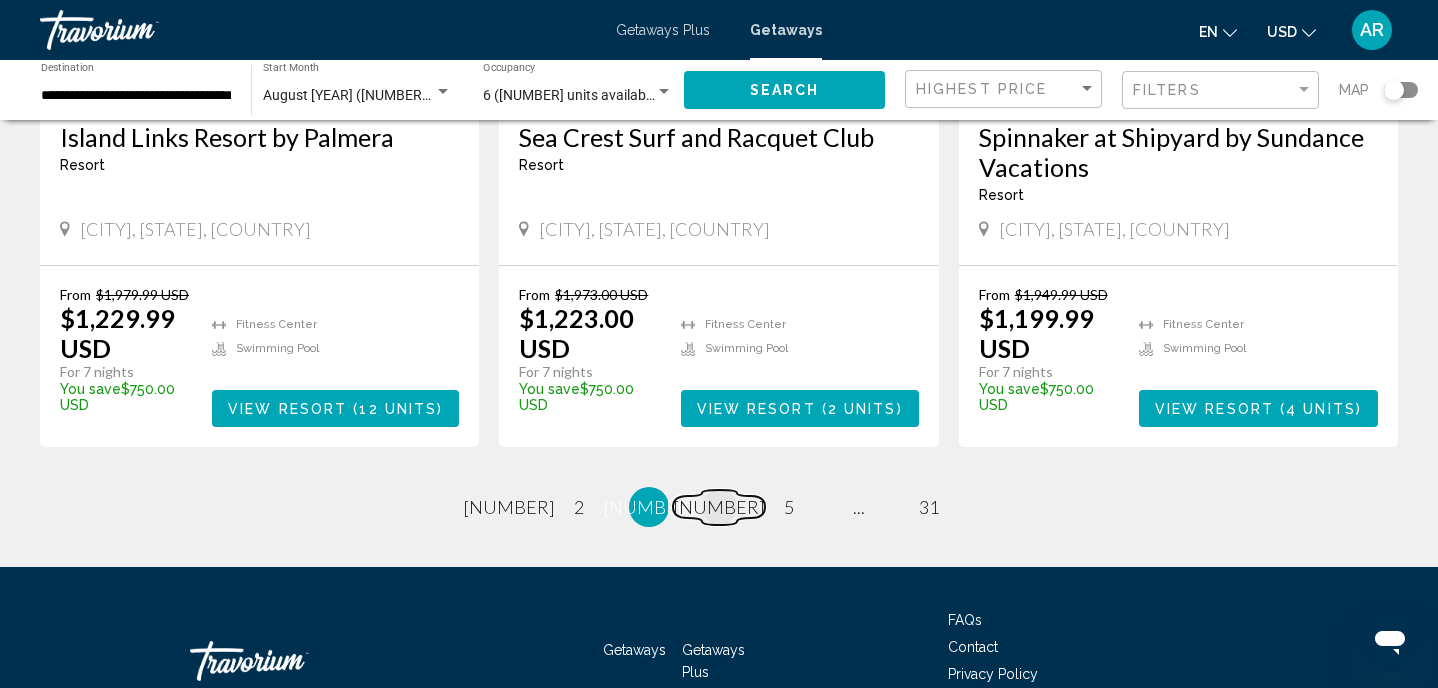 click on "[NUMBER]" at bounding box center [719, 507] 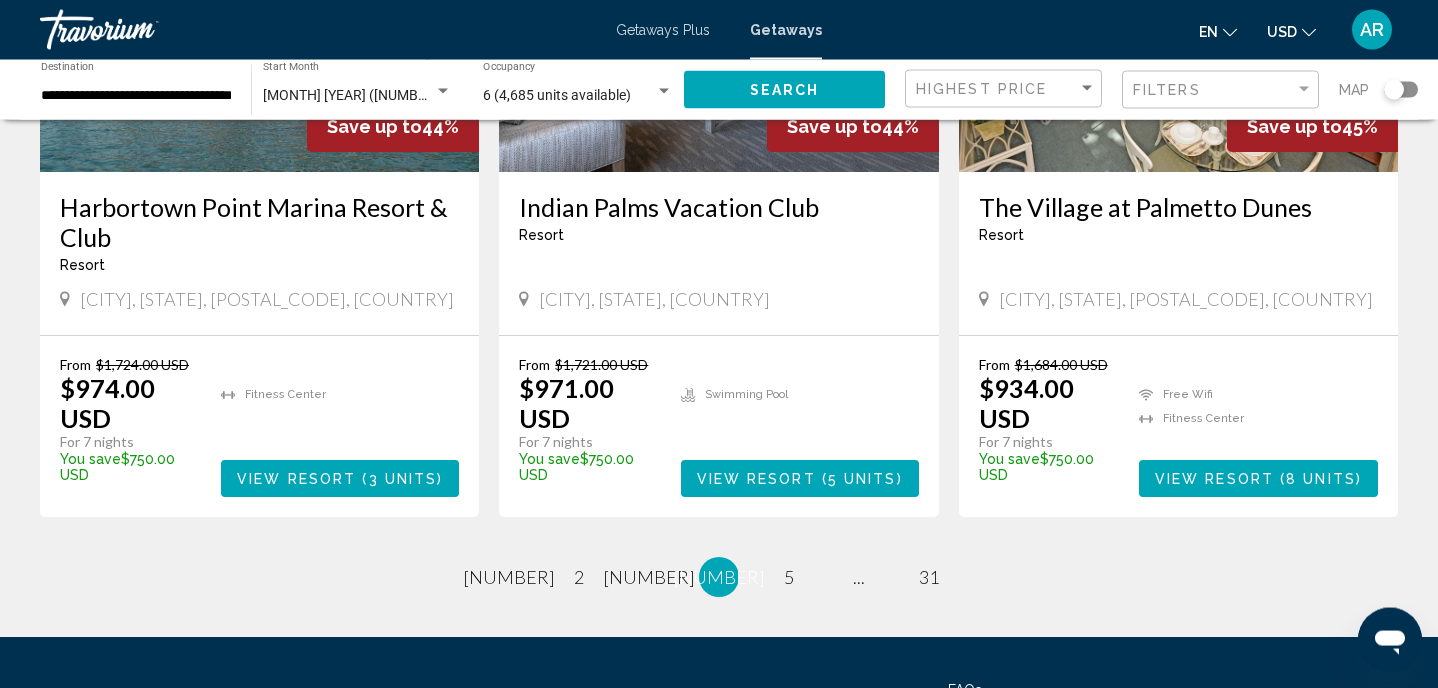 scroll, scrollTop: 2439, scrollLeft: 0, axis: vertical 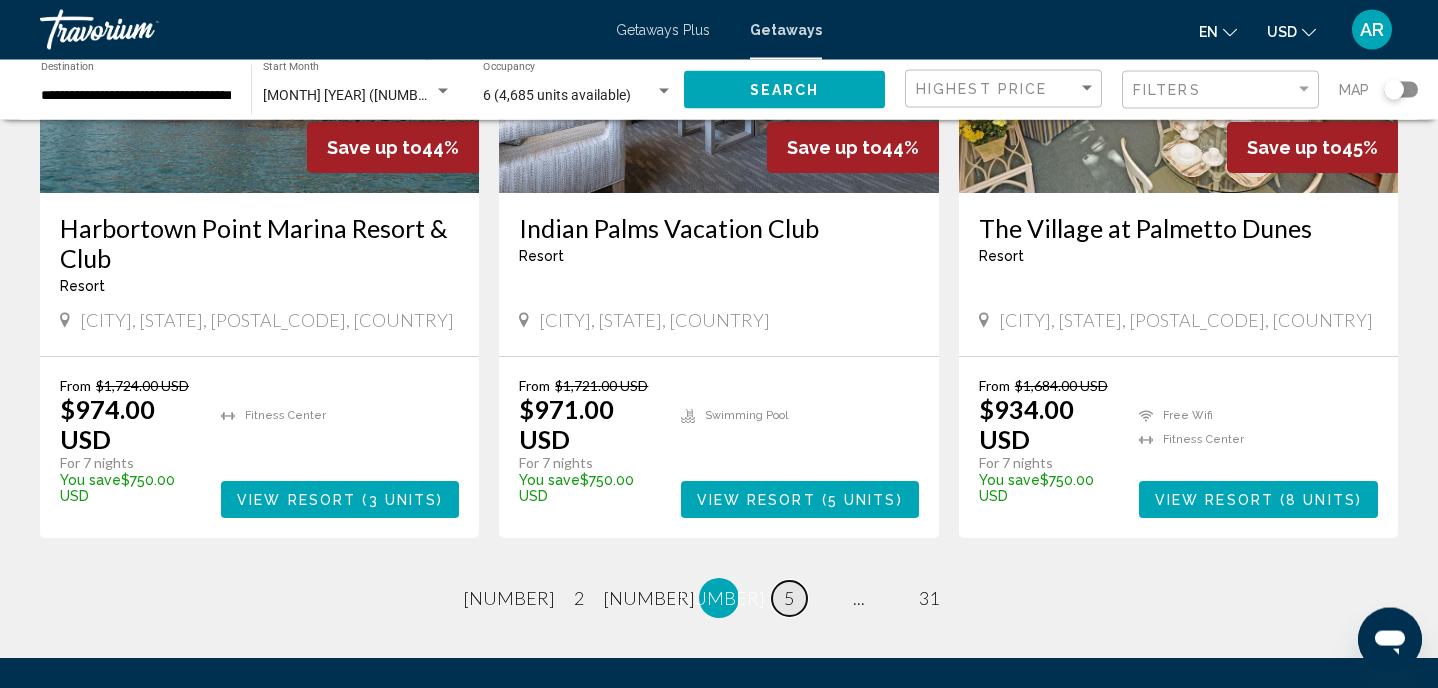 click on "page  [NUMBER]" at bounding box center [789, 598] 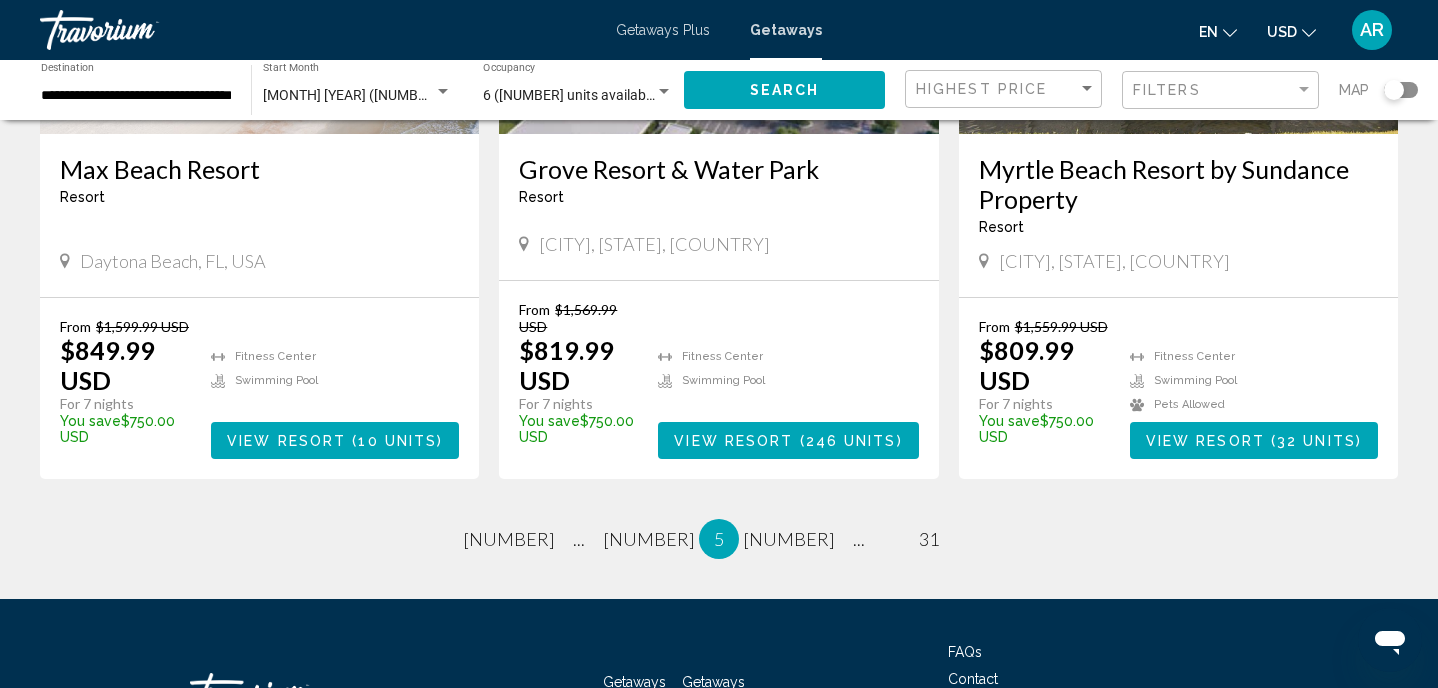 scroll, scrollTop: 2517, scrollLeft: 0, axis: vertical 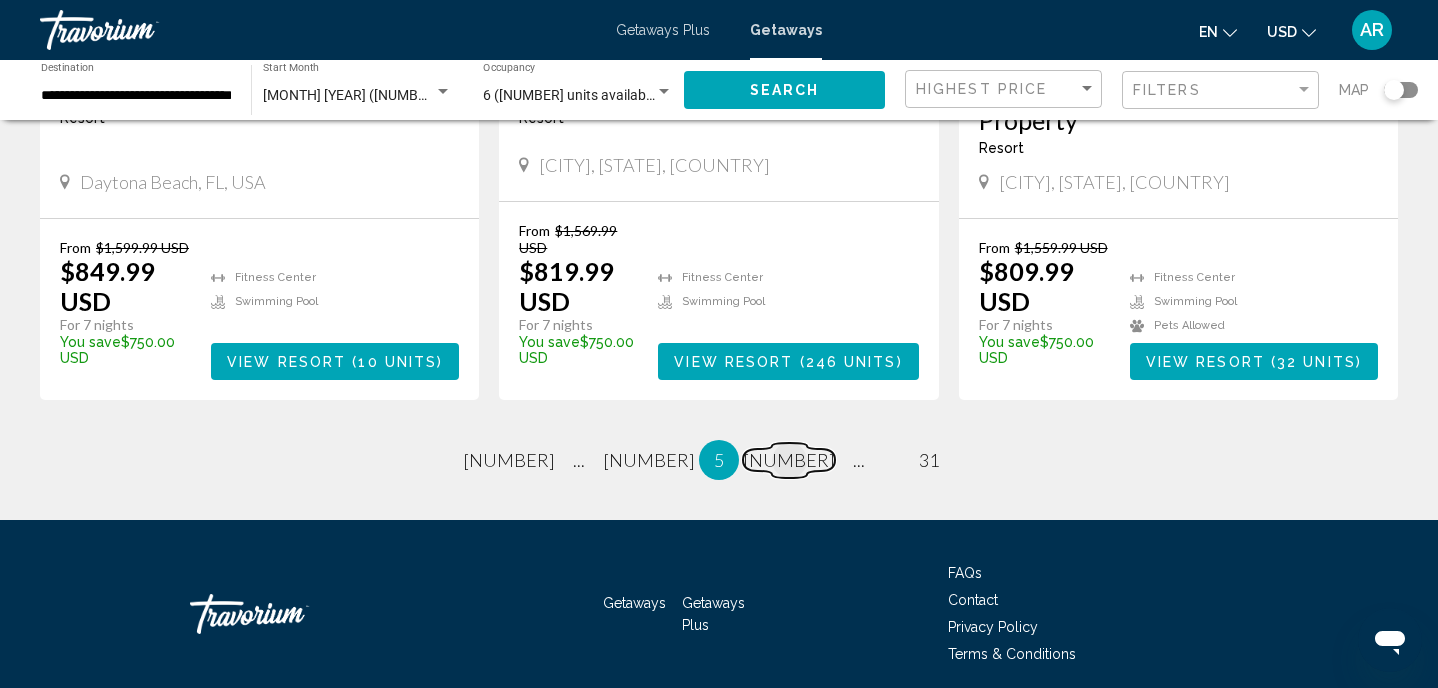 click on "[NUMBER]" at bounding box center [789, 460] 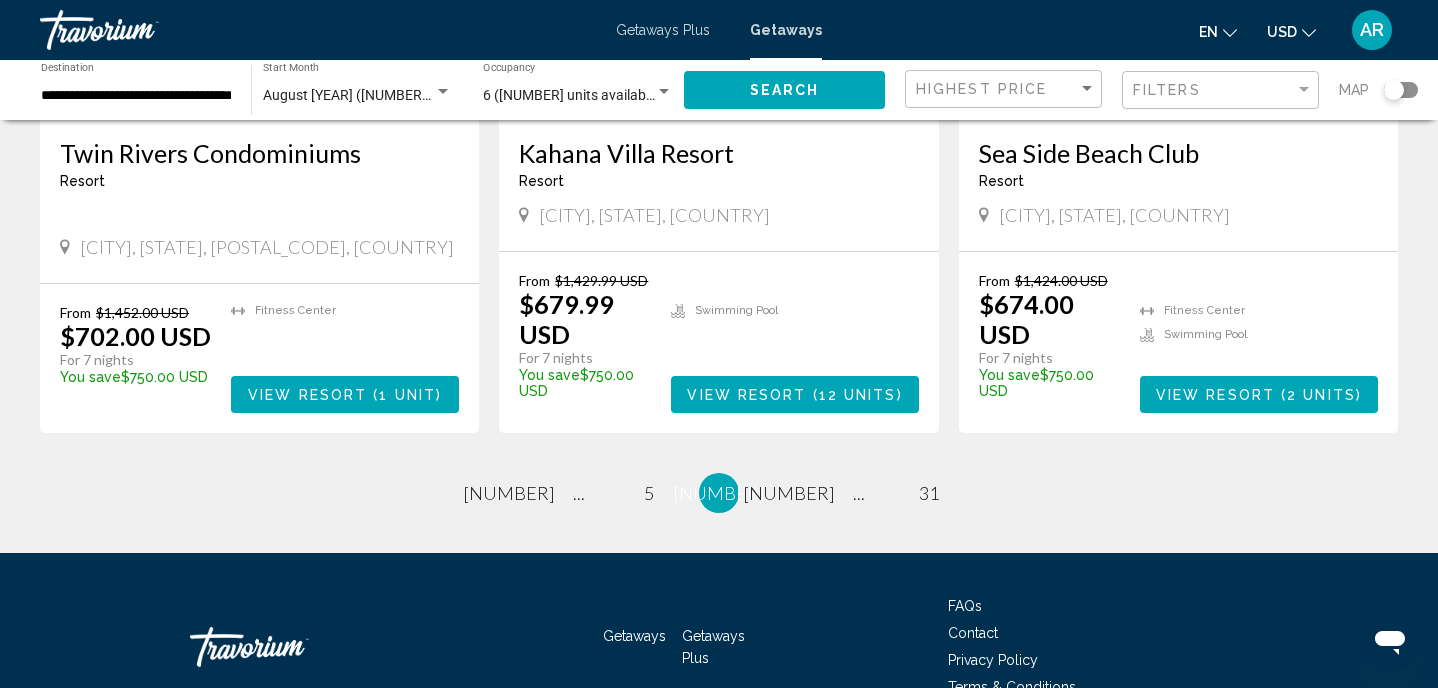 scroll, scrollTop: 2524, scrollLeft: 0, axis: vertical 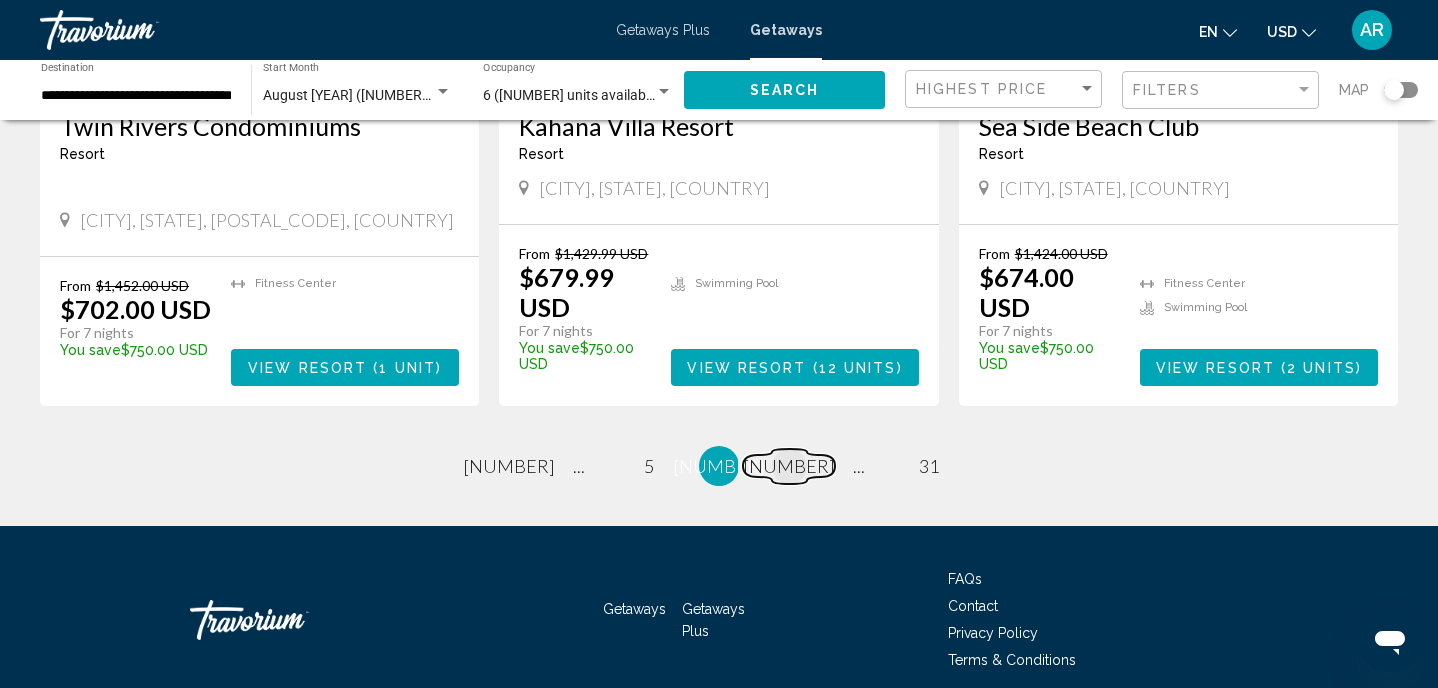 click on "[NUMBER]" at bounding box center (789, 466) 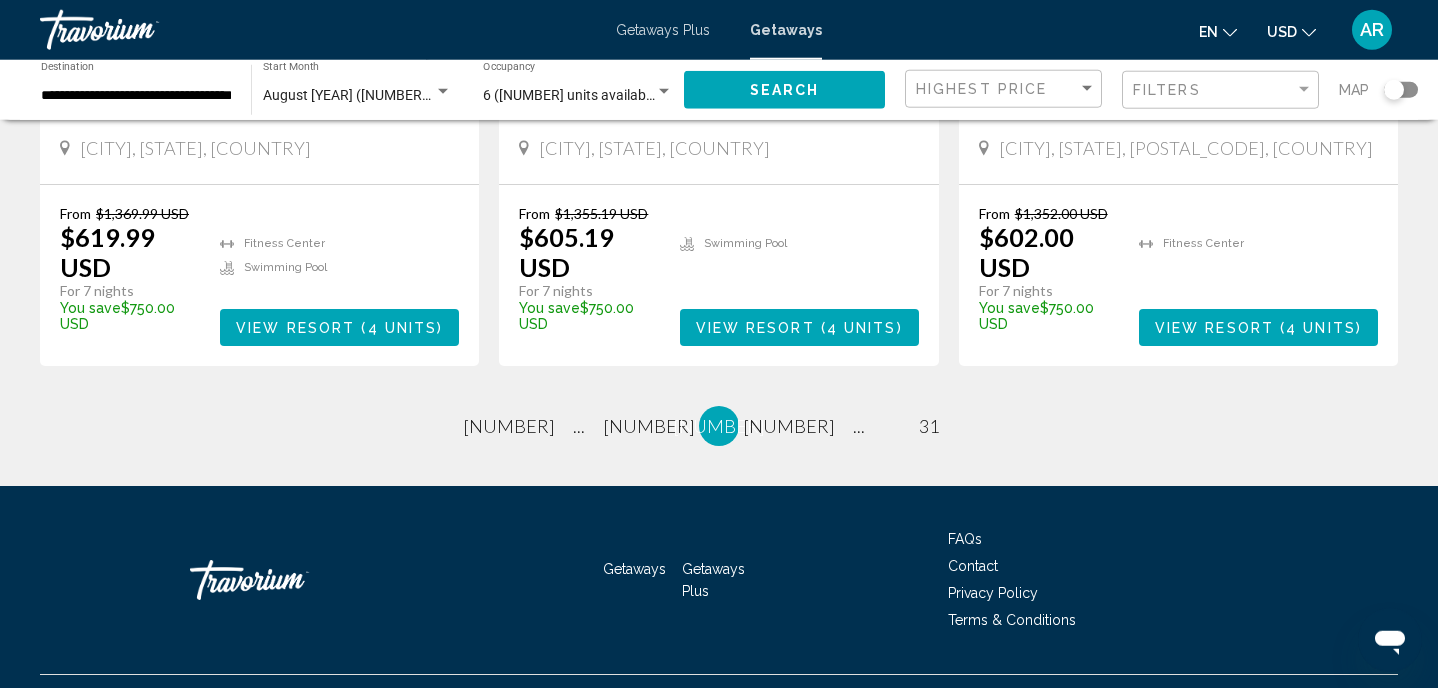 scroll, scrollTop: 2570, scrollLeft: 0, axis: vertical 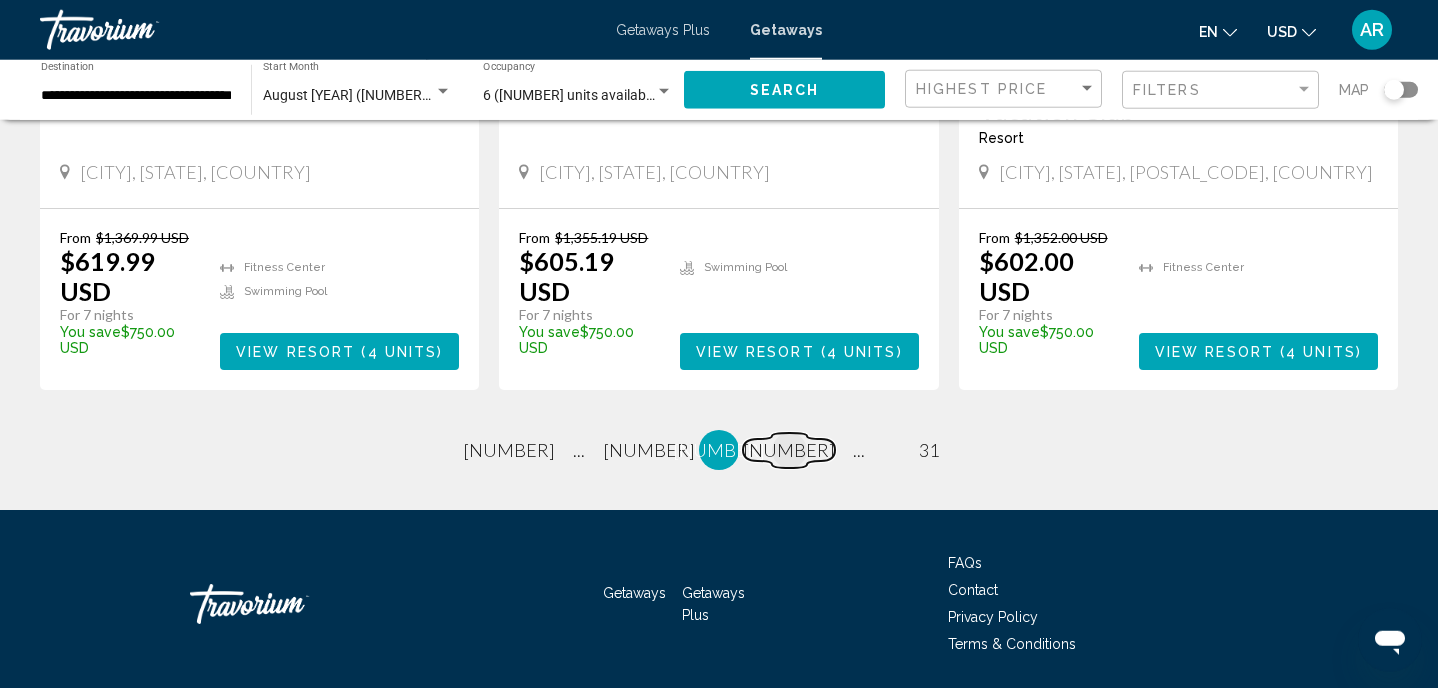 click on "[NUMBER]" at bounding box center (789, 450) 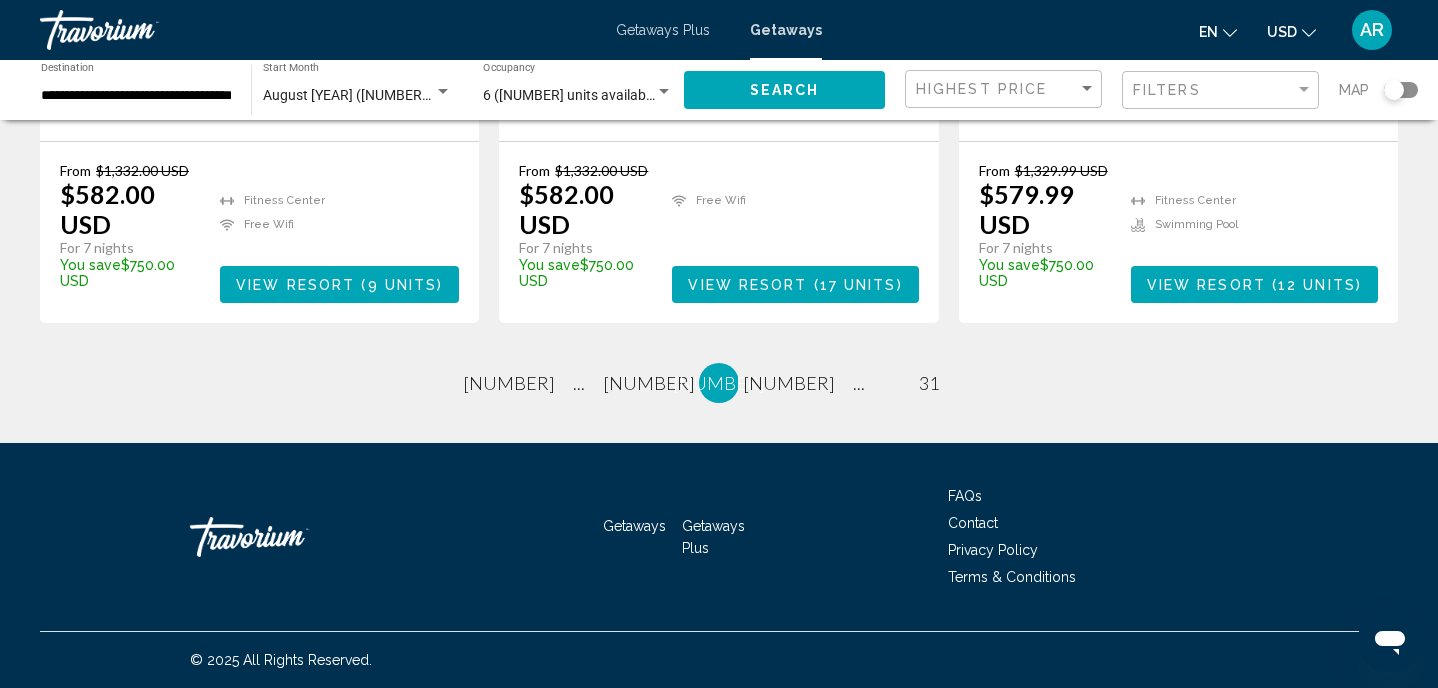 scroll, scrollTop: 2560, scrollLeft: 0, axis: vertical 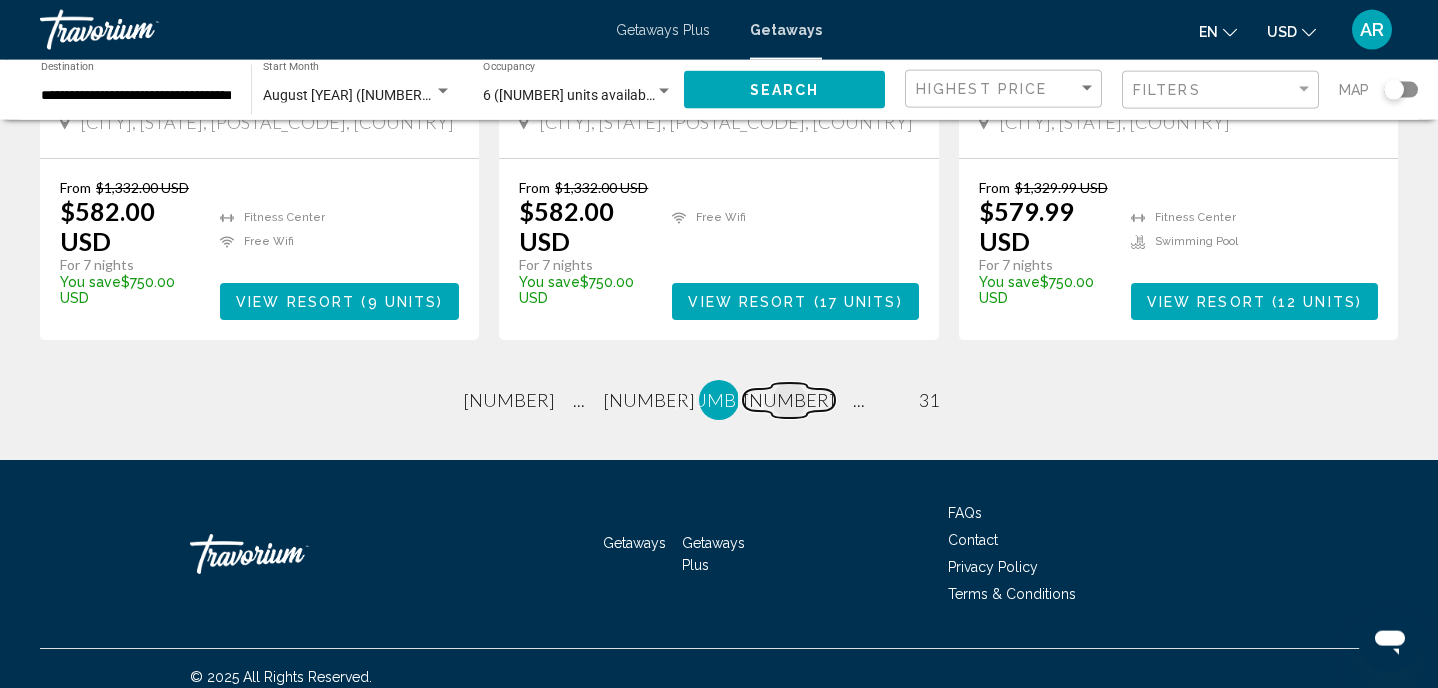 click on "page  9" at bounding box center [789, 400] 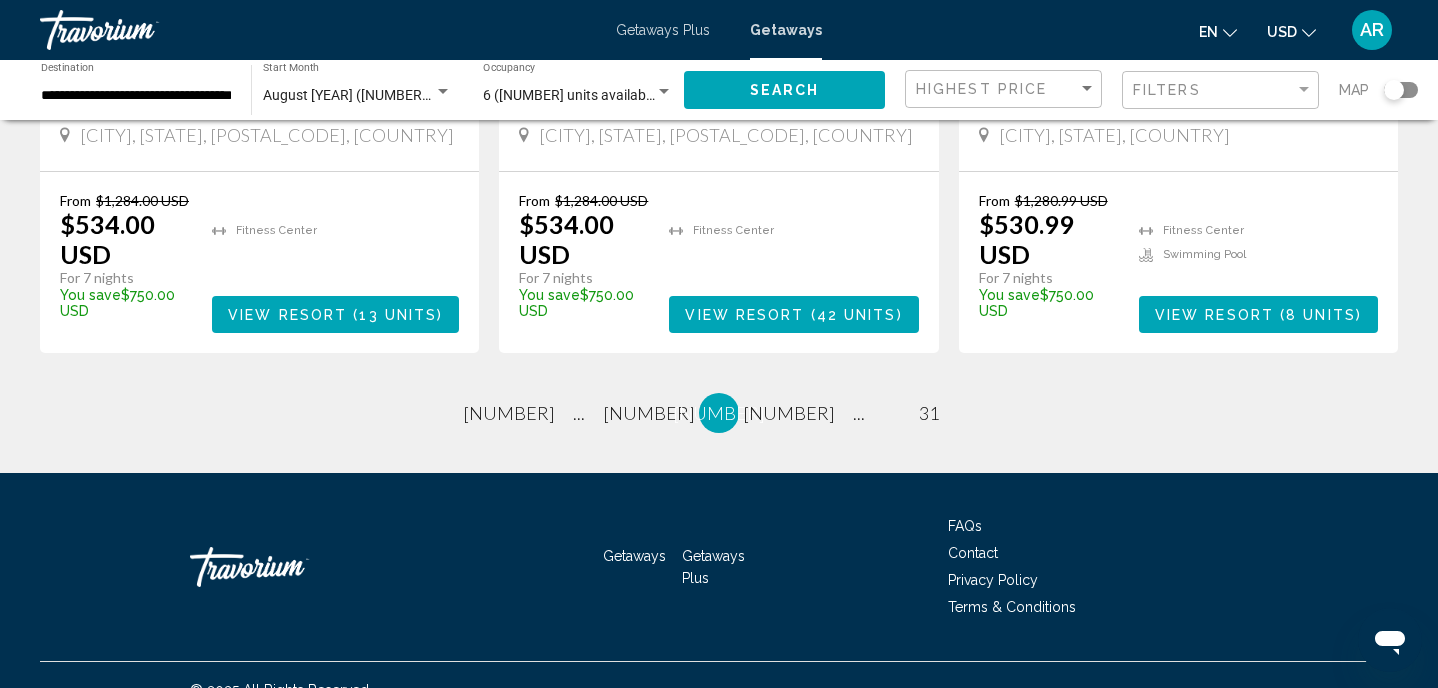 scroll, scrollTop: 2585, scrollLeft: 0, axis: vertical 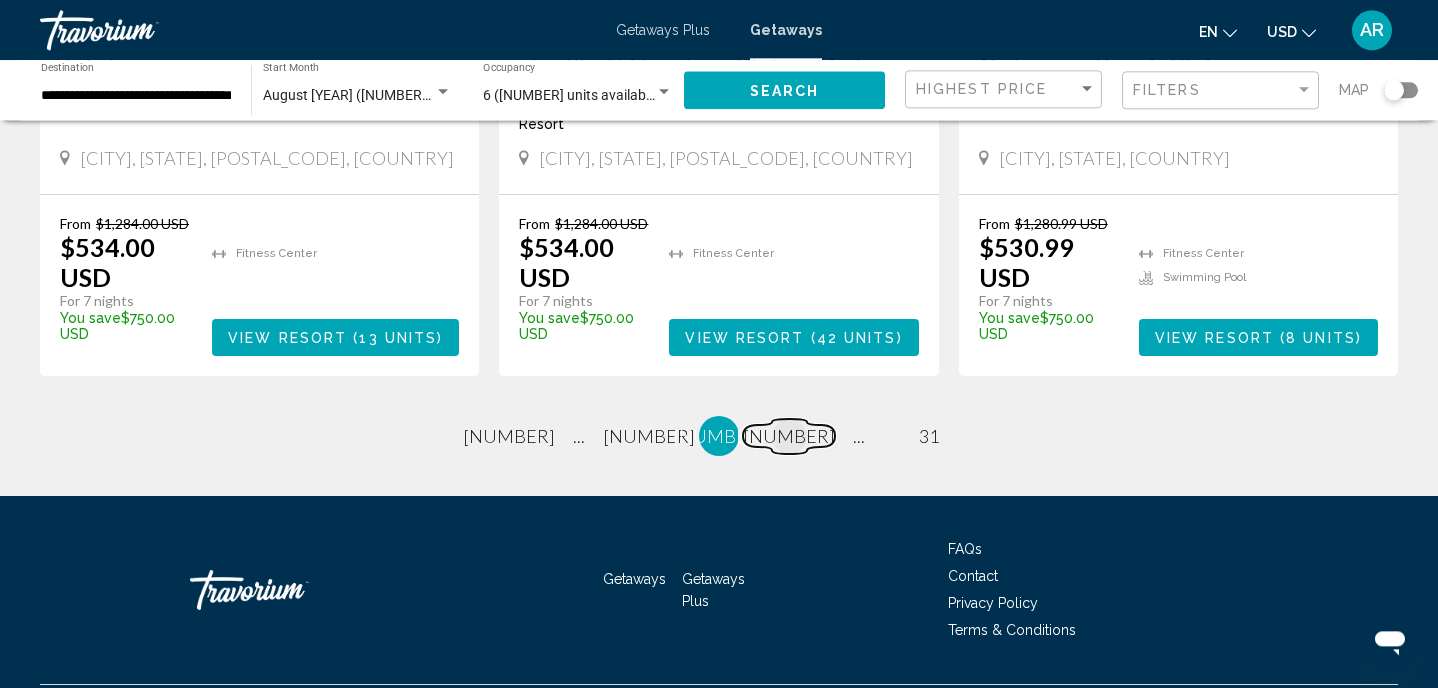 click on "[NUMBER]" at bounding box center [789, 436] 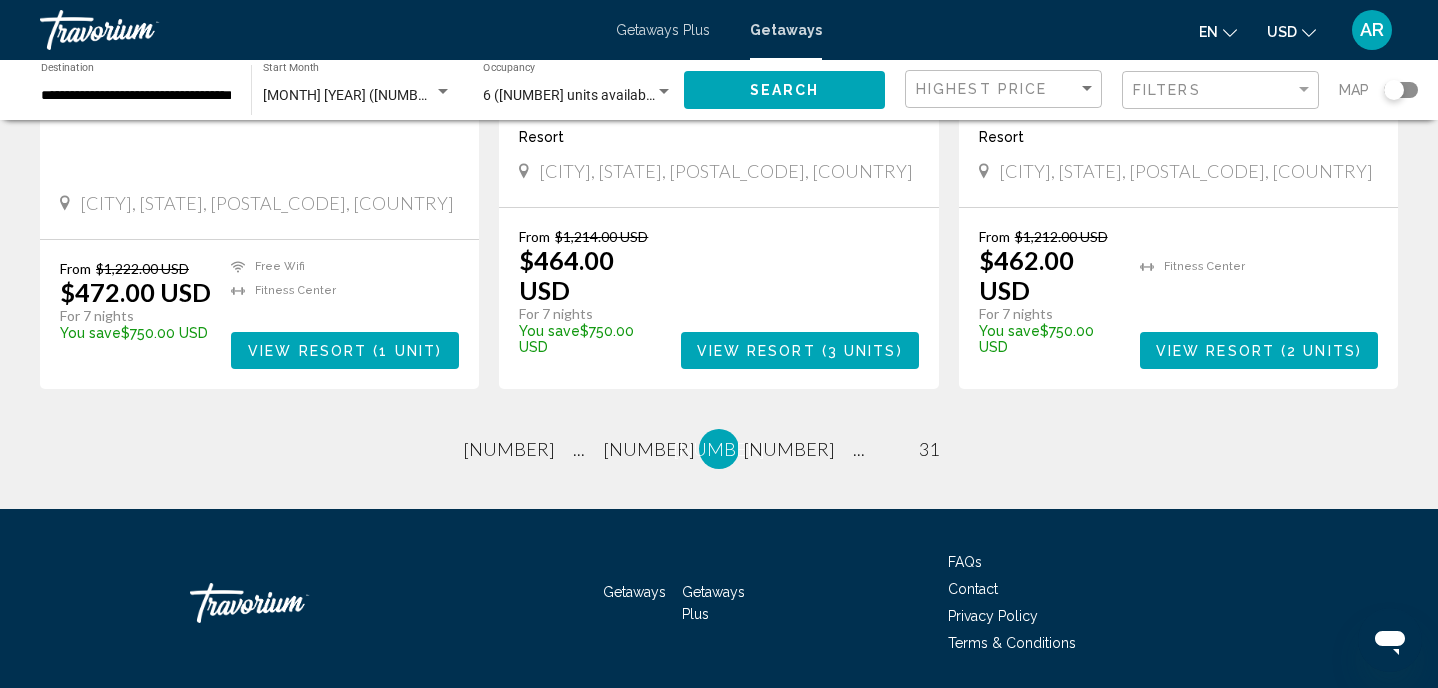 scroll, scrollTop: 2568, scrollLeft: 0, axis: vertical 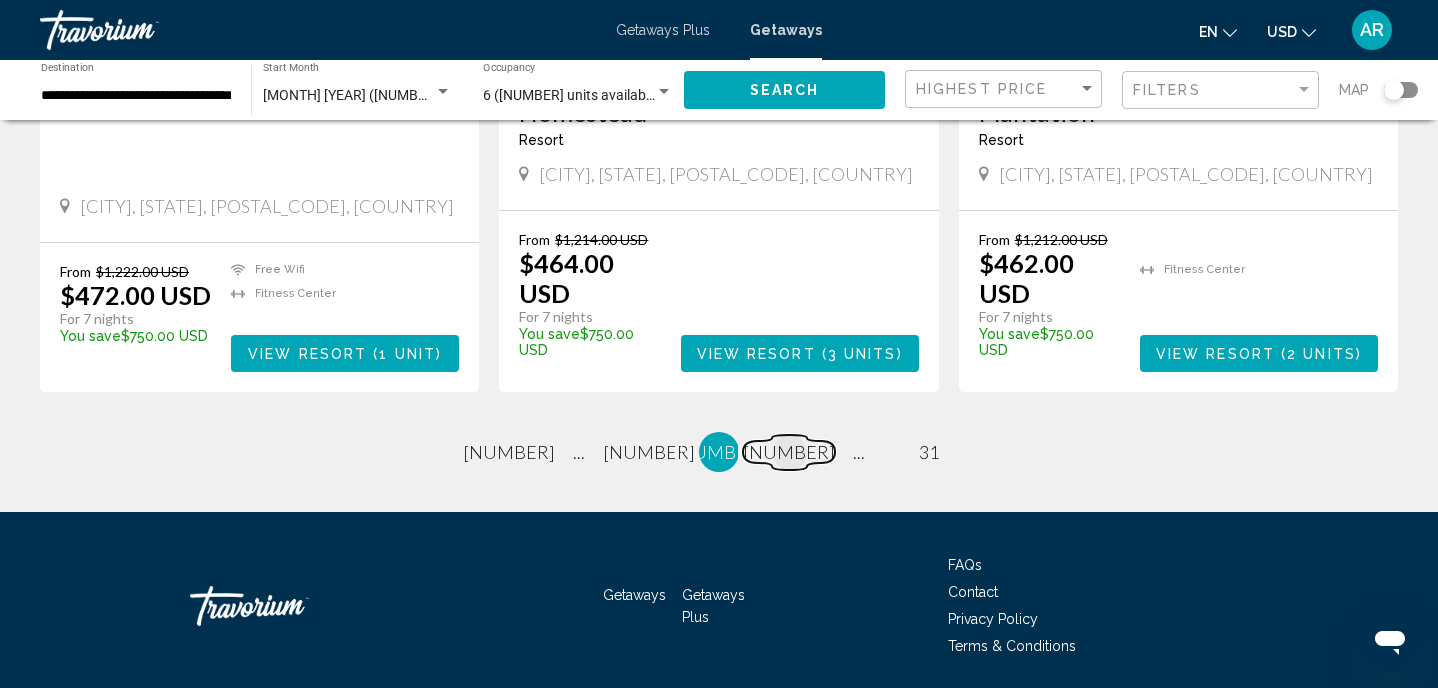 click on "page [NUMBER]" at bounding box center (789, 452) 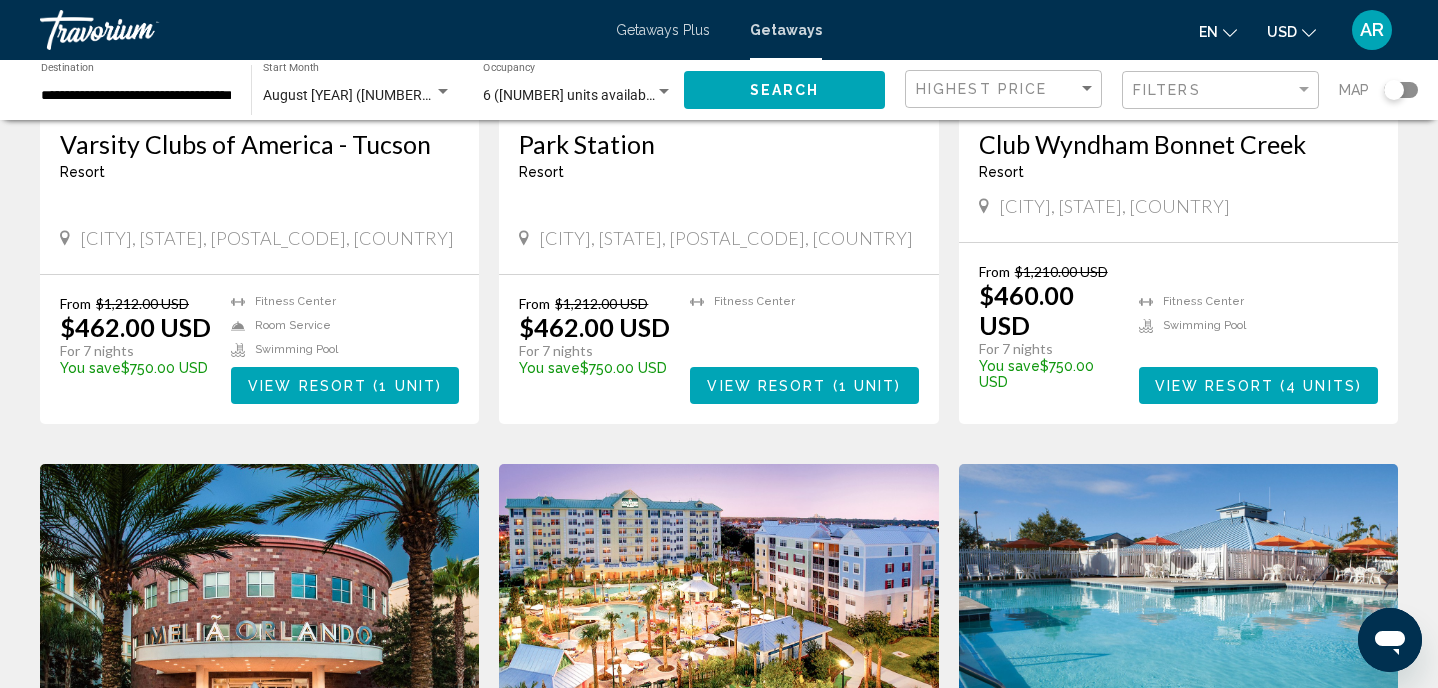 scroll, scrollTop: 481, scrollLeft: 0, axis: vertical 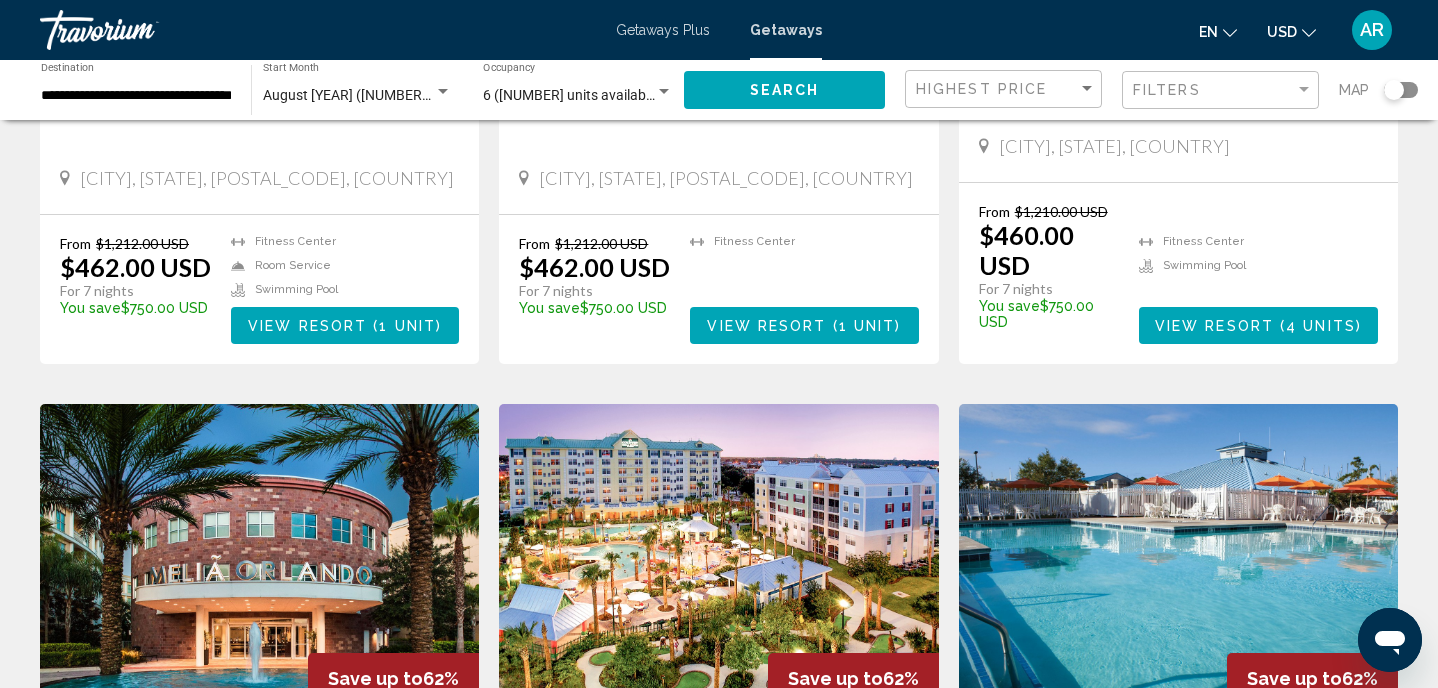 click at bounding box center (718, 564) 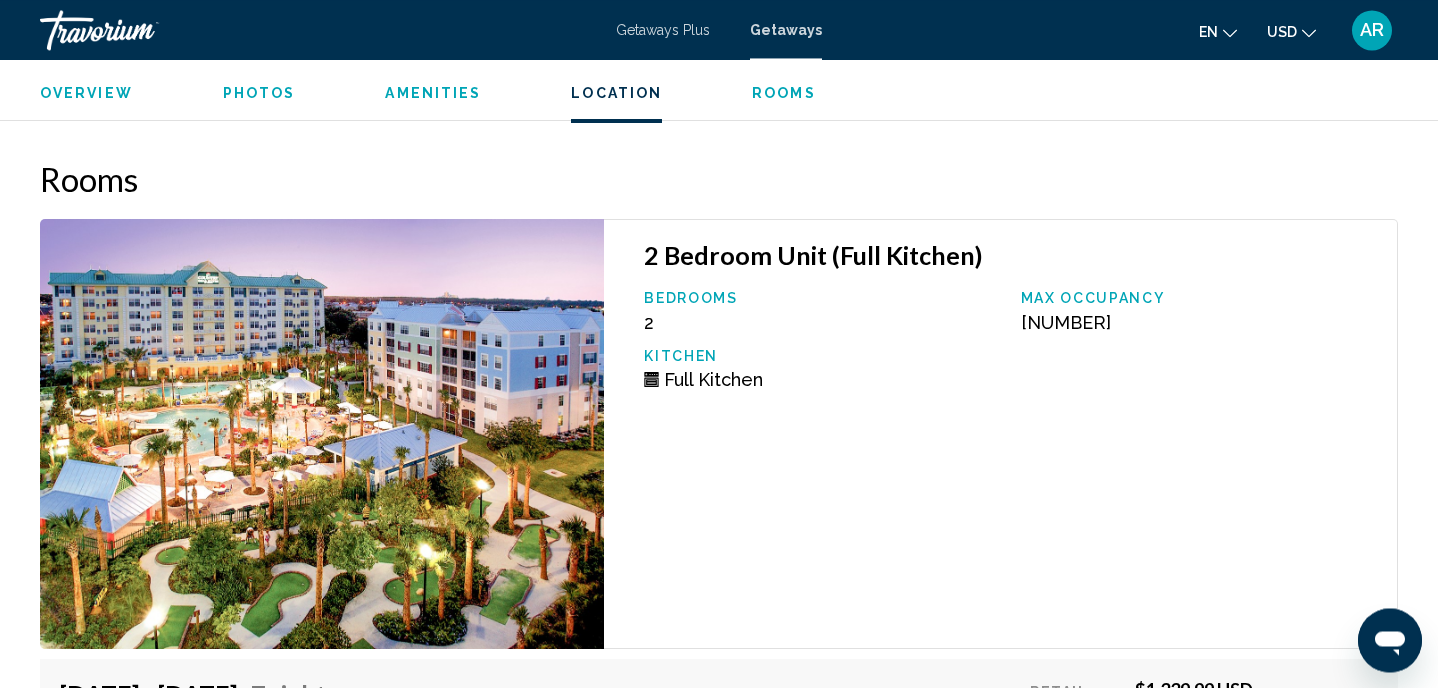 scroll, scrollTop: 2992, scrollLeft: 0, axis: vertical 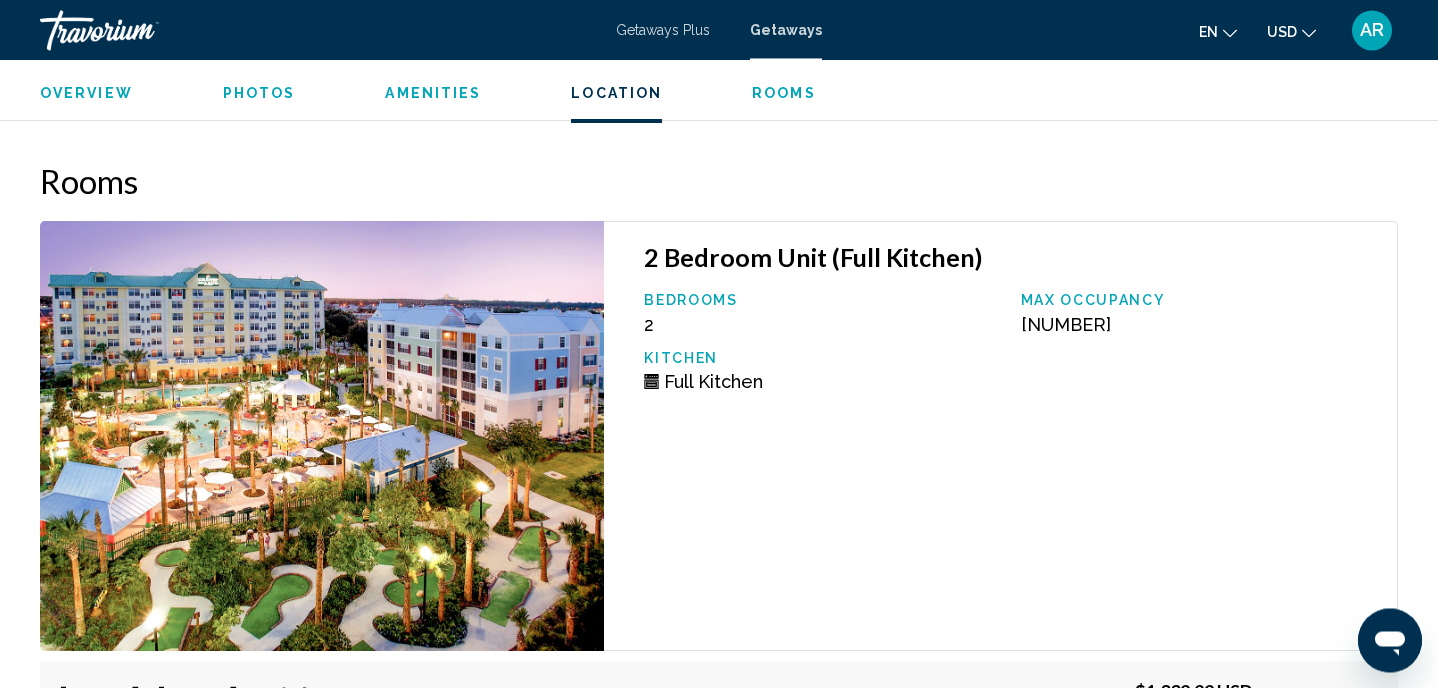 click at bounding box center (322, 436) 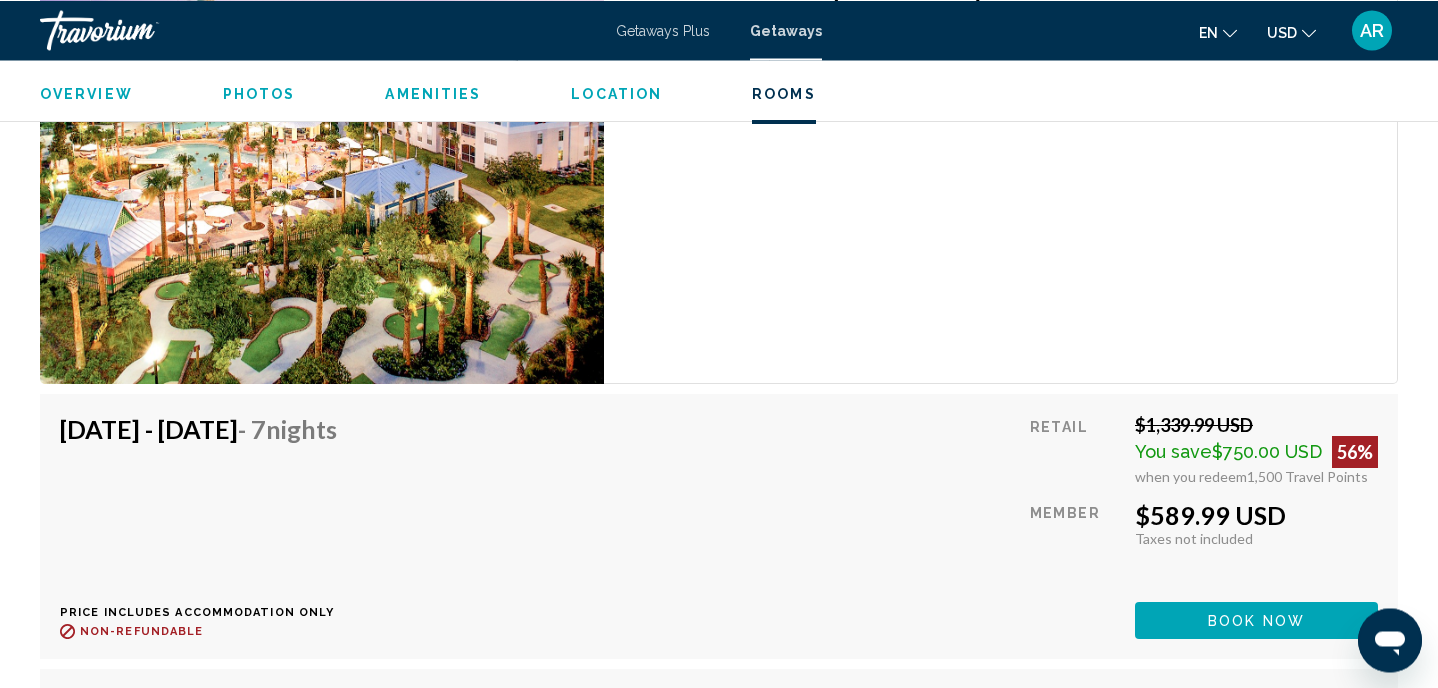 scroll, scrollTop: 3265, scrollLeft: 0, axis: vertical 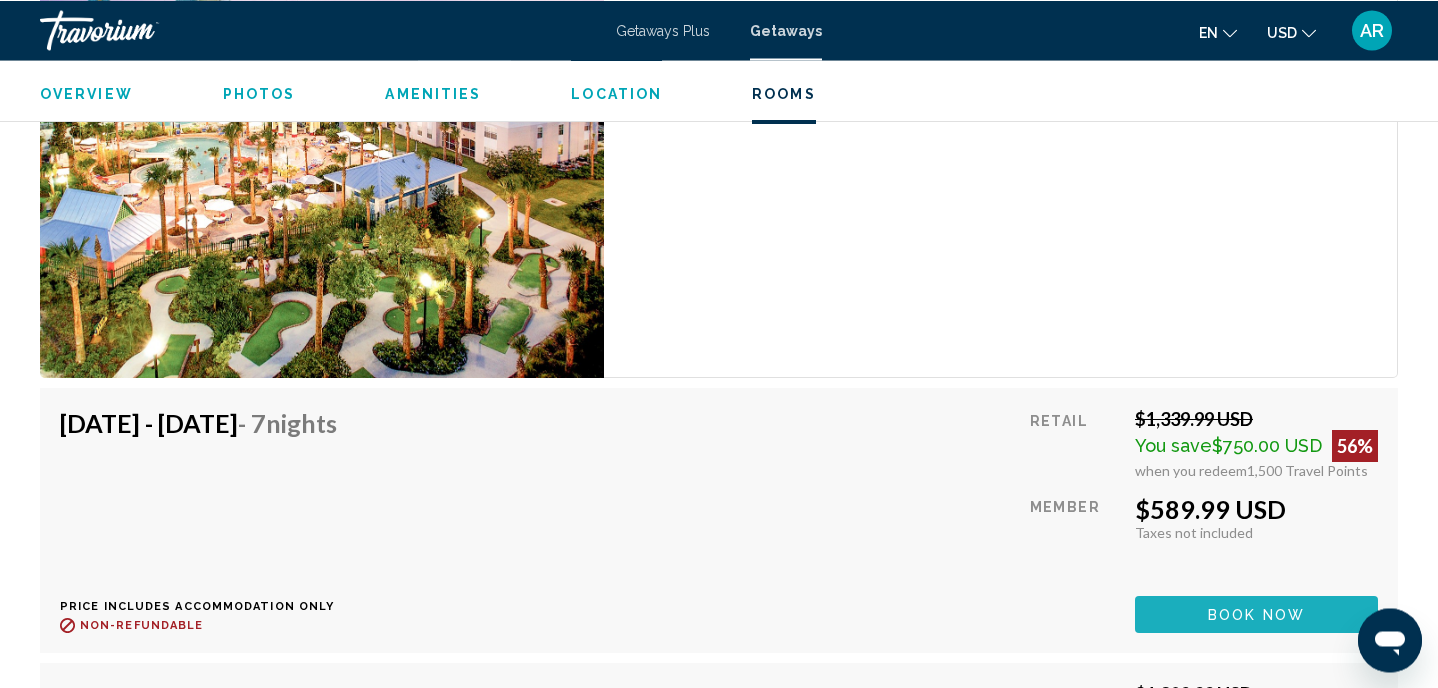 click on "Book now" at bounding box center (1256, 614) 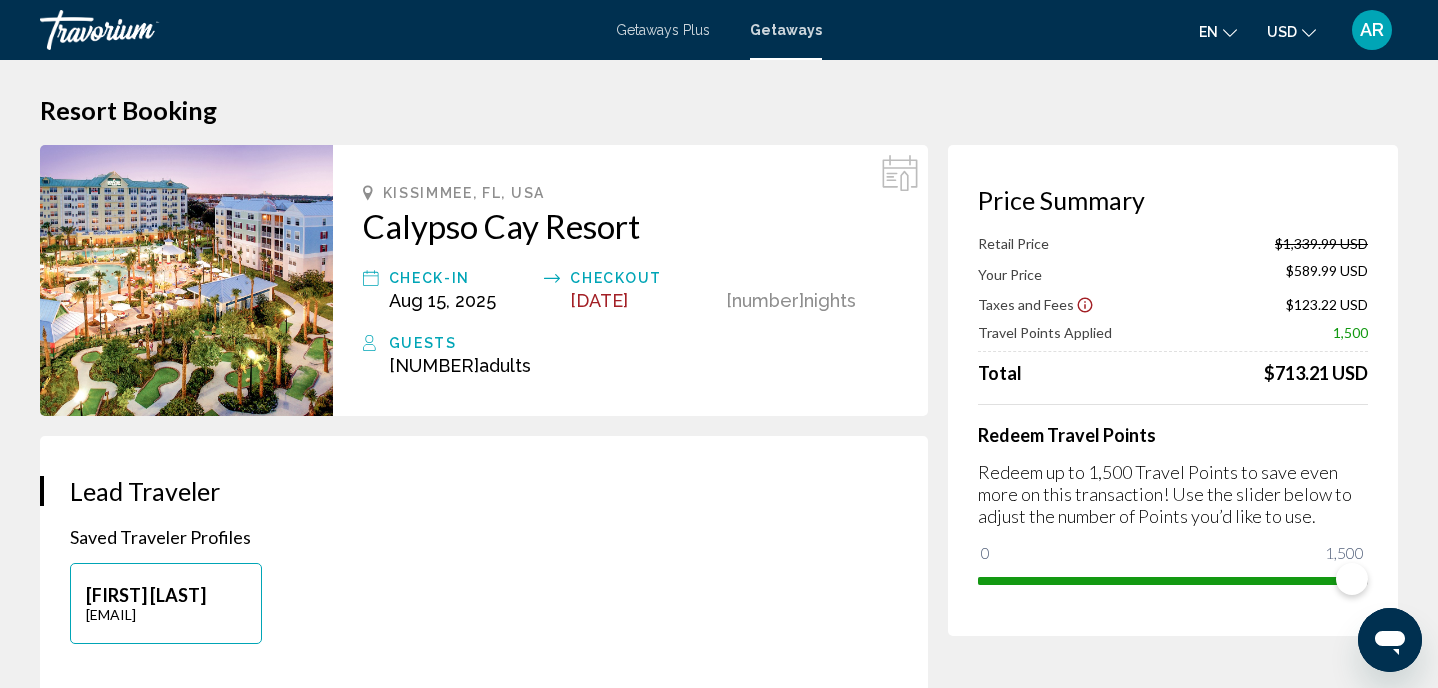 scroll, scrollTop: 0, scrollLeft: 0, axis: both 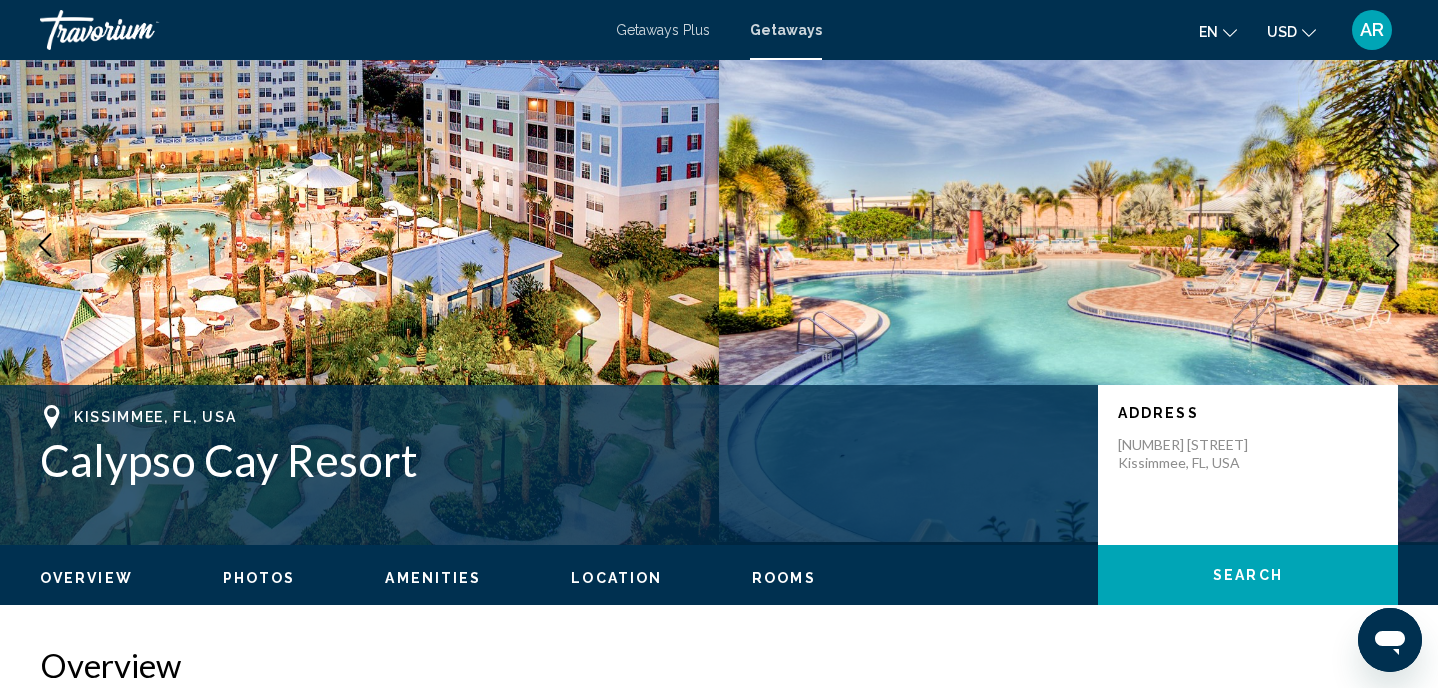 click on "Getaways Plus" at bounding box center (663, 30) 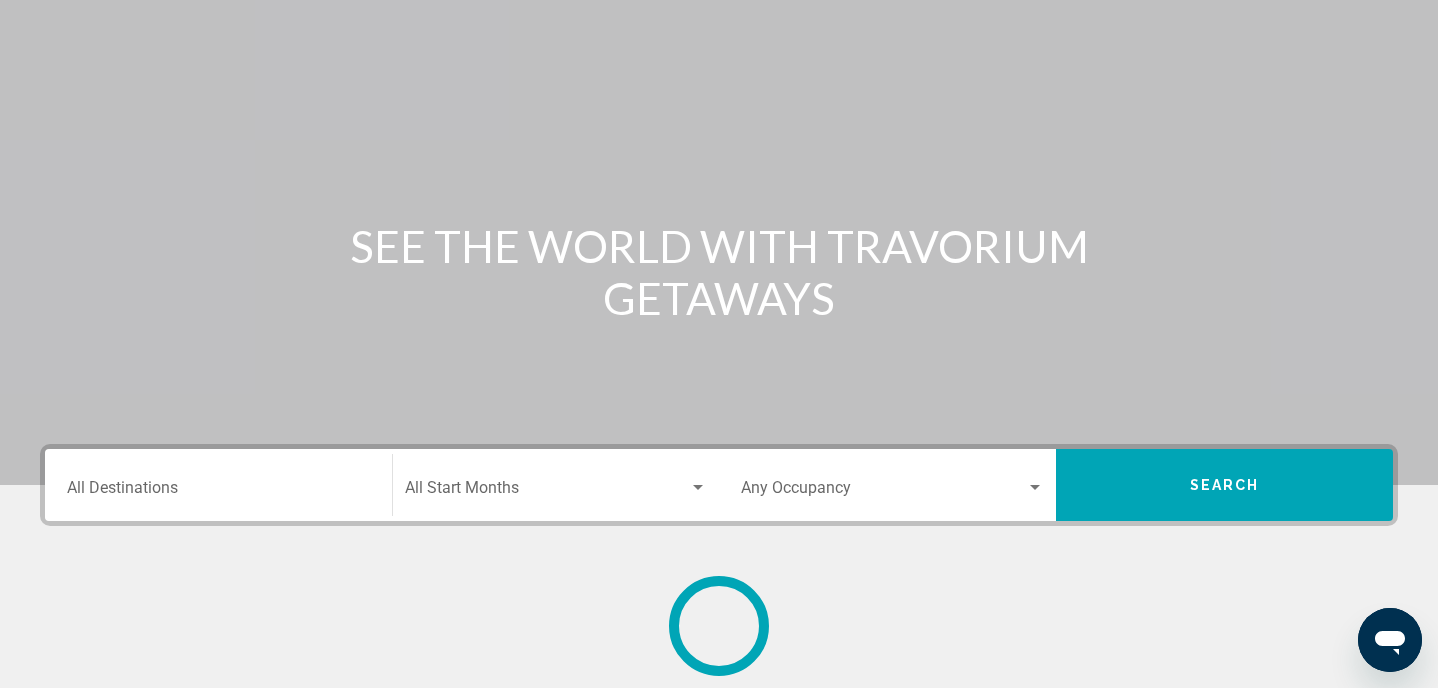 scroll, scrollTop: 0, scrollLeft: 0, axis: both 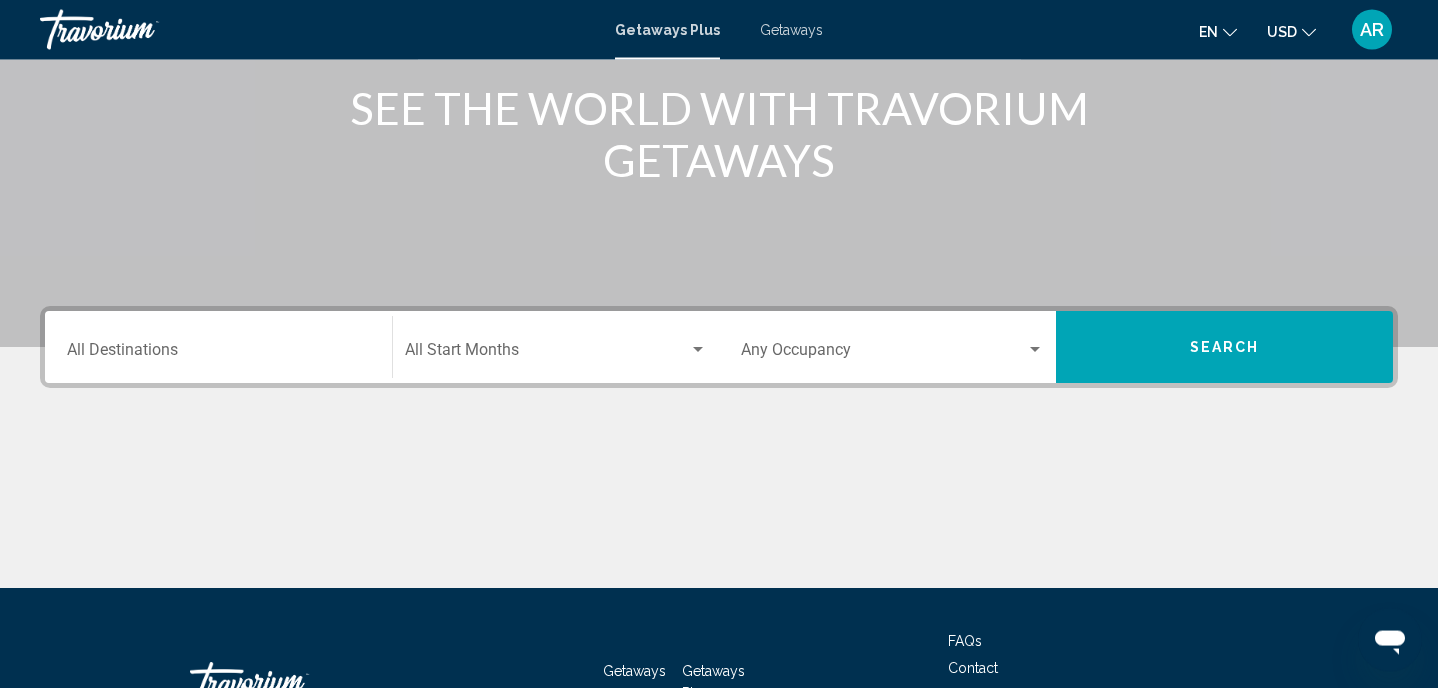 click on "Destination All Destinations" at bounding box center [218, 347] 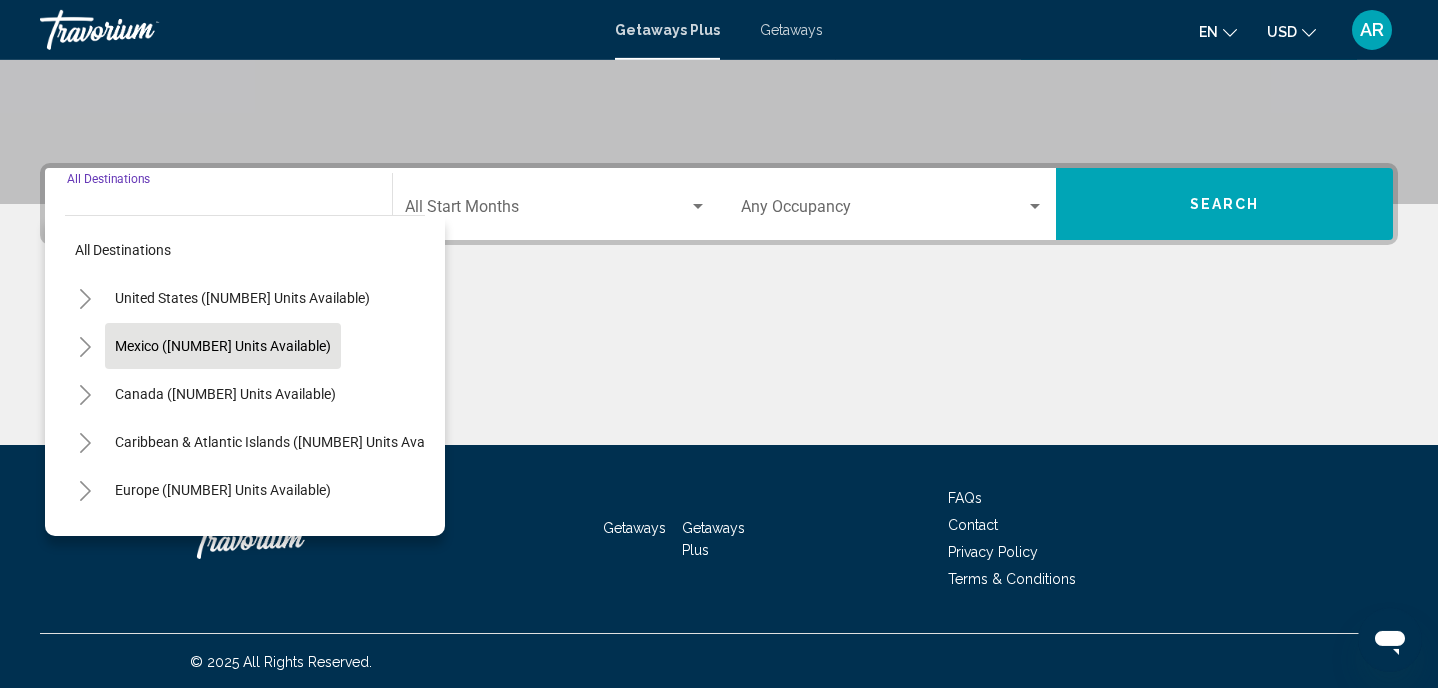 scroll, scrollTop: 398, scrollLeft: 0, axis: vertical 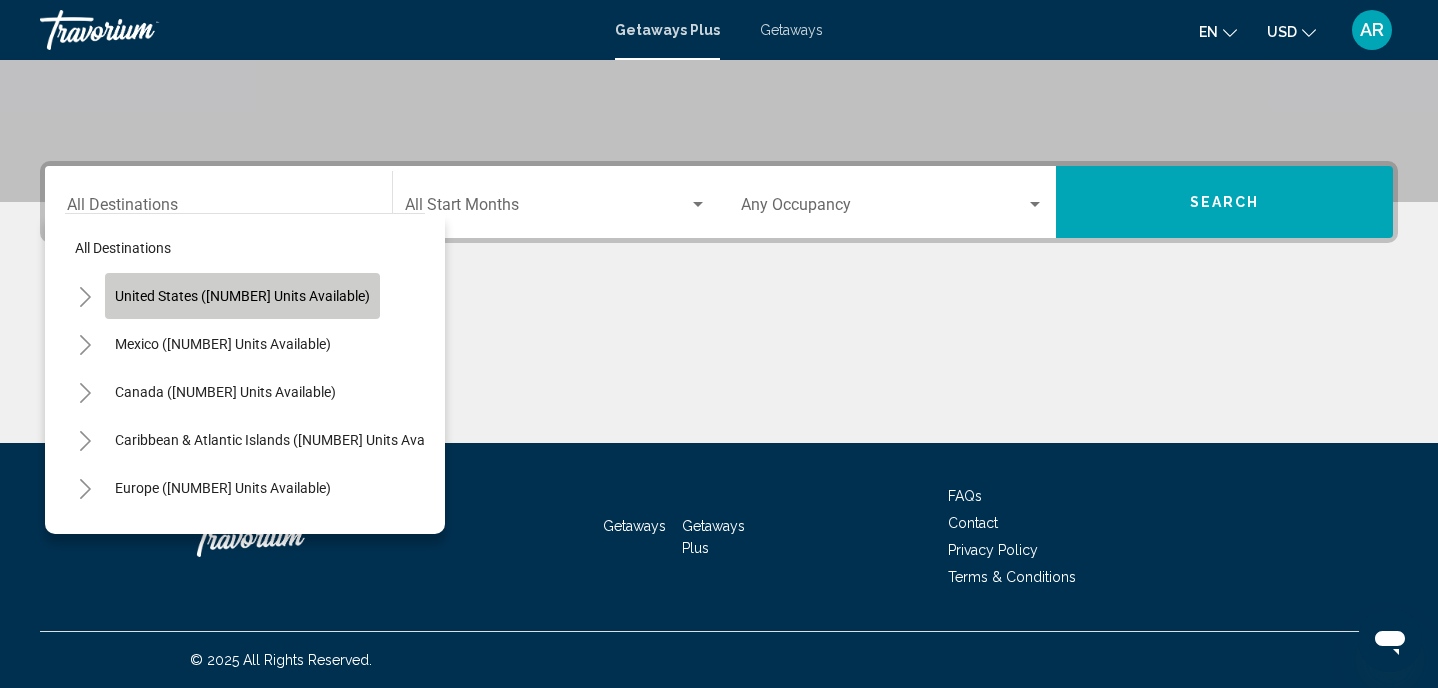 click on "United States ([NUMBER] units available)" 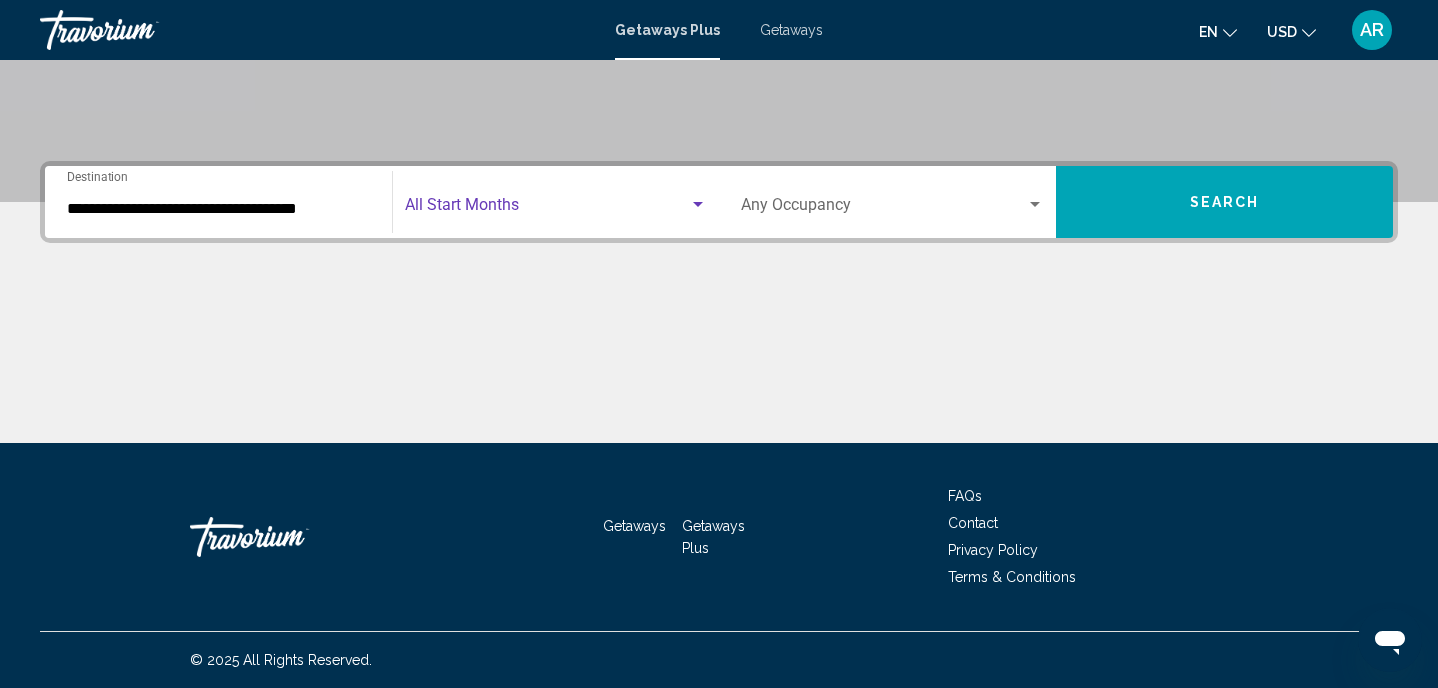 click at bounding box center [547, 209] 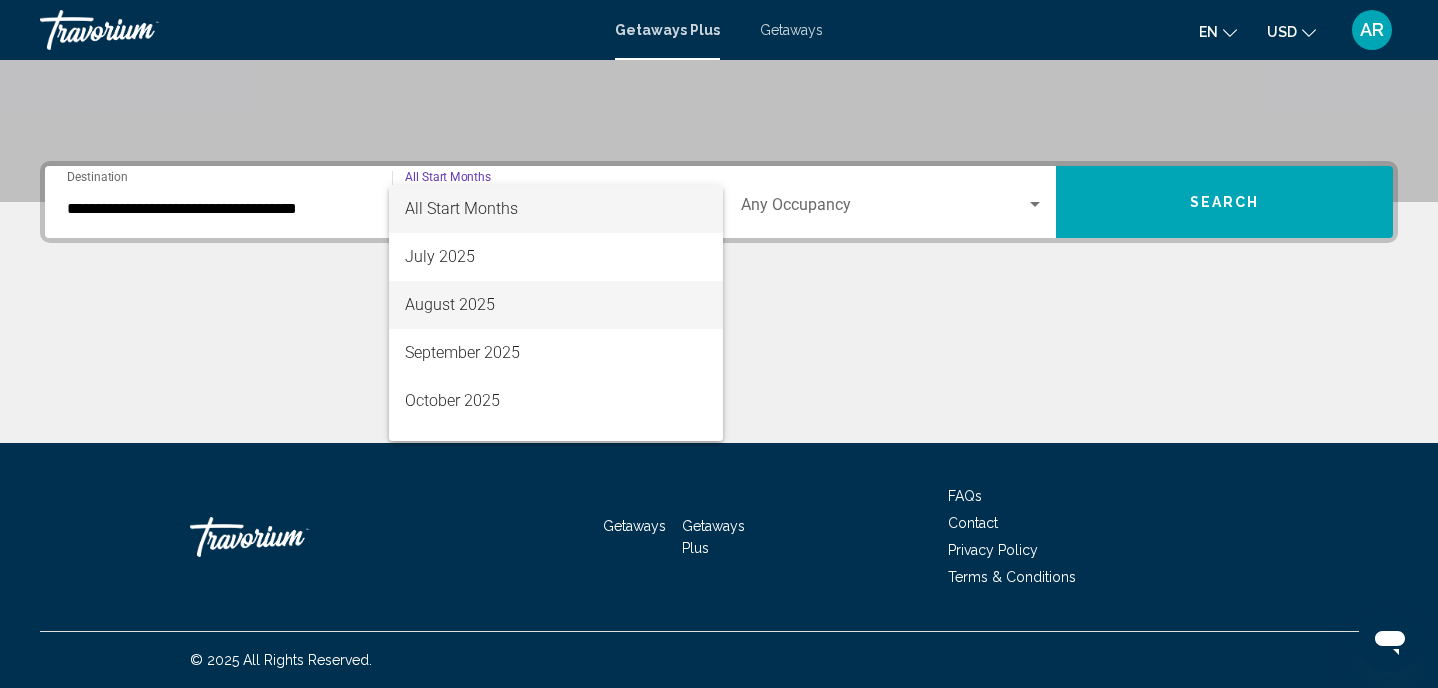 click on "August 2025" at bounding box center [556, 305] 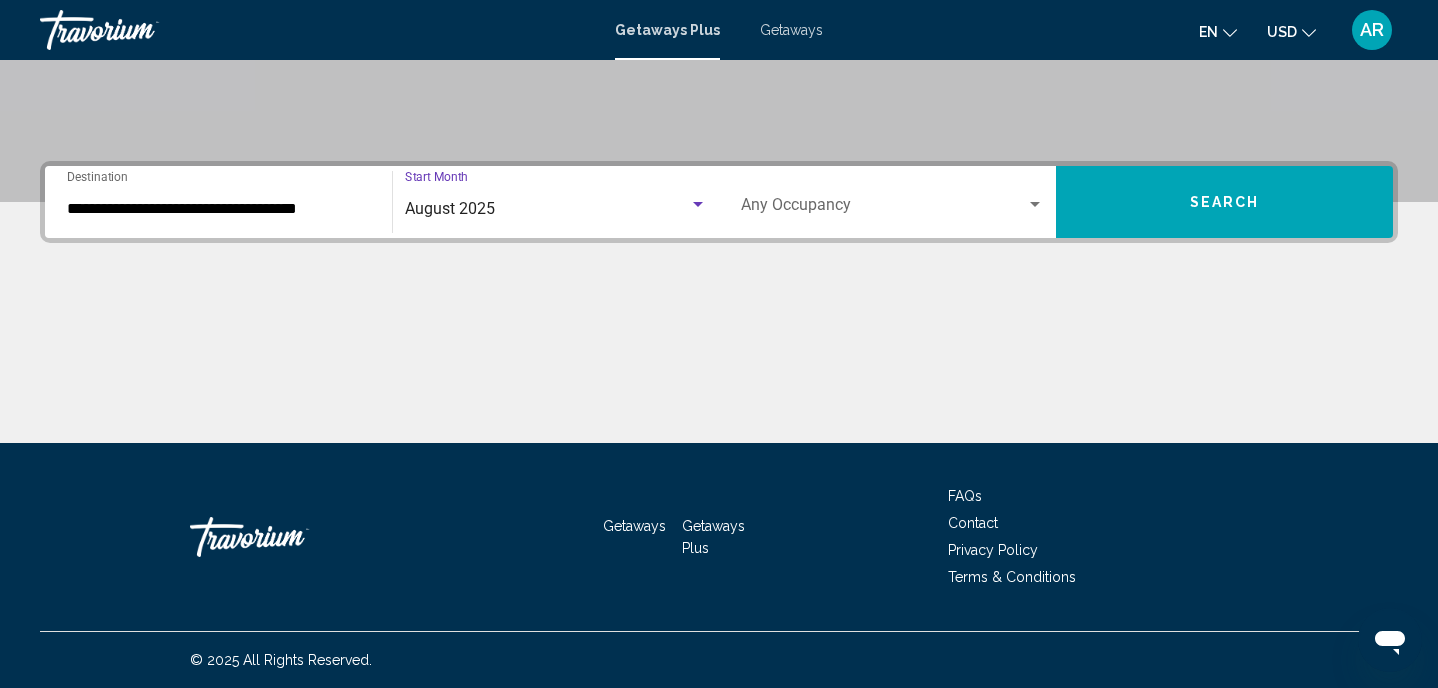 click at bounding box center (883, 209) 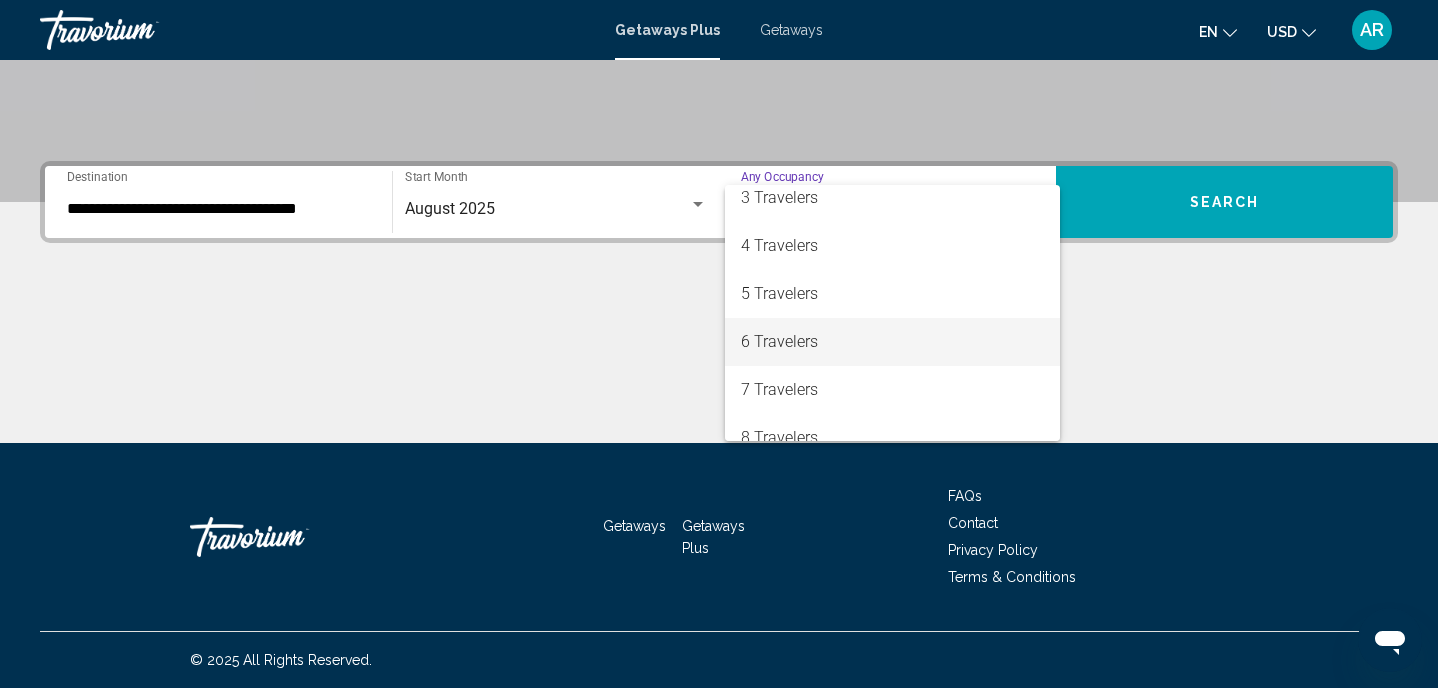 scroll, scrollTop: 132, scrollLeft: 0, axis: vertical 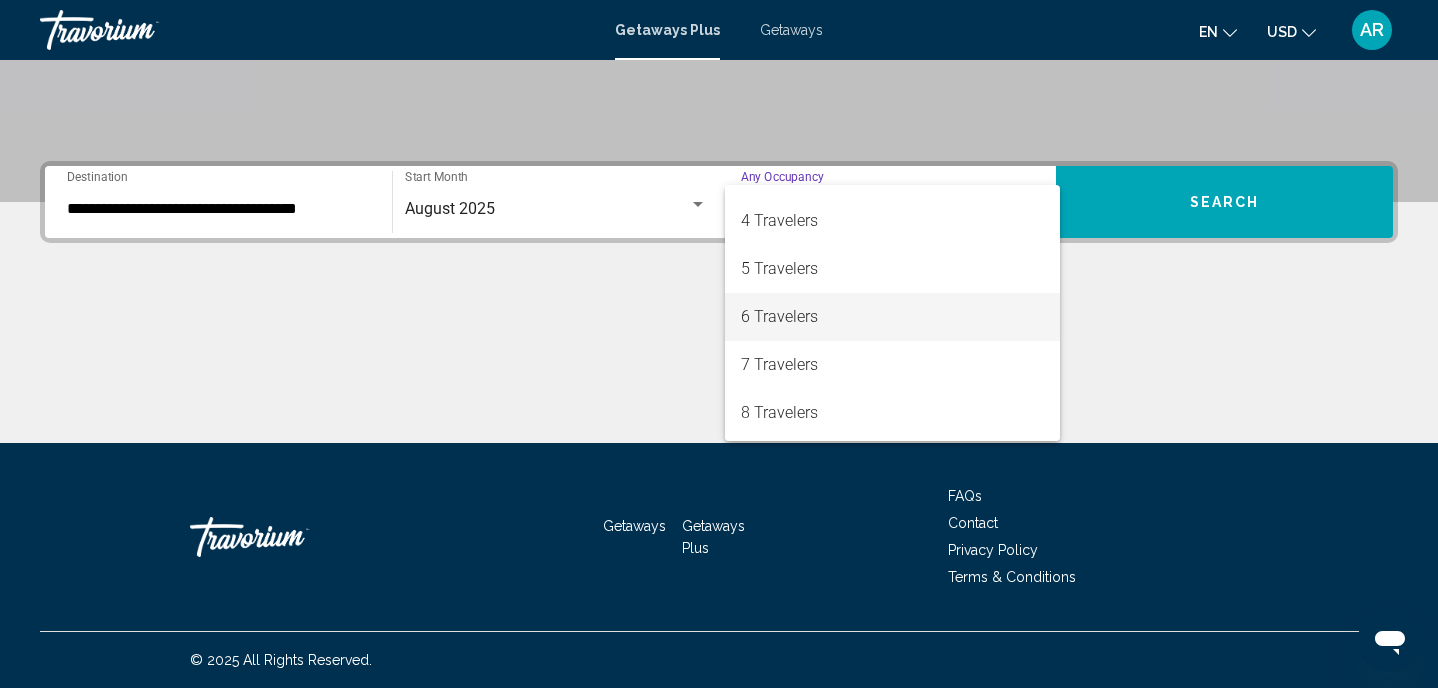 click on "6 Travelers" at bounding box center (892, 317) 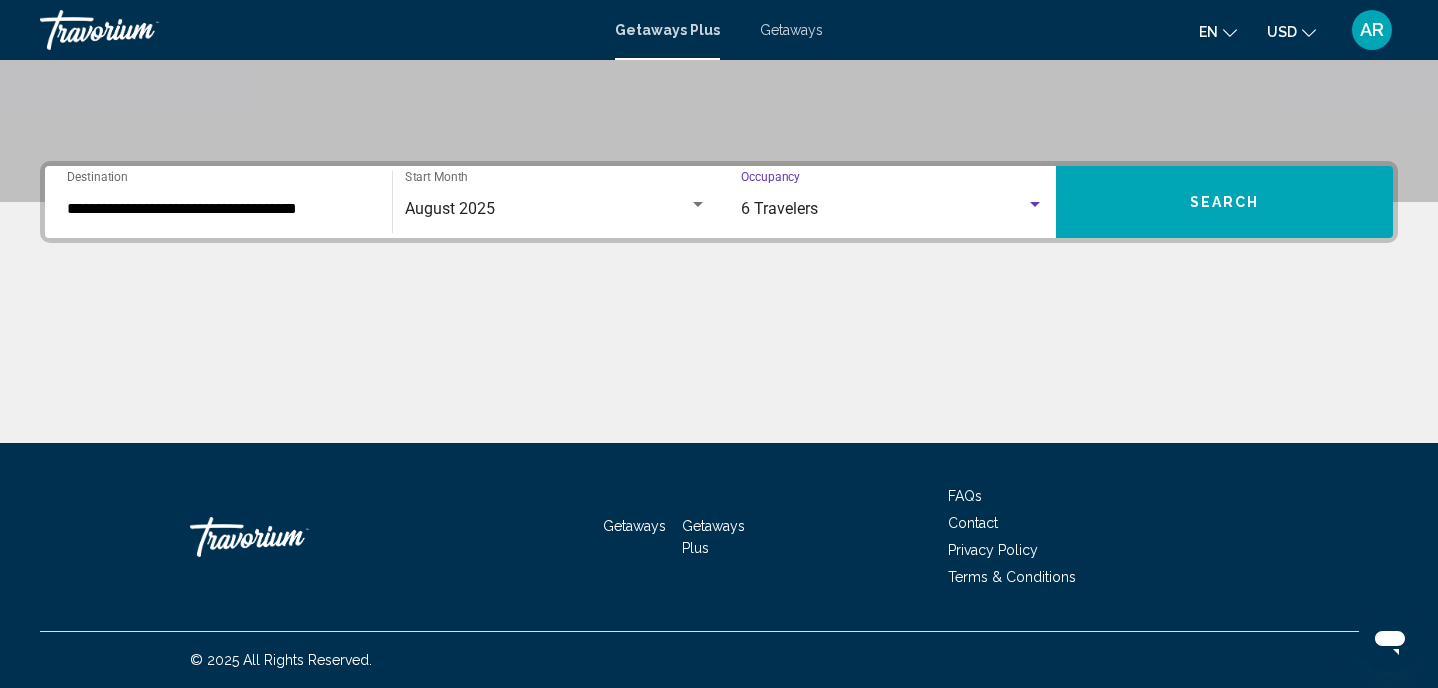 click on "Search" at bounding box center (1224, 202) 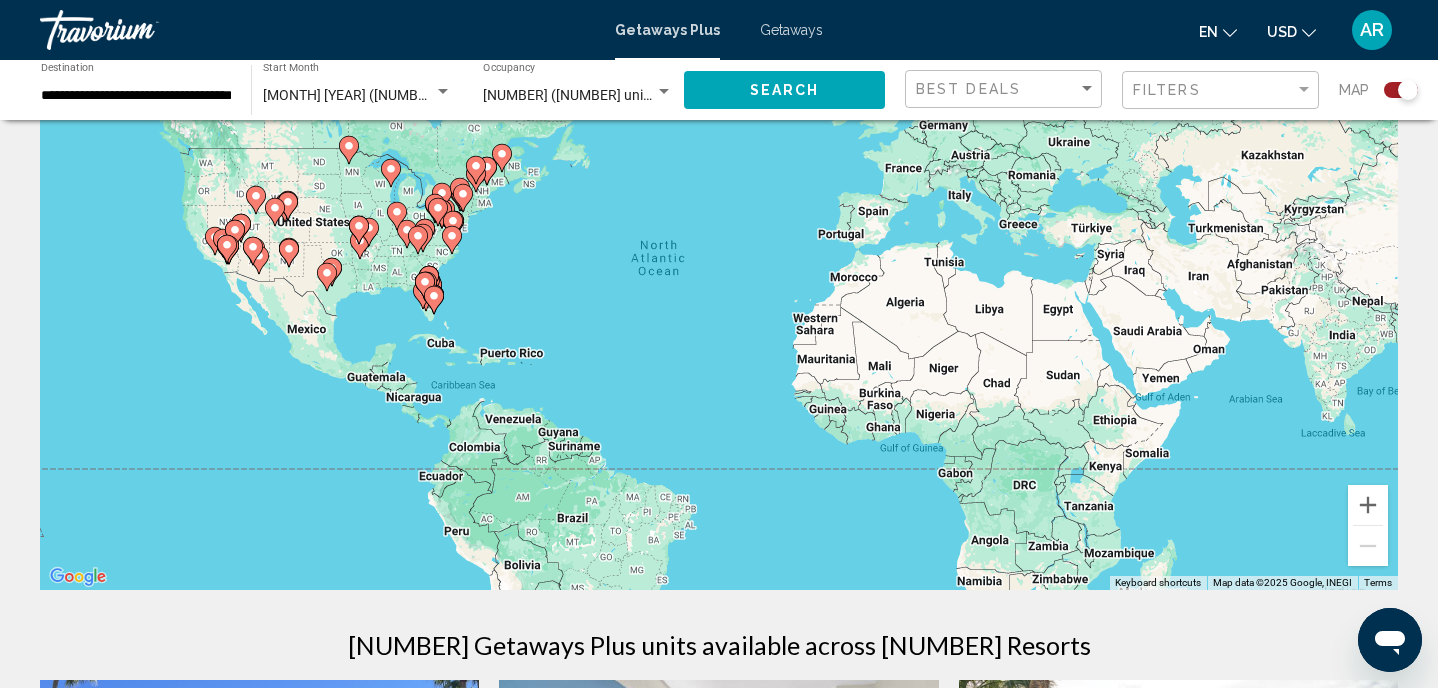 scroll, scrollTop: 0, scrollLeft: 0, axis: both 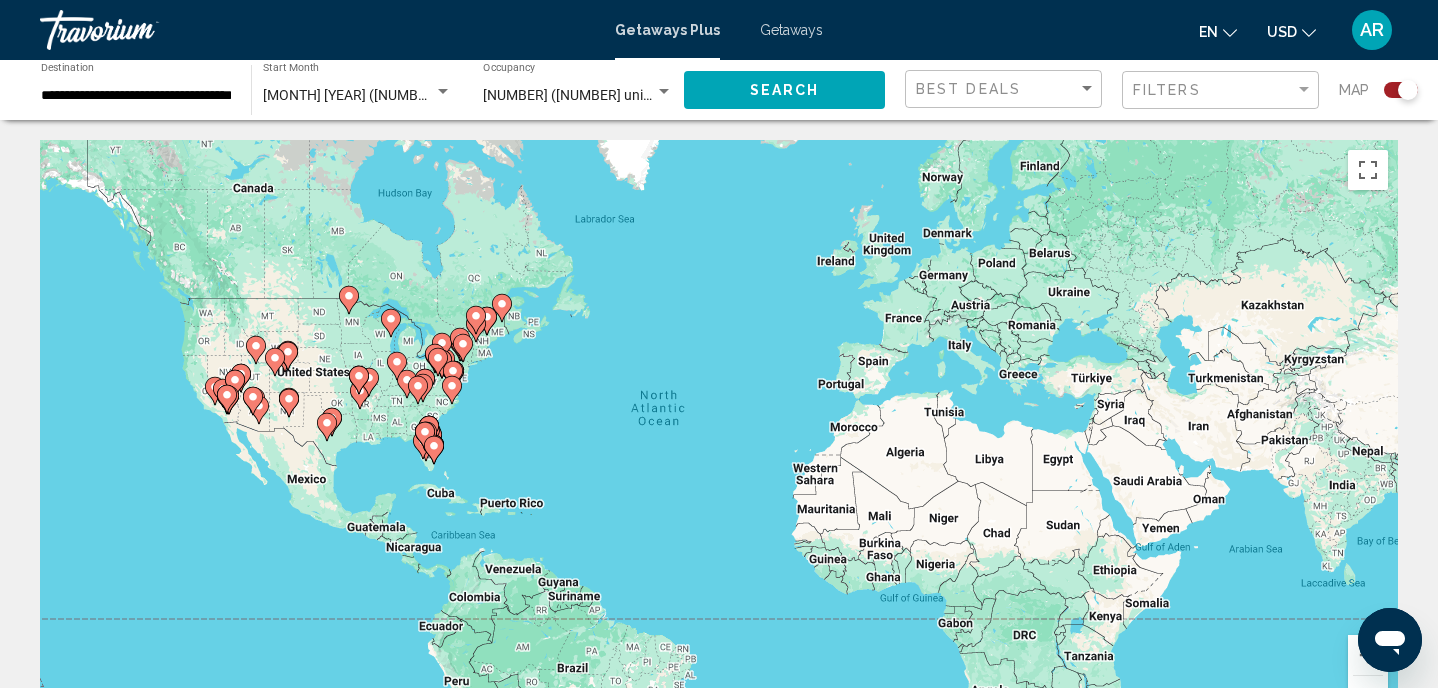 click at bounding box center (140, 30) 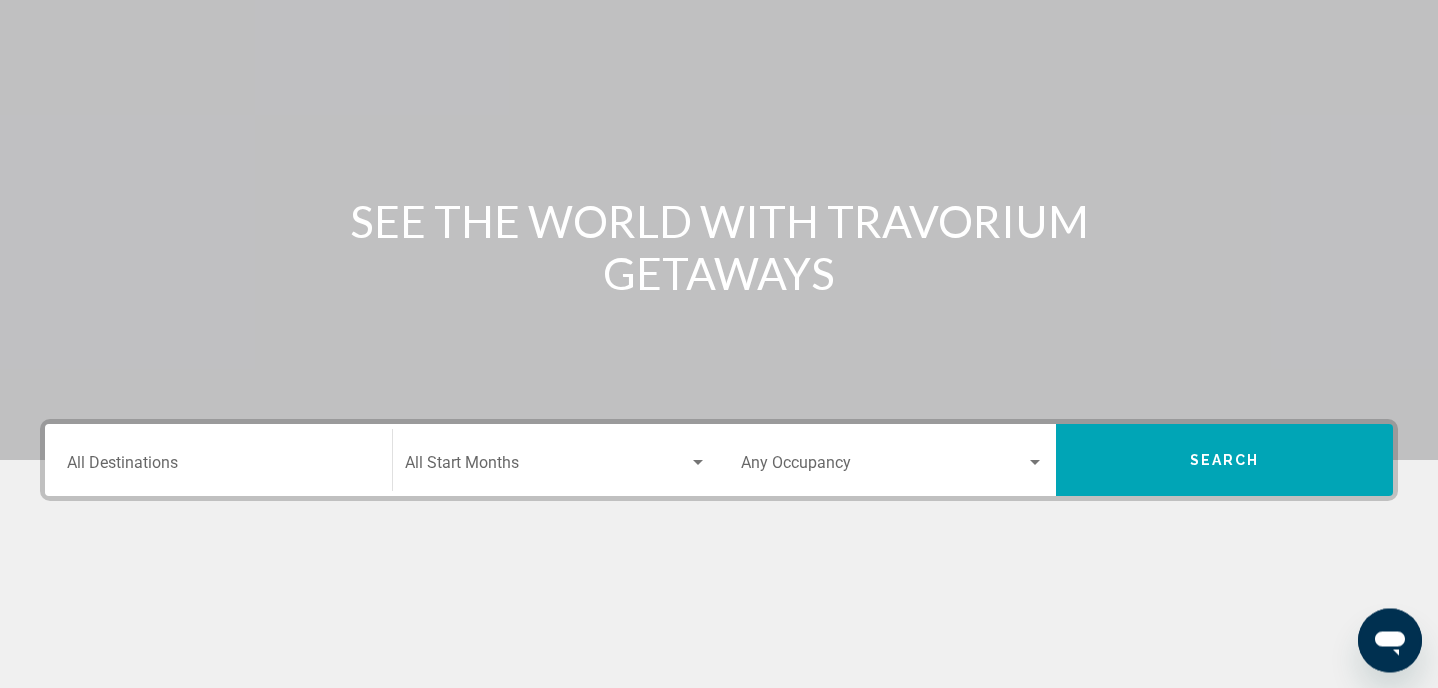 scroll, scrollTop: 0, scrollLeft: 0, axis: both 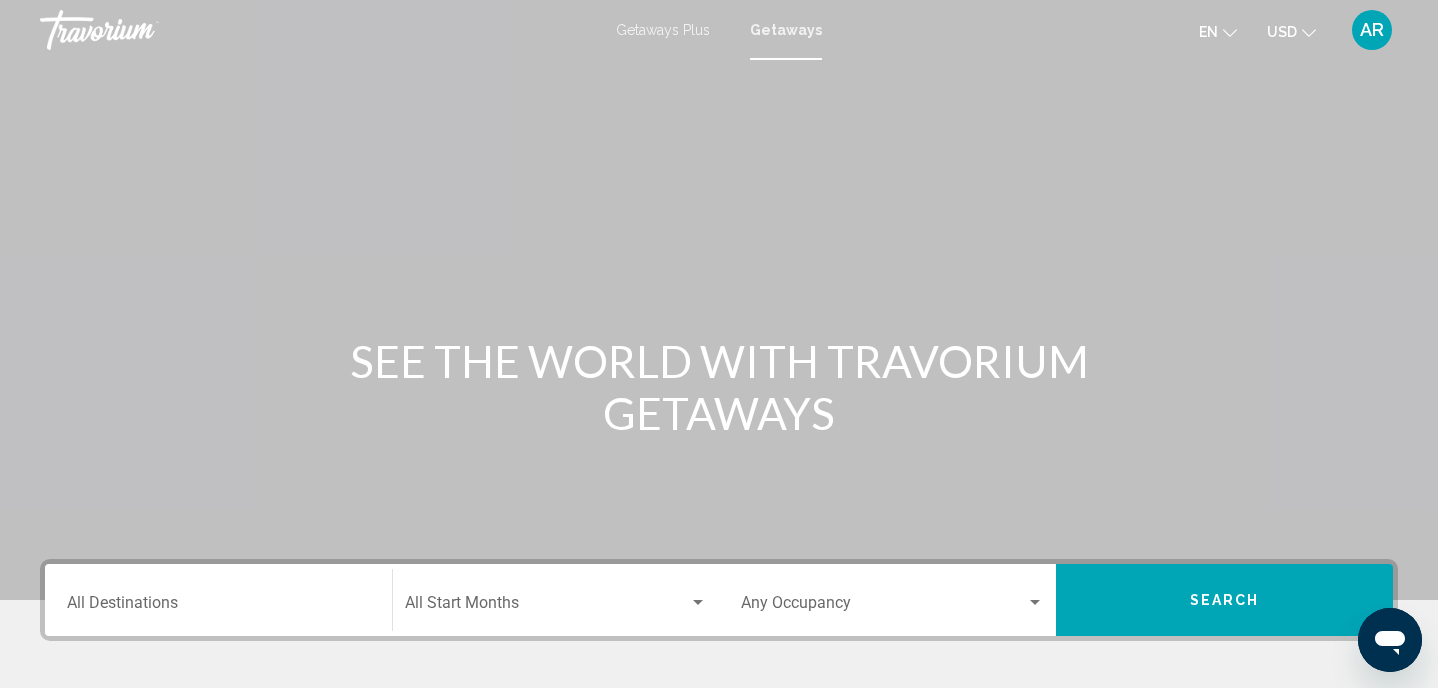 click on "AR" at bounding box center (1372, 30) 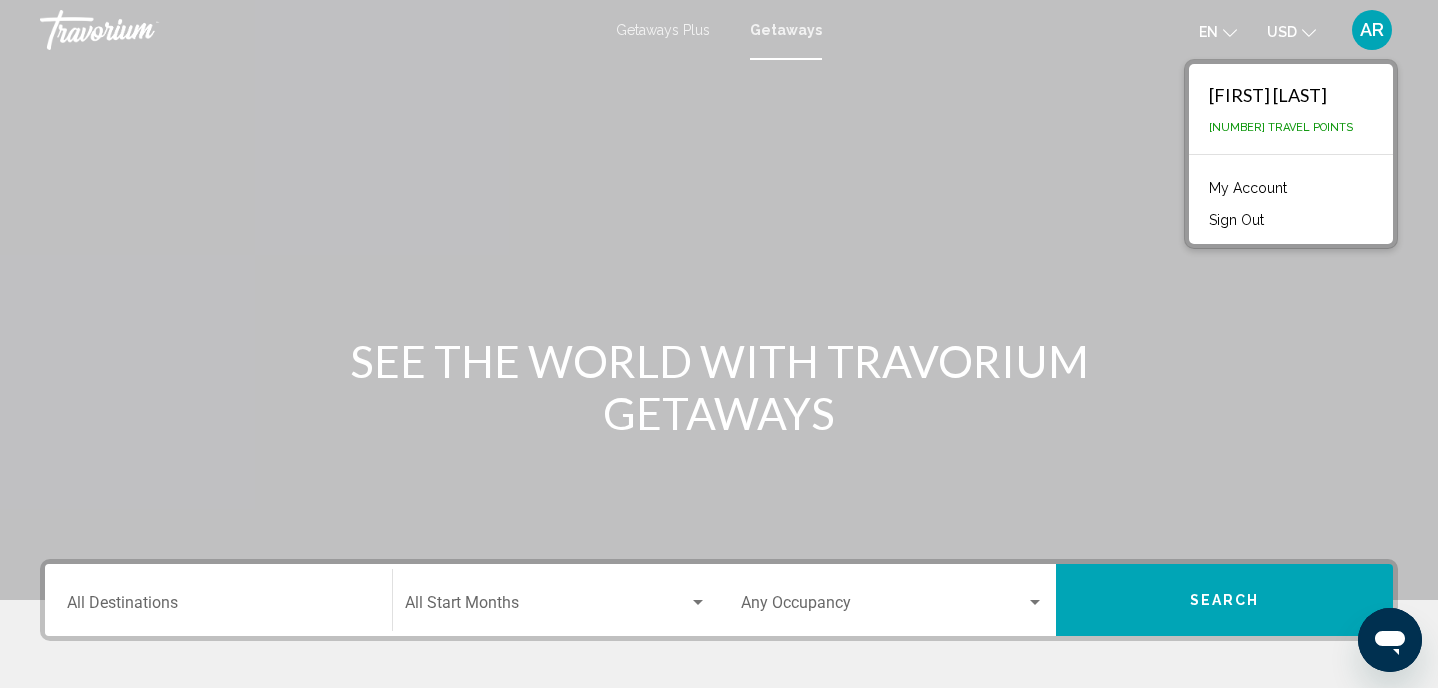 click on "My Account" at bounding box center [1248, 188] 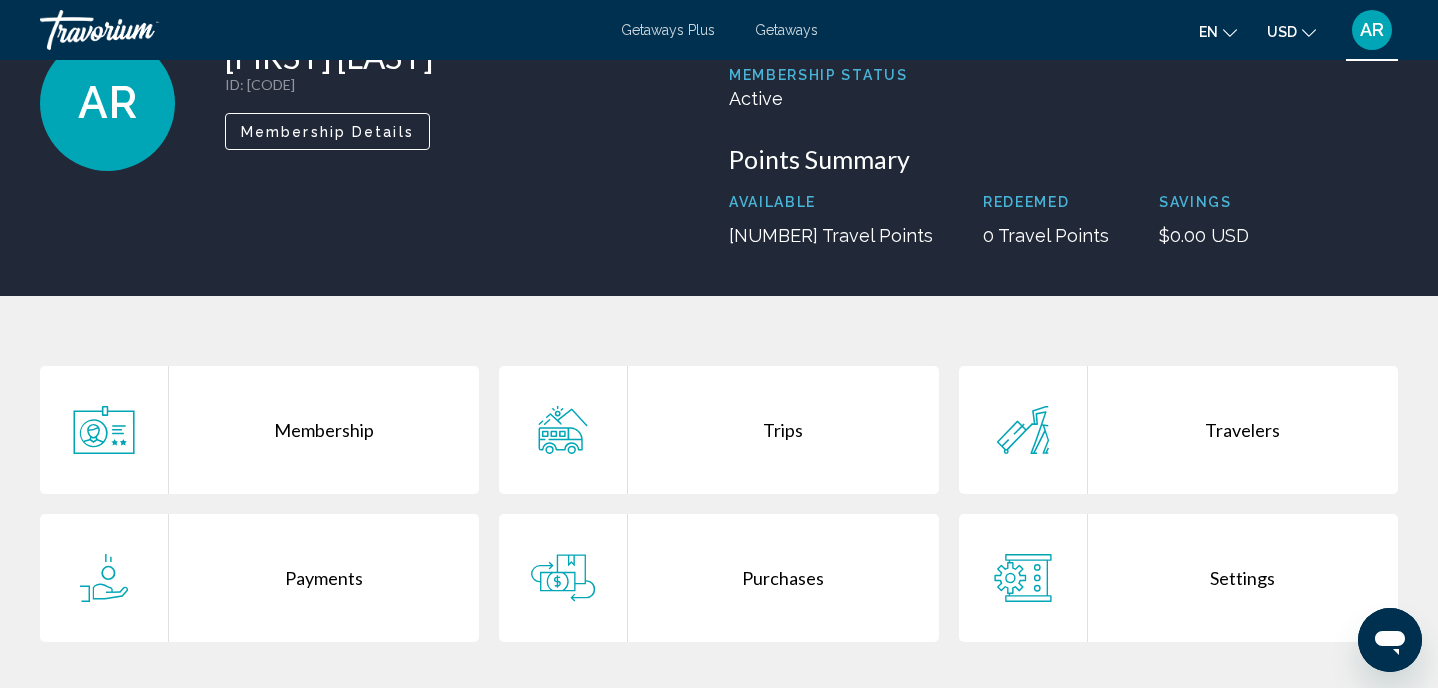 scroll, scrollTop: 0, scrollLeft: 0, axis: both 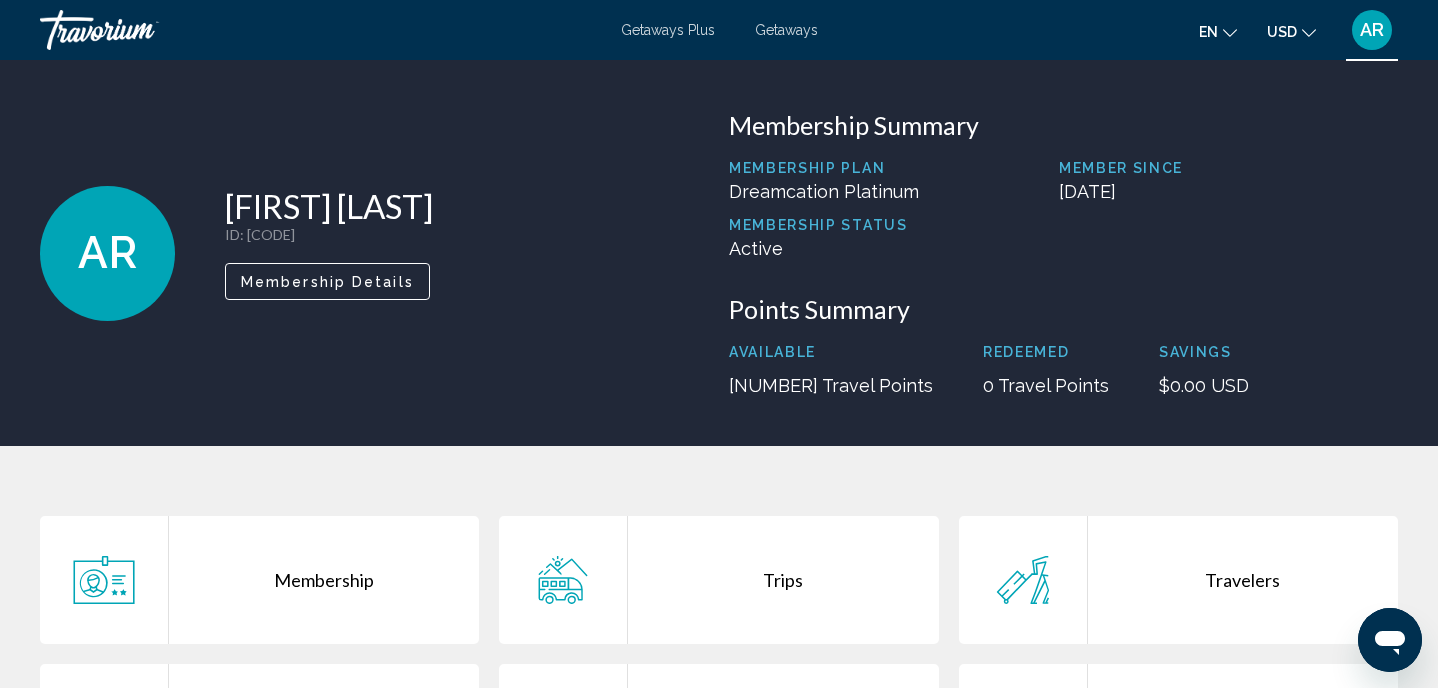 click on "Membership Details" at bounding box center [327, 282] 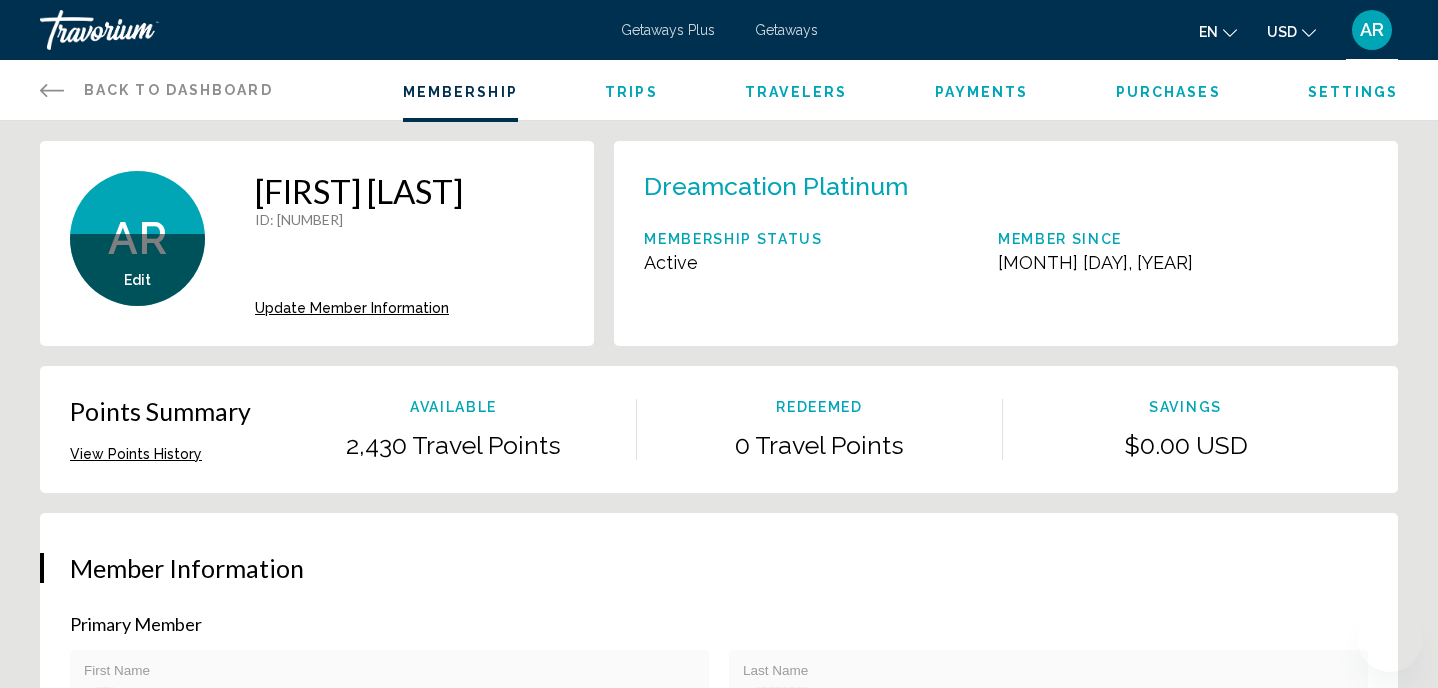 scroll, scrollTop: 0, scrollLeft: 0, axis: both 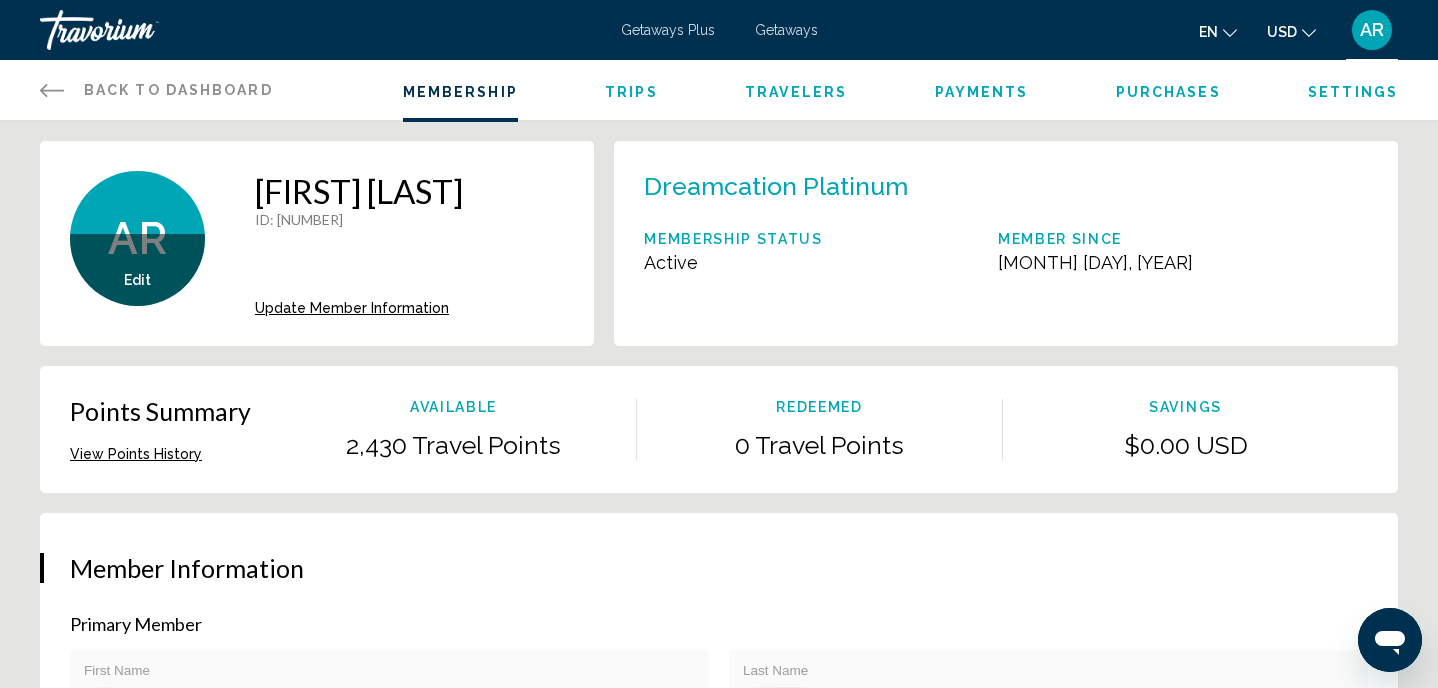 click on "Membership
Trips
Travelers
Payments
Purchases
Settings" at bounding box center (900, 90) 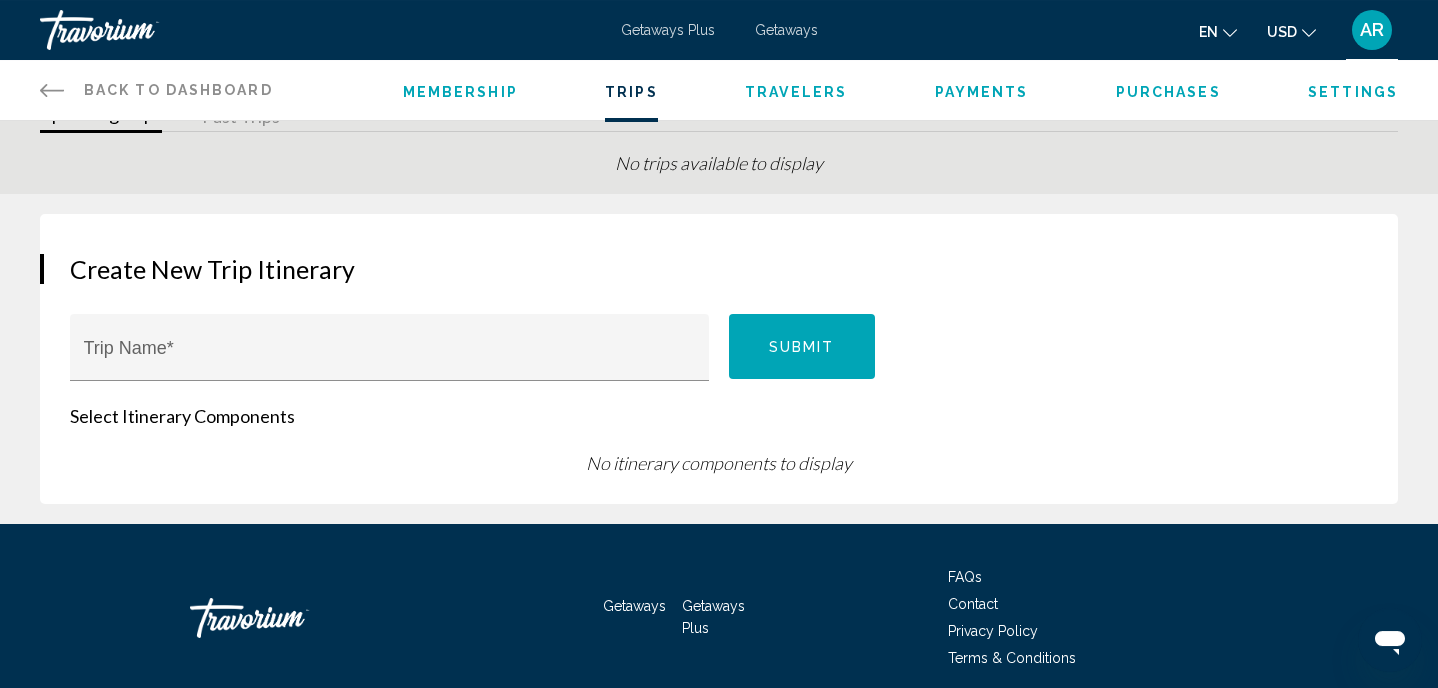 scroll, scrollTop: 79, scrollLeft: 0, axis: vertical 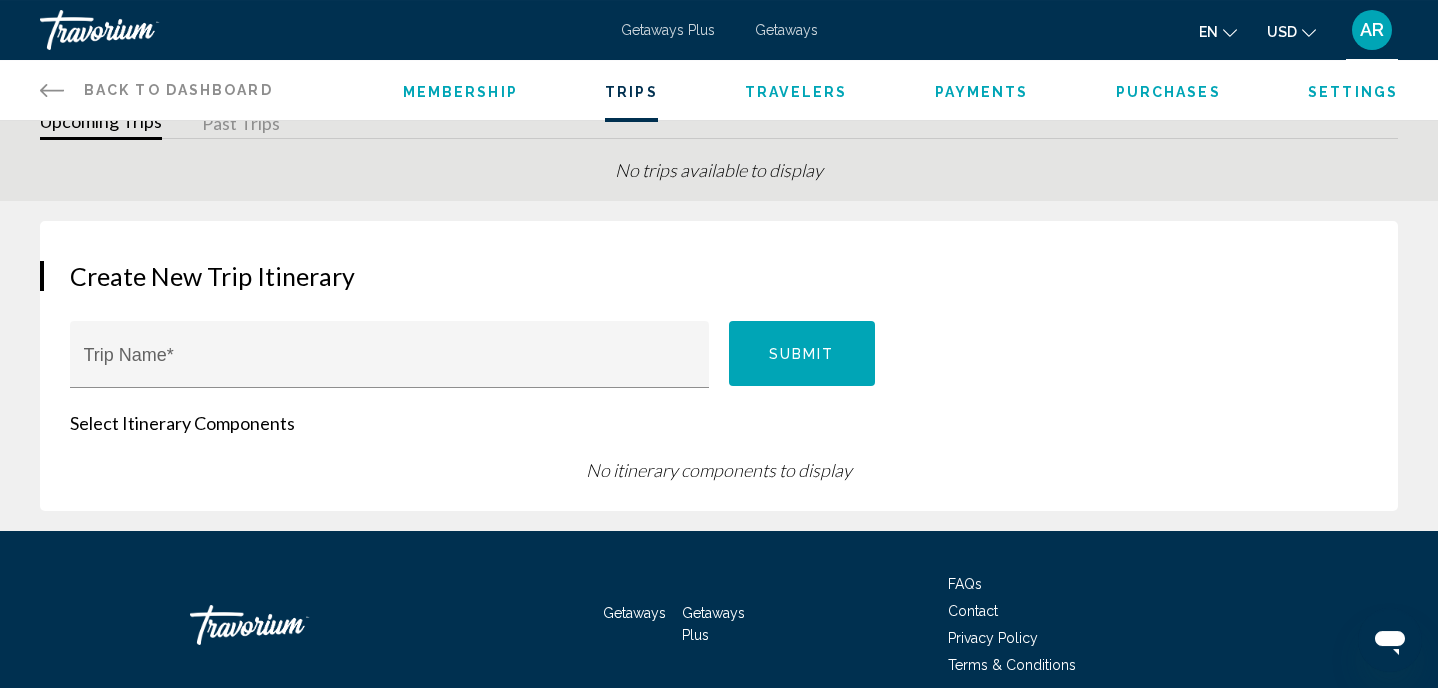 click on "Payments" at bounding box center [982, 92] 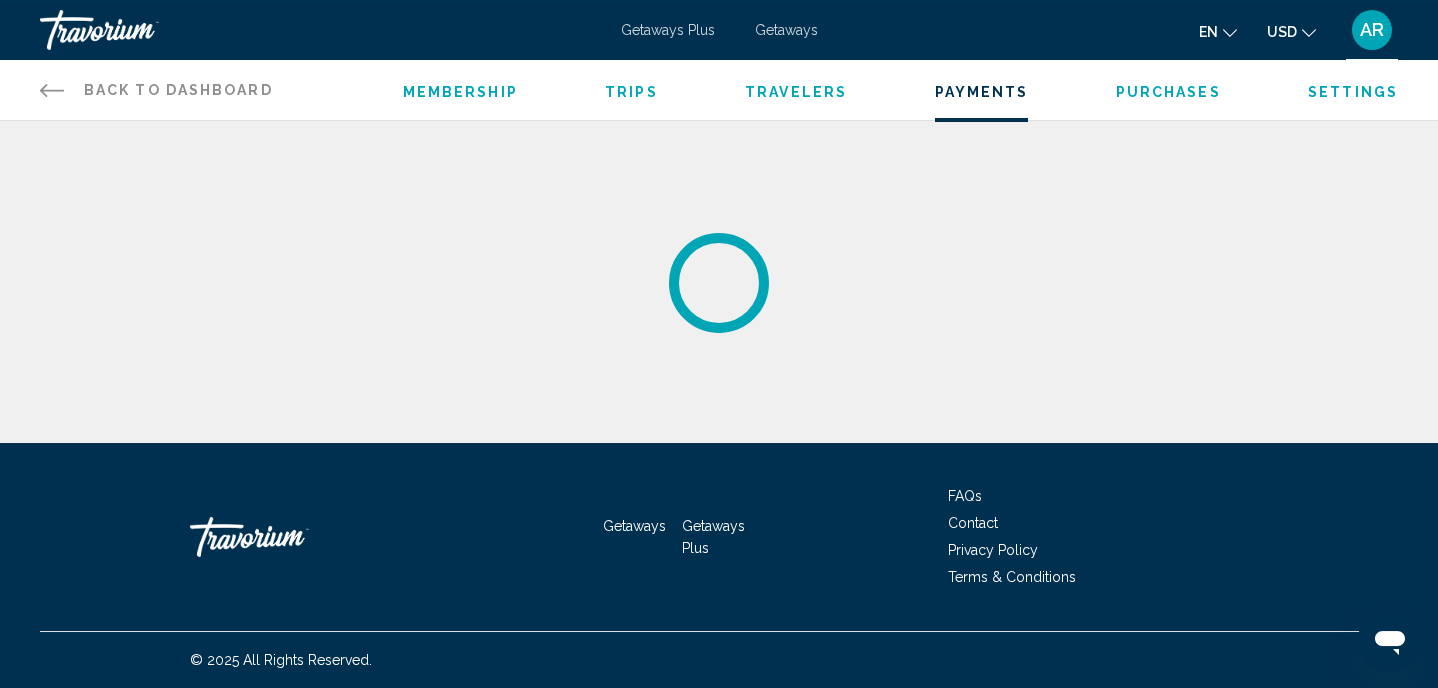 scroll, scrollTop: 0, scrollLeft: 0, axis: both 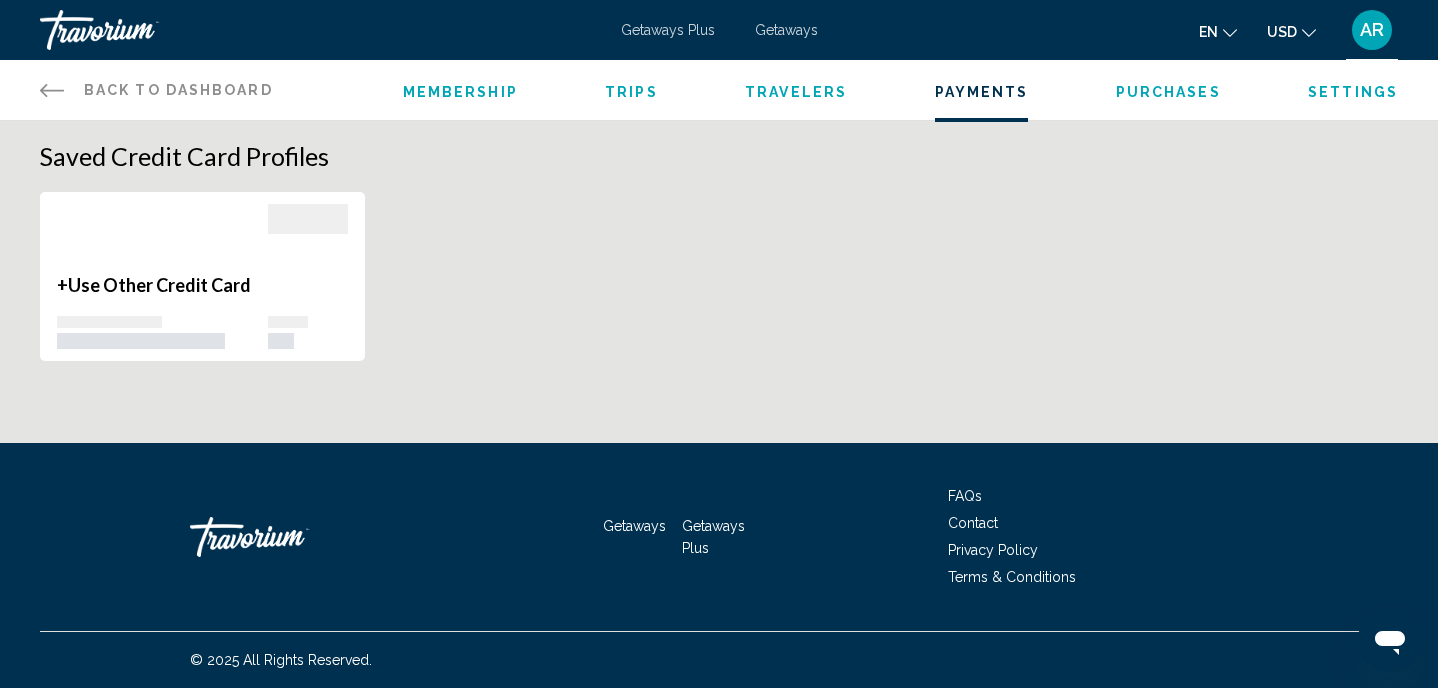 click on "Purchases" at bounding box center (1168, 92) 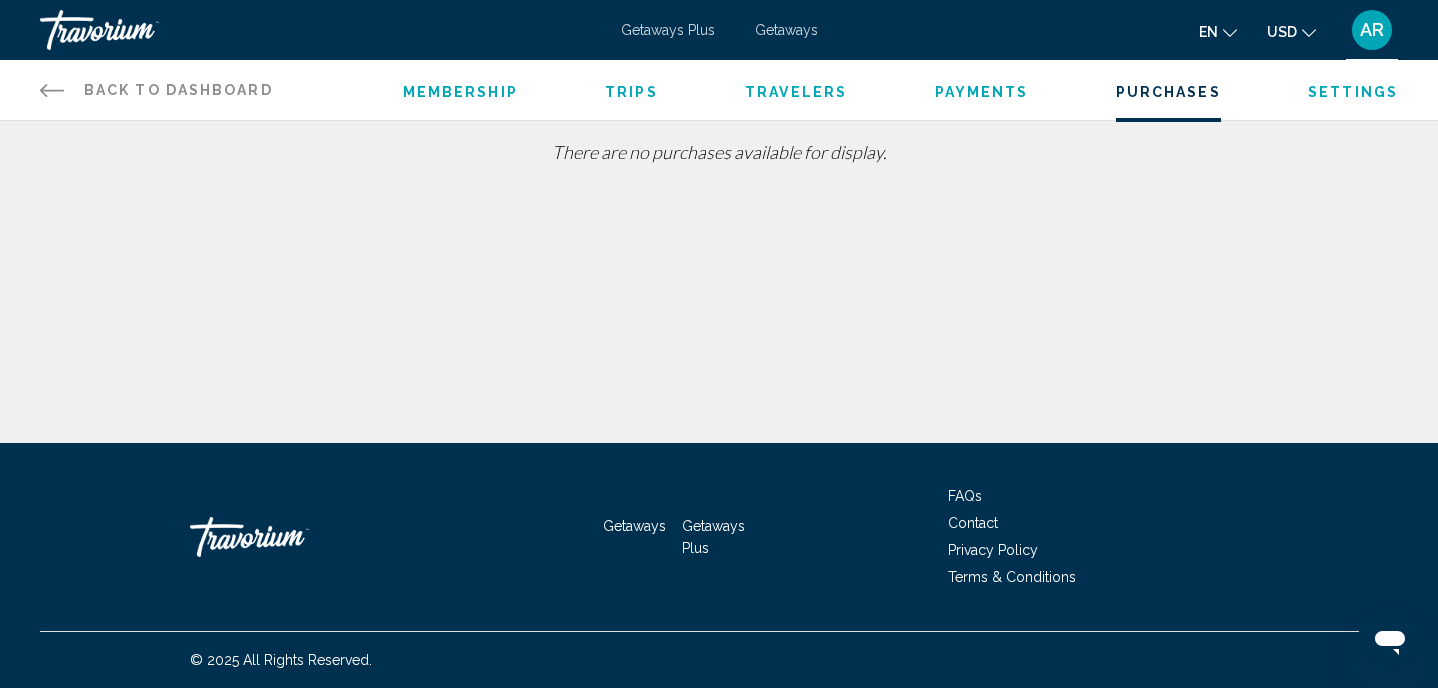 click on "Settings" at bounding box center (1353, 92) 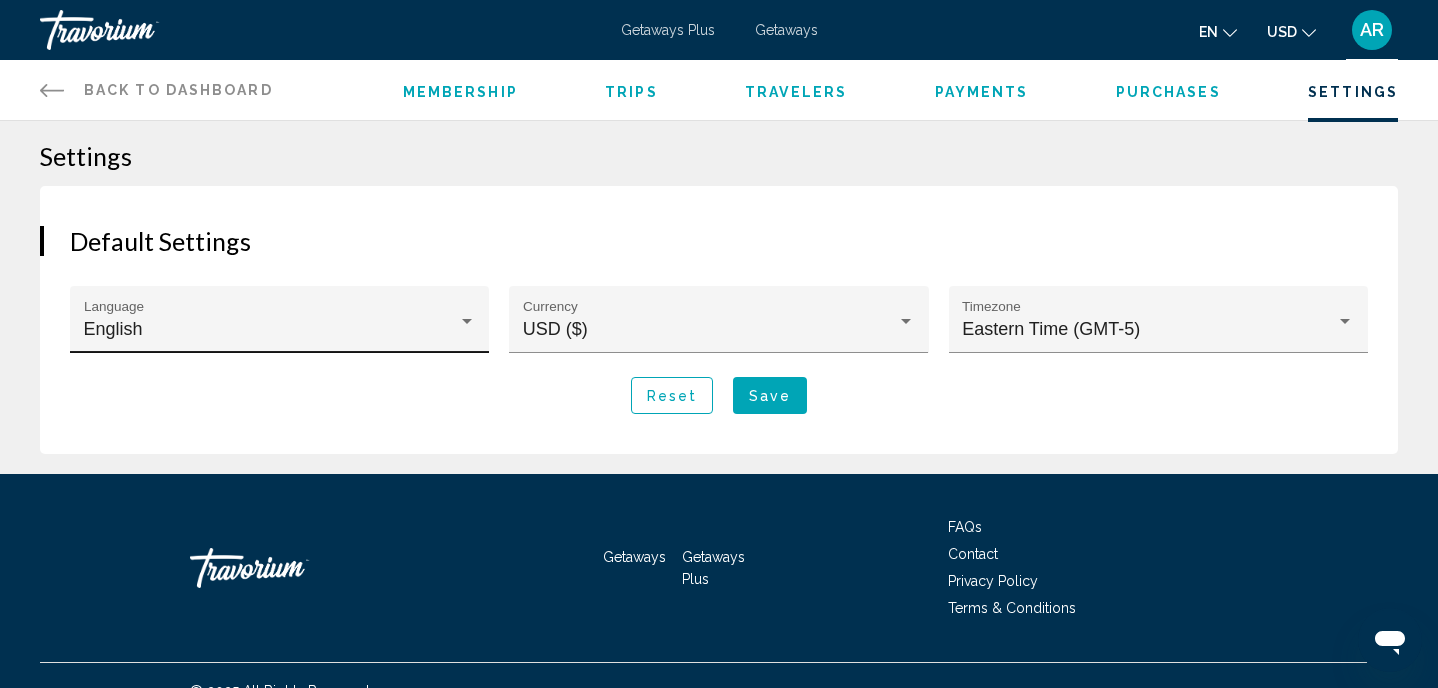click at bounding box center (467, 321) 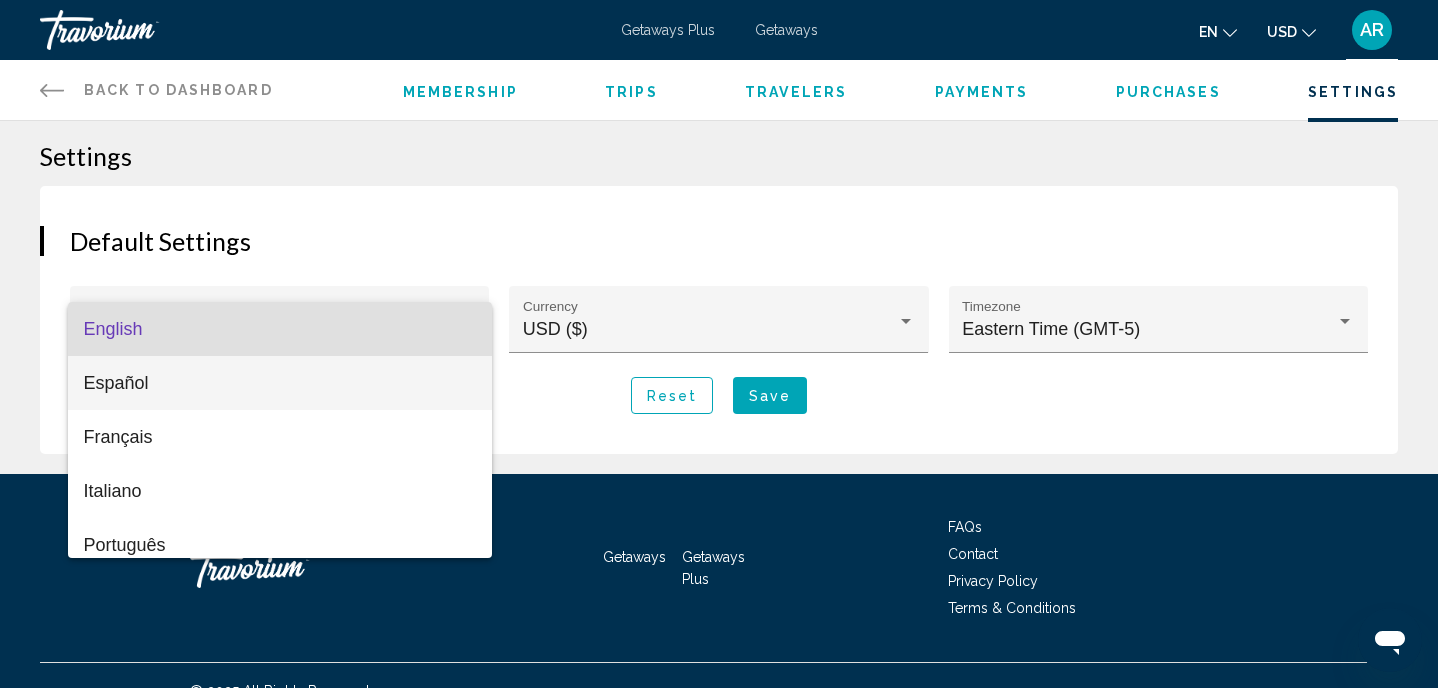 click on "Español" at bounding box center [280, 383] 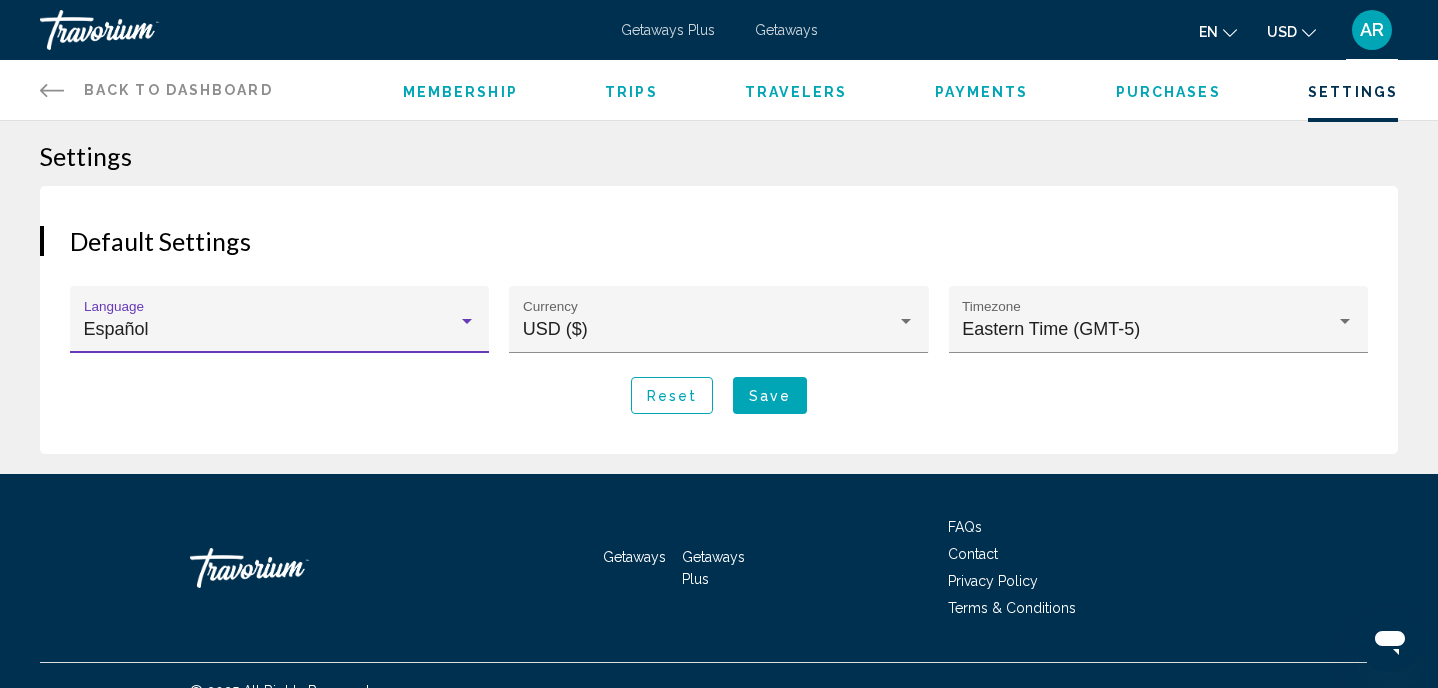 click on "Save" at bounding box center [770, 396] 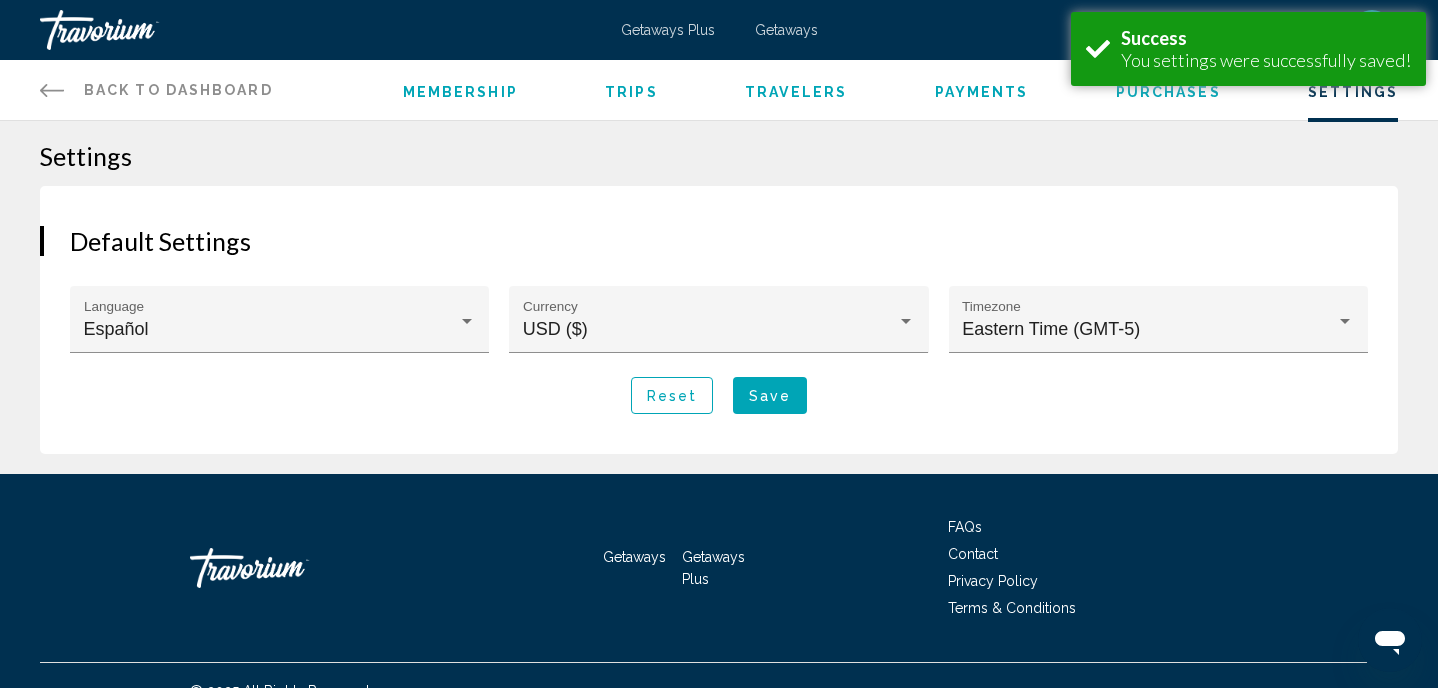 click on "Membership" at bounding box center (460, 92) 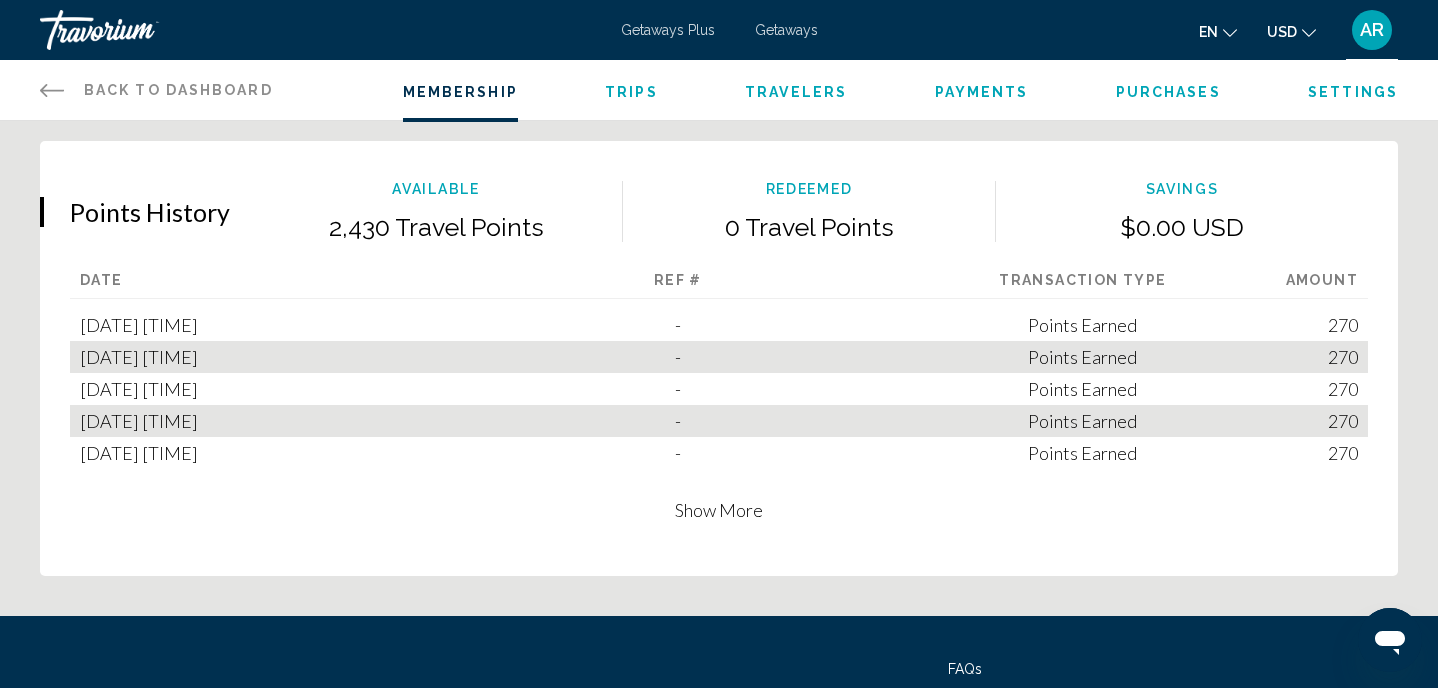 scroll, scrollTop: 1234, scrollLeft: 0, axis: vertical 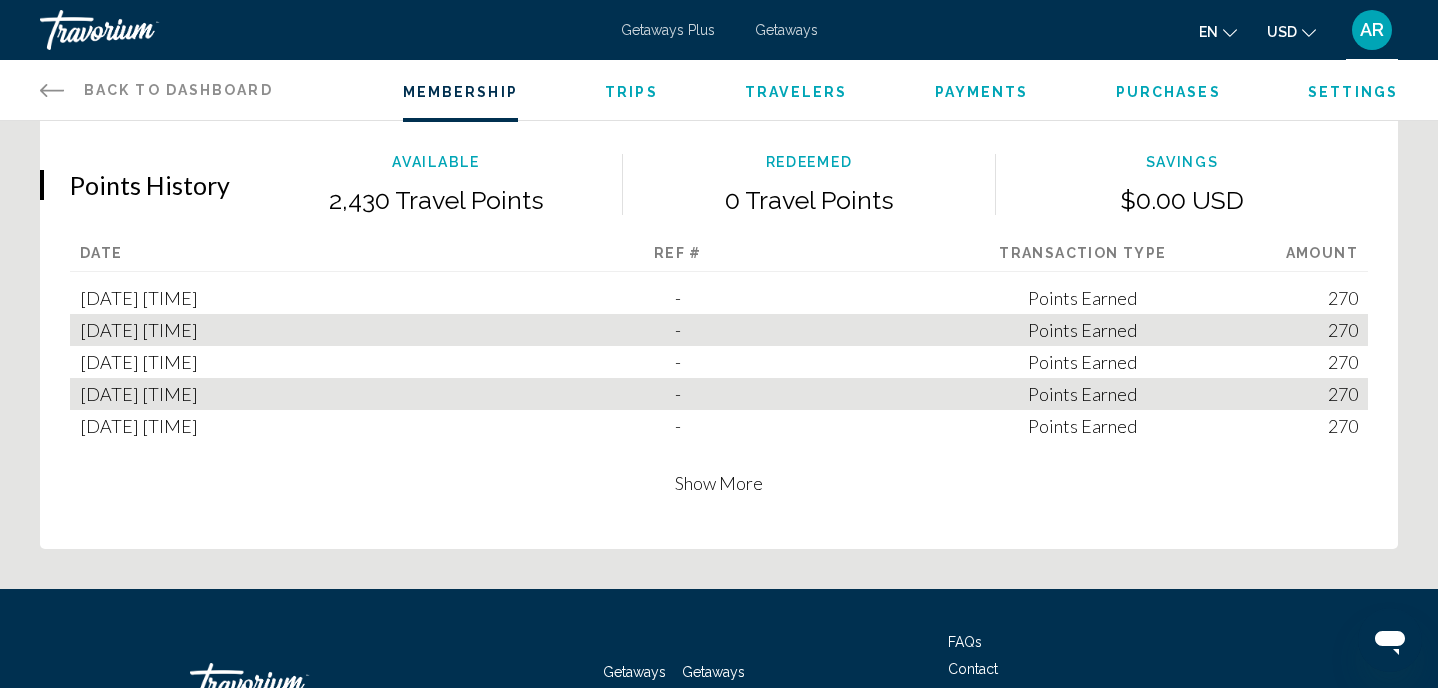 click on "Show More" at bounding box center [719, 483] 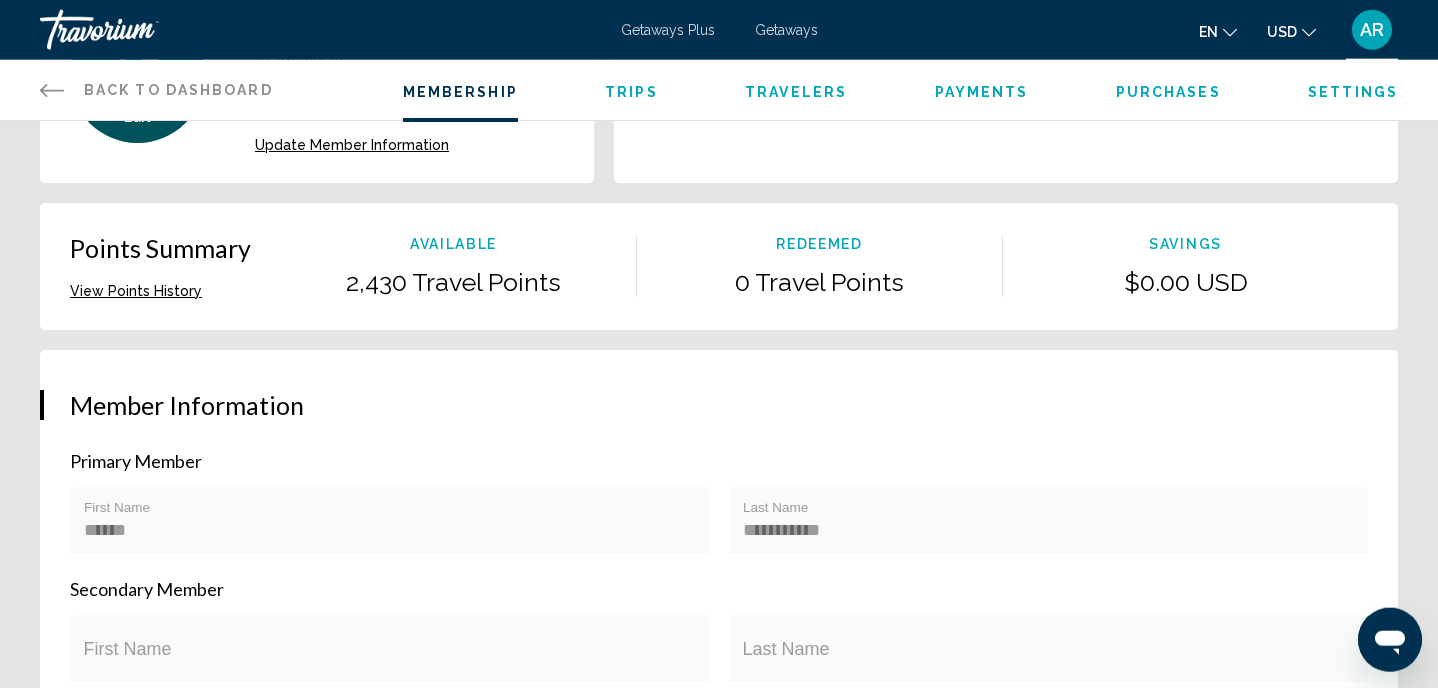scroll, scrollTop: 0, scrollLeft: 0, axis: both 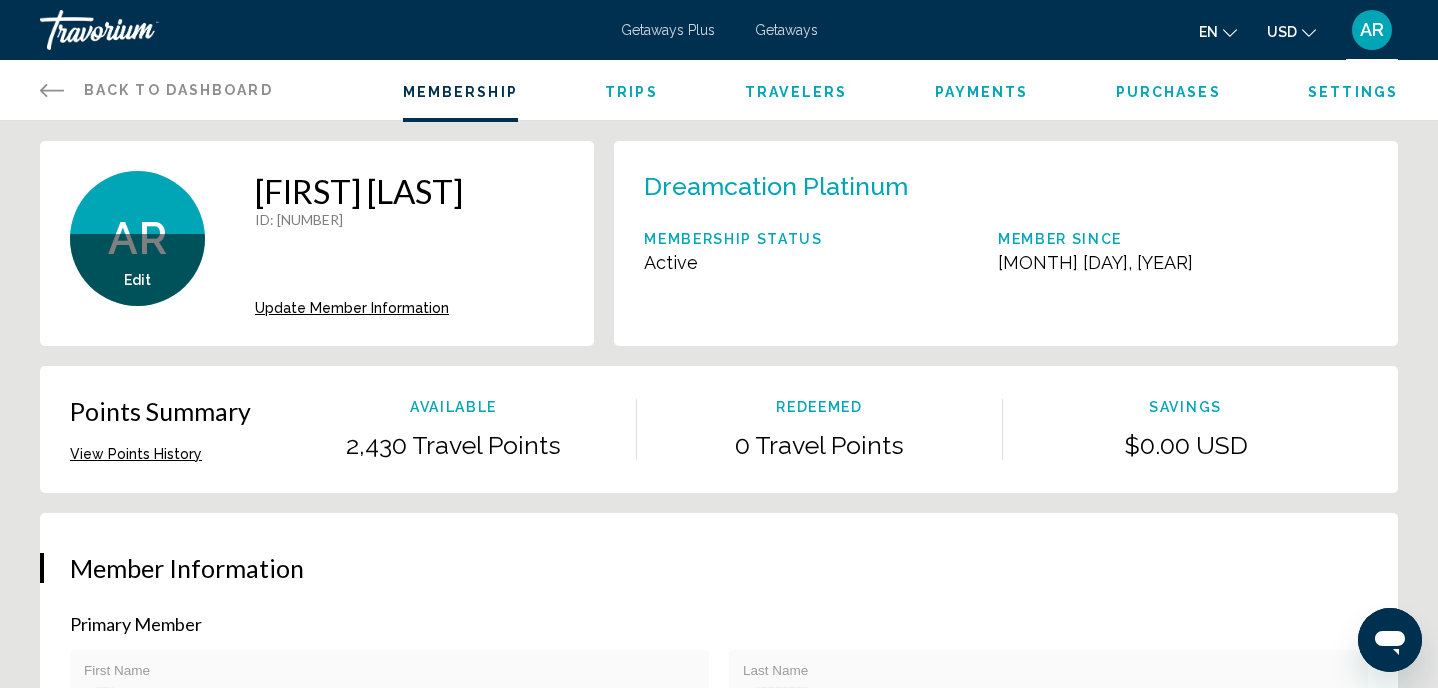 click on "Back to Dashboard" at bounding box center [178, 90] 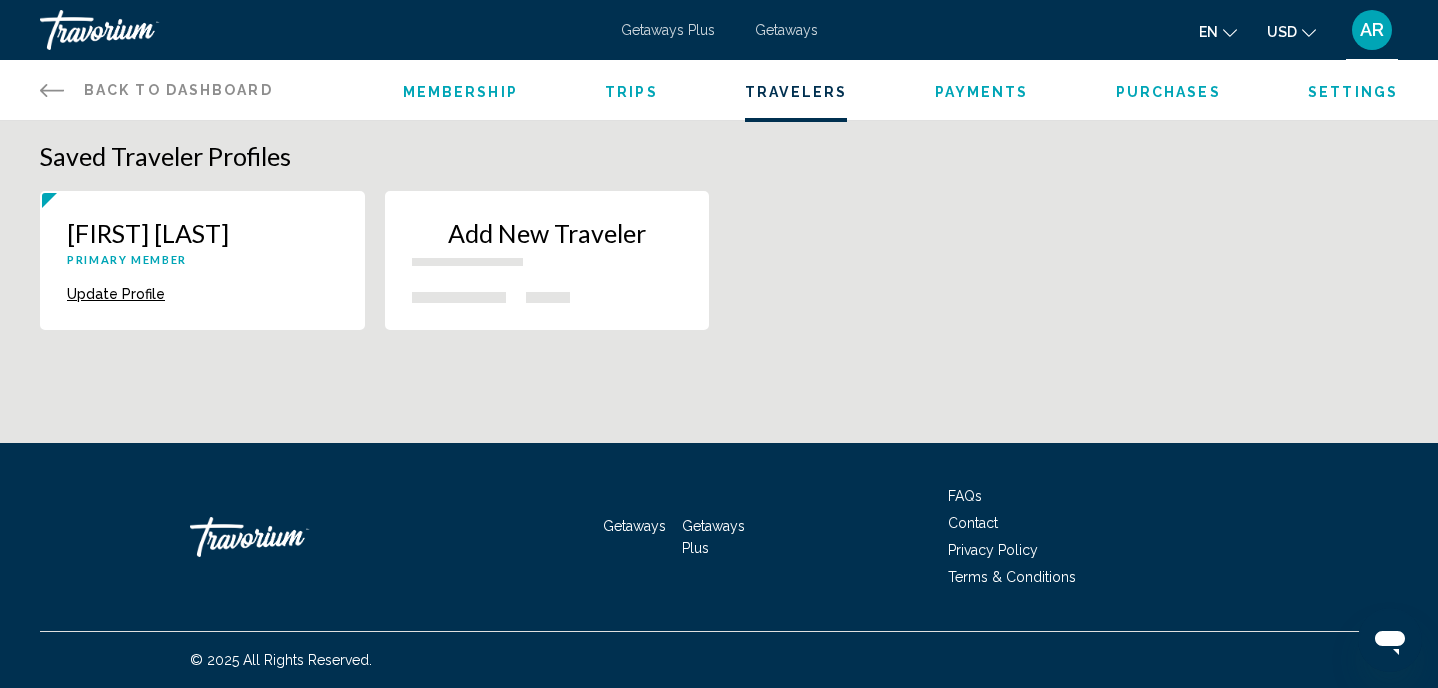 click at bounding box center (140, 30) 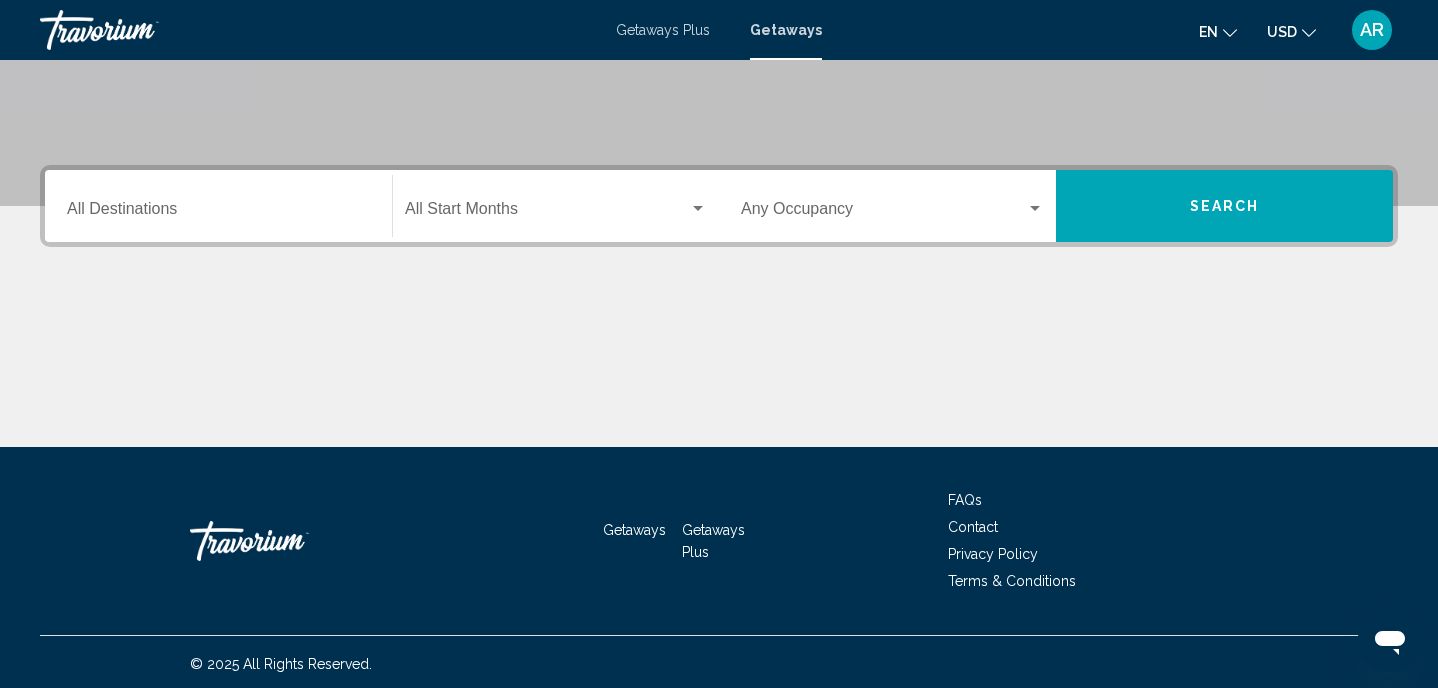 scroll, scrollTop: 0, scrollLeft: 0, axis: both 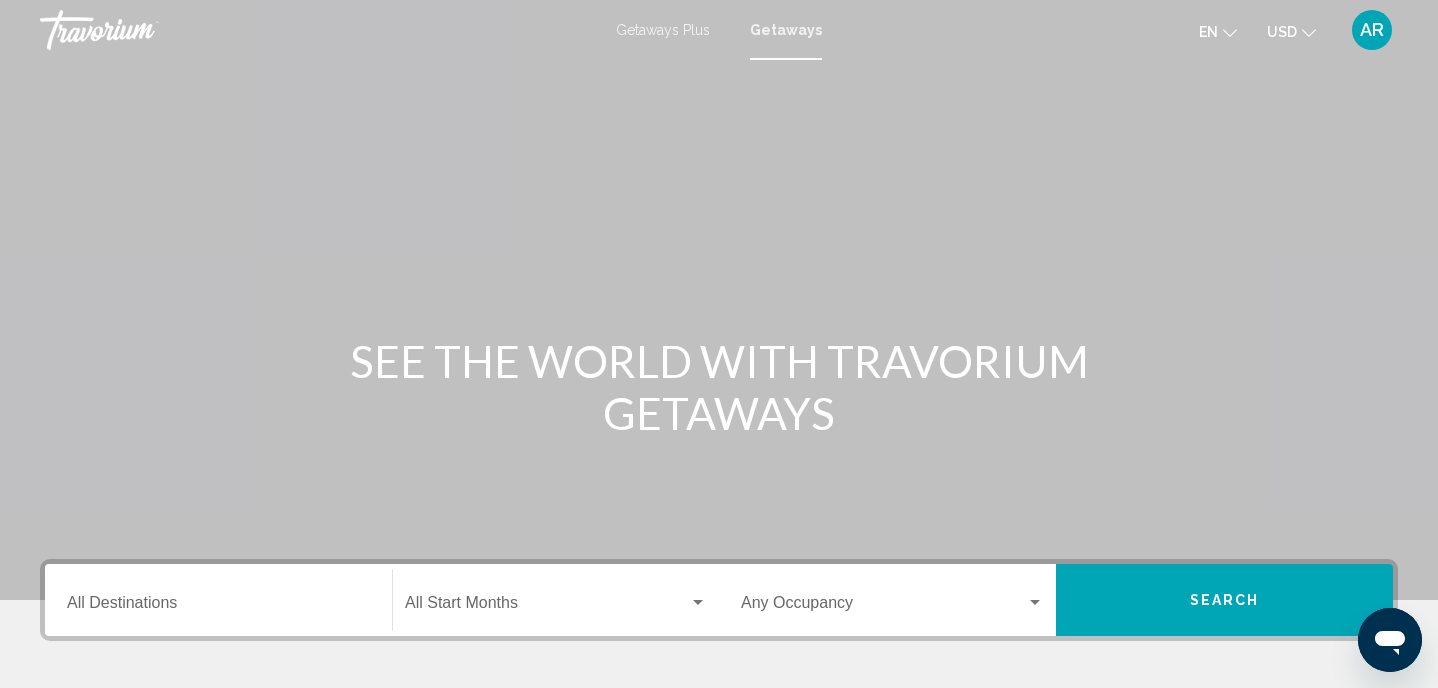 click on "Getaways Plus" at bounding box center (663, 30) 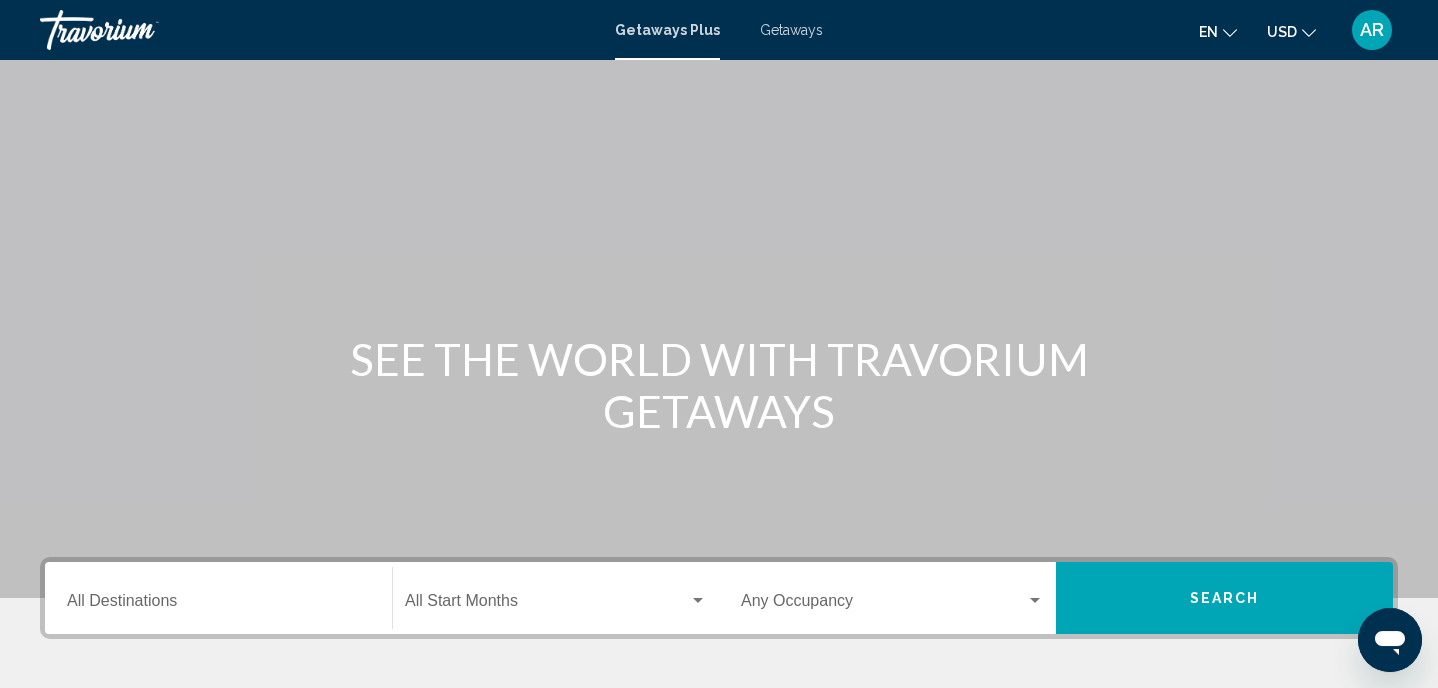 scroll, scrollTop: 0, scrollLeft: 0, axis: both 